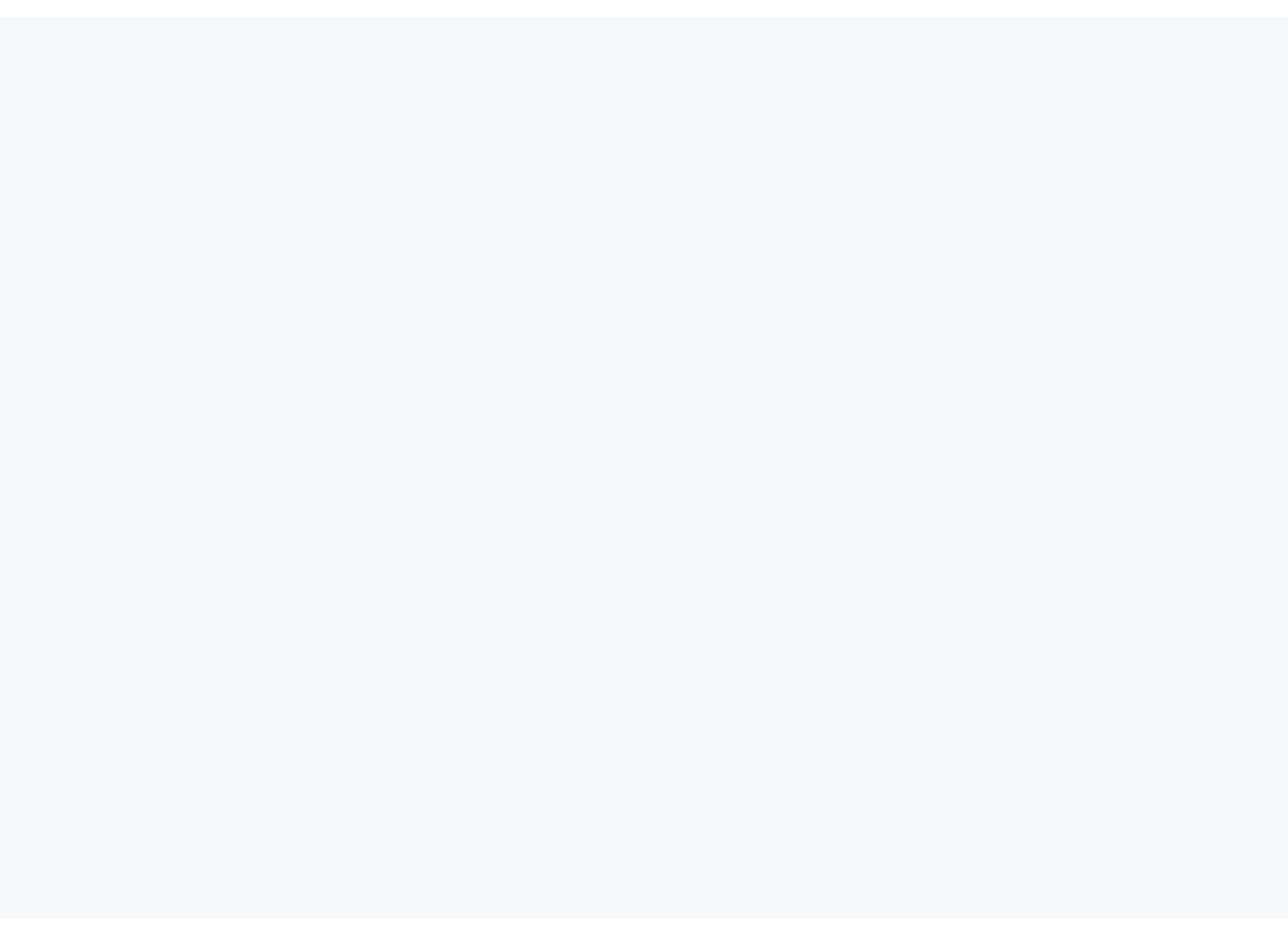 scroll, scrollTop: 0, scrollLeft: 0, axis: both 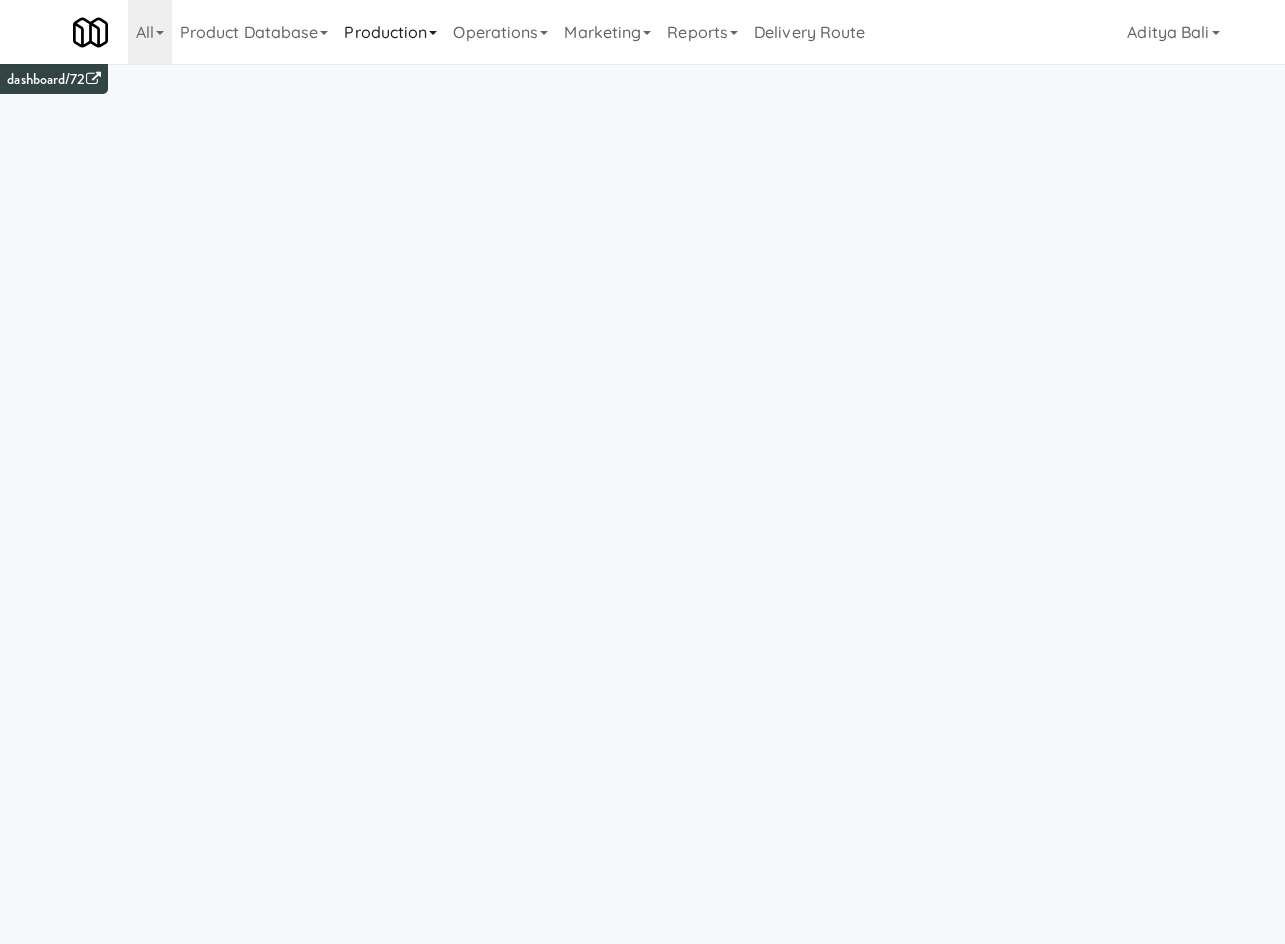 click on "Production" at bounding box center (390, 32) 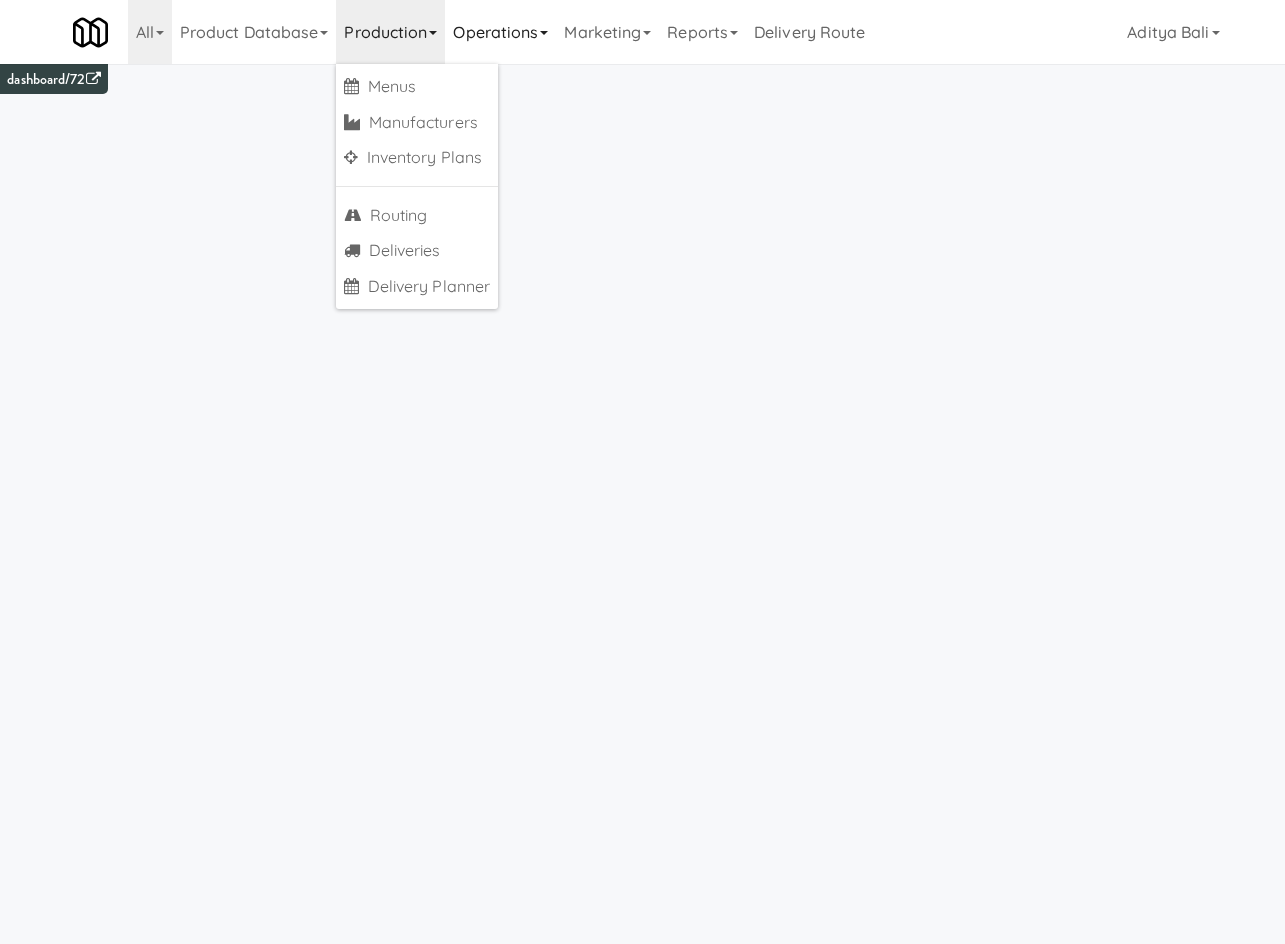 click on "Operations" at bounding box center [500, 32] 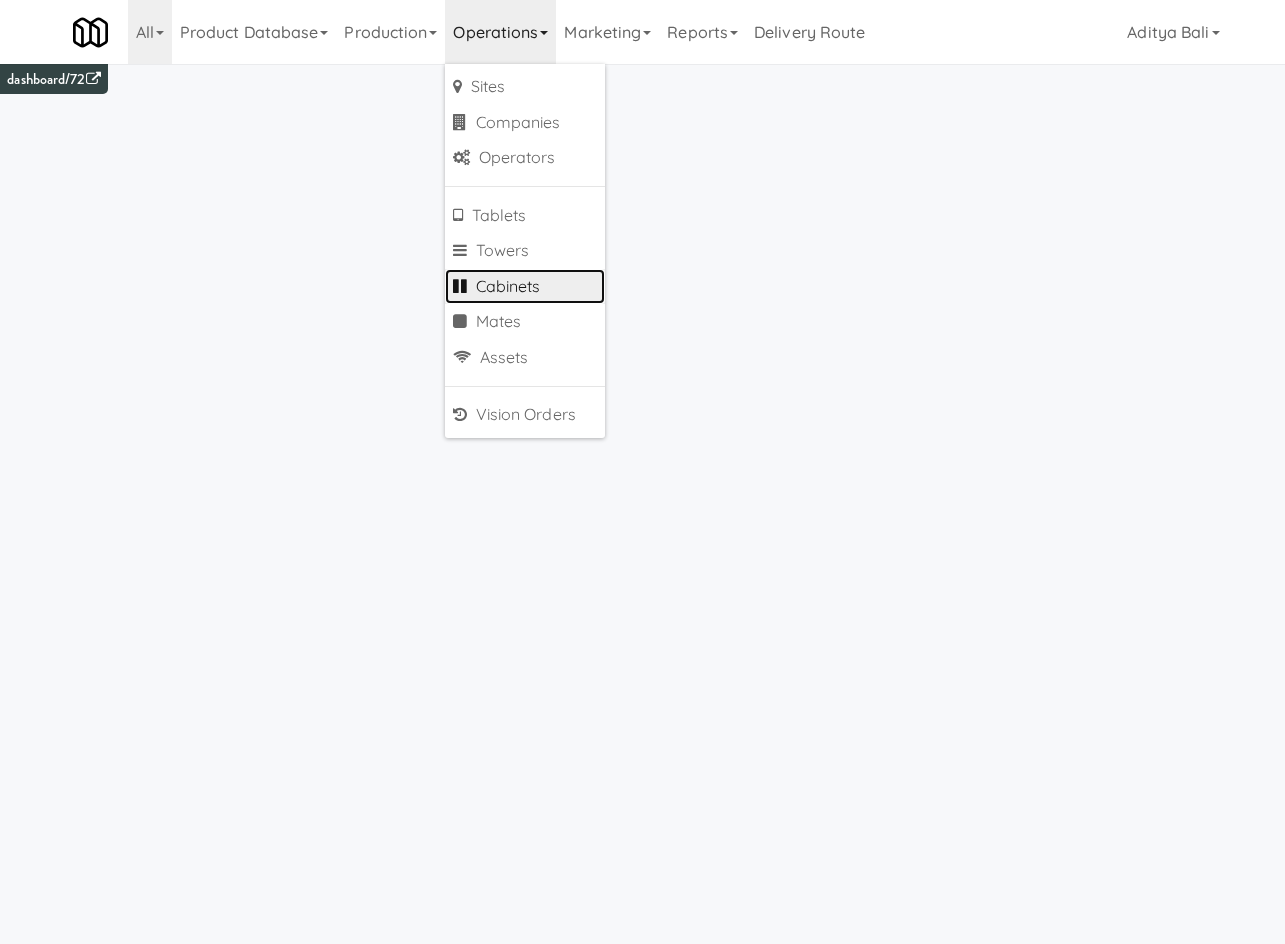 click on "Cabinets" at bounding box center (525, 287) 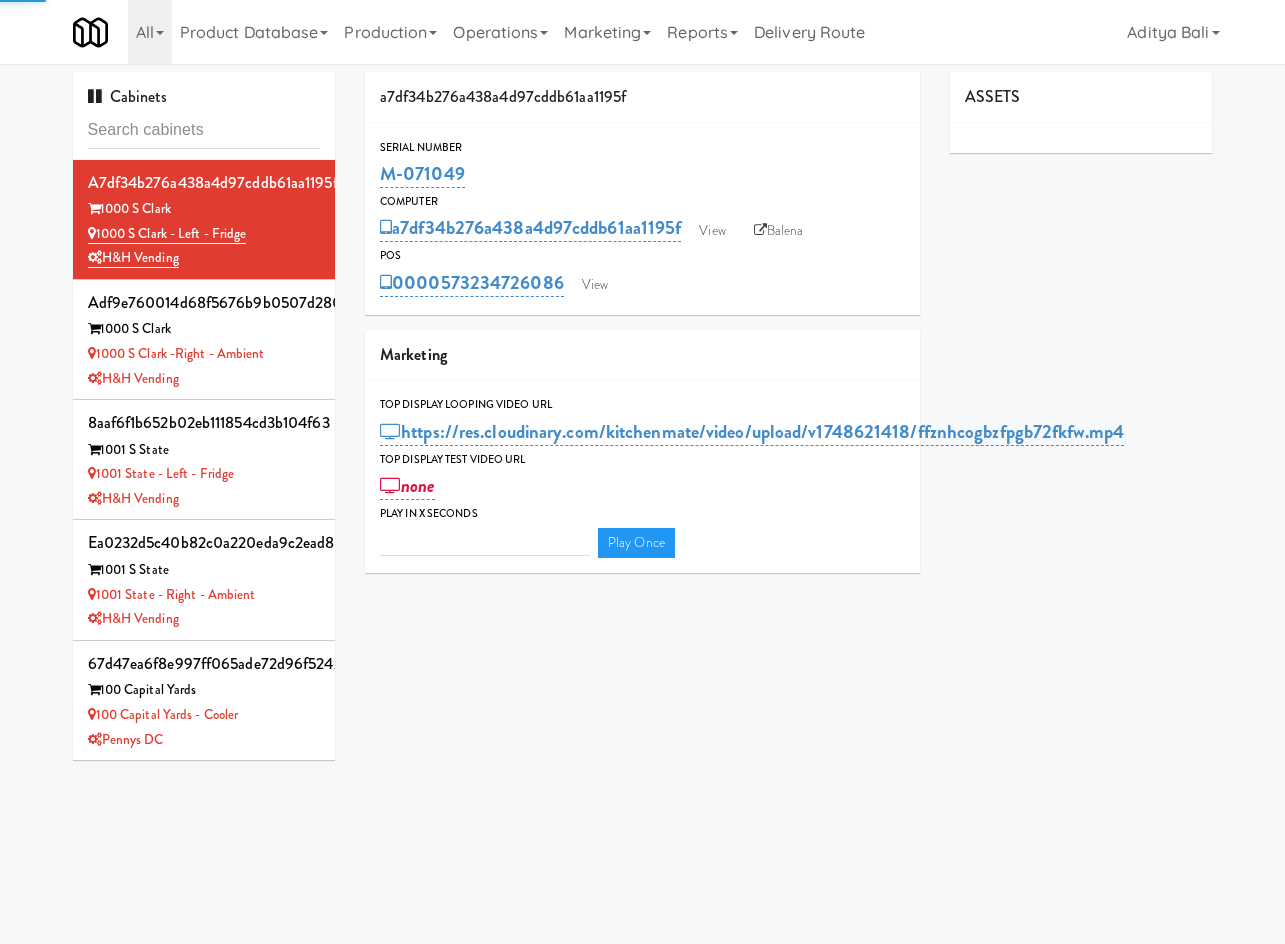 type on "3" 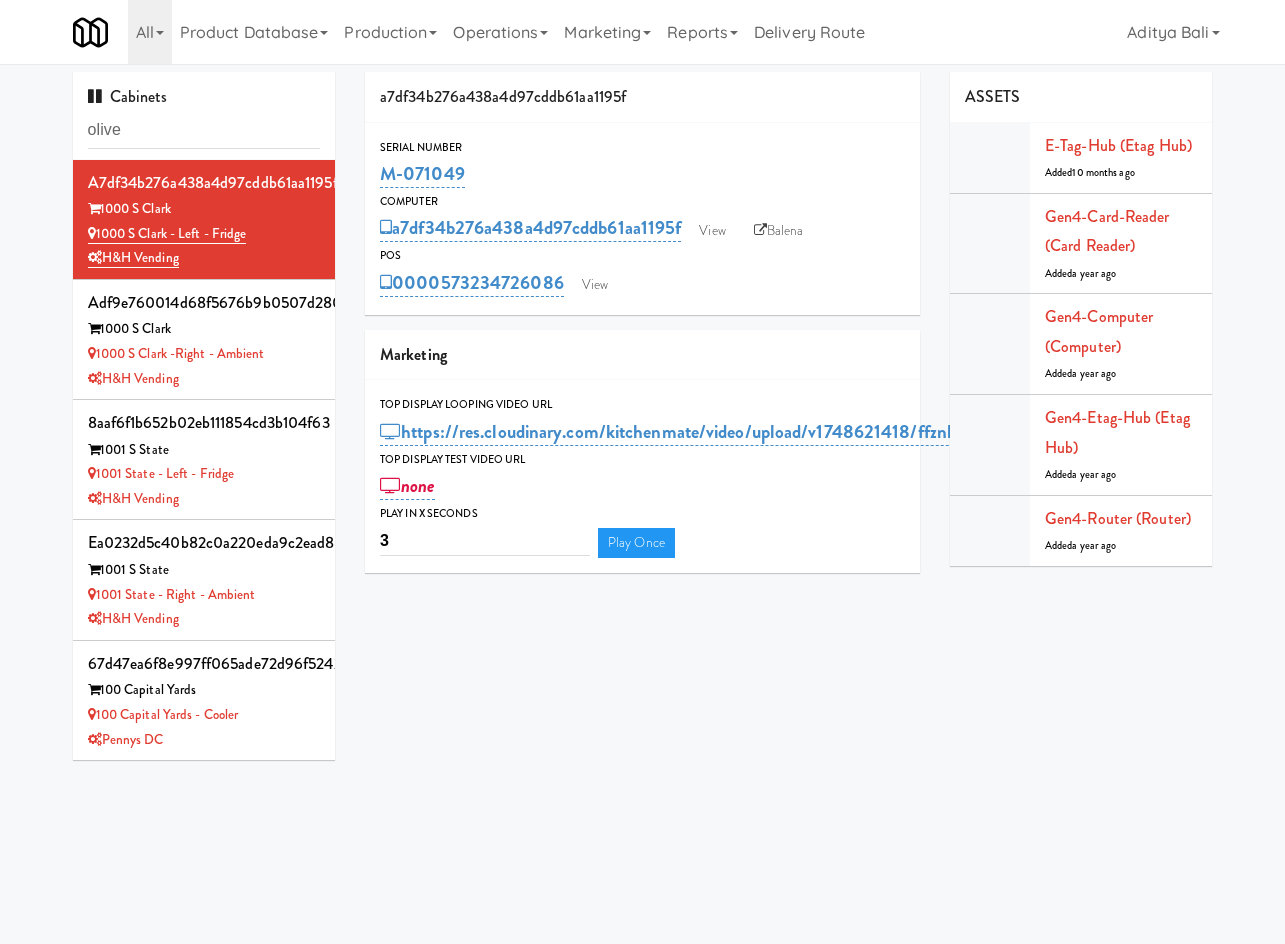 type on "olive" 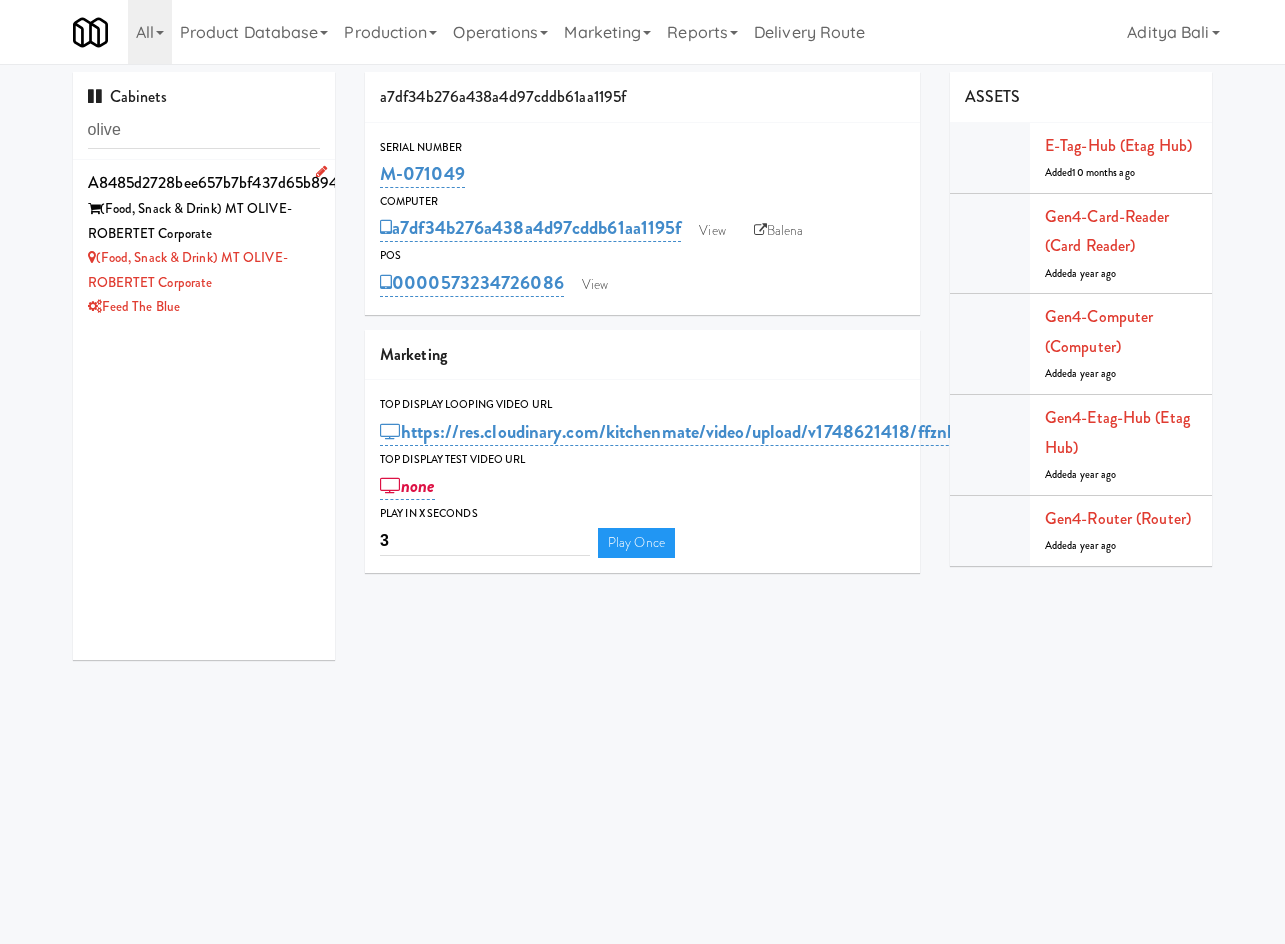 click on "Feed The Blue" at bounding box center (204, 307) 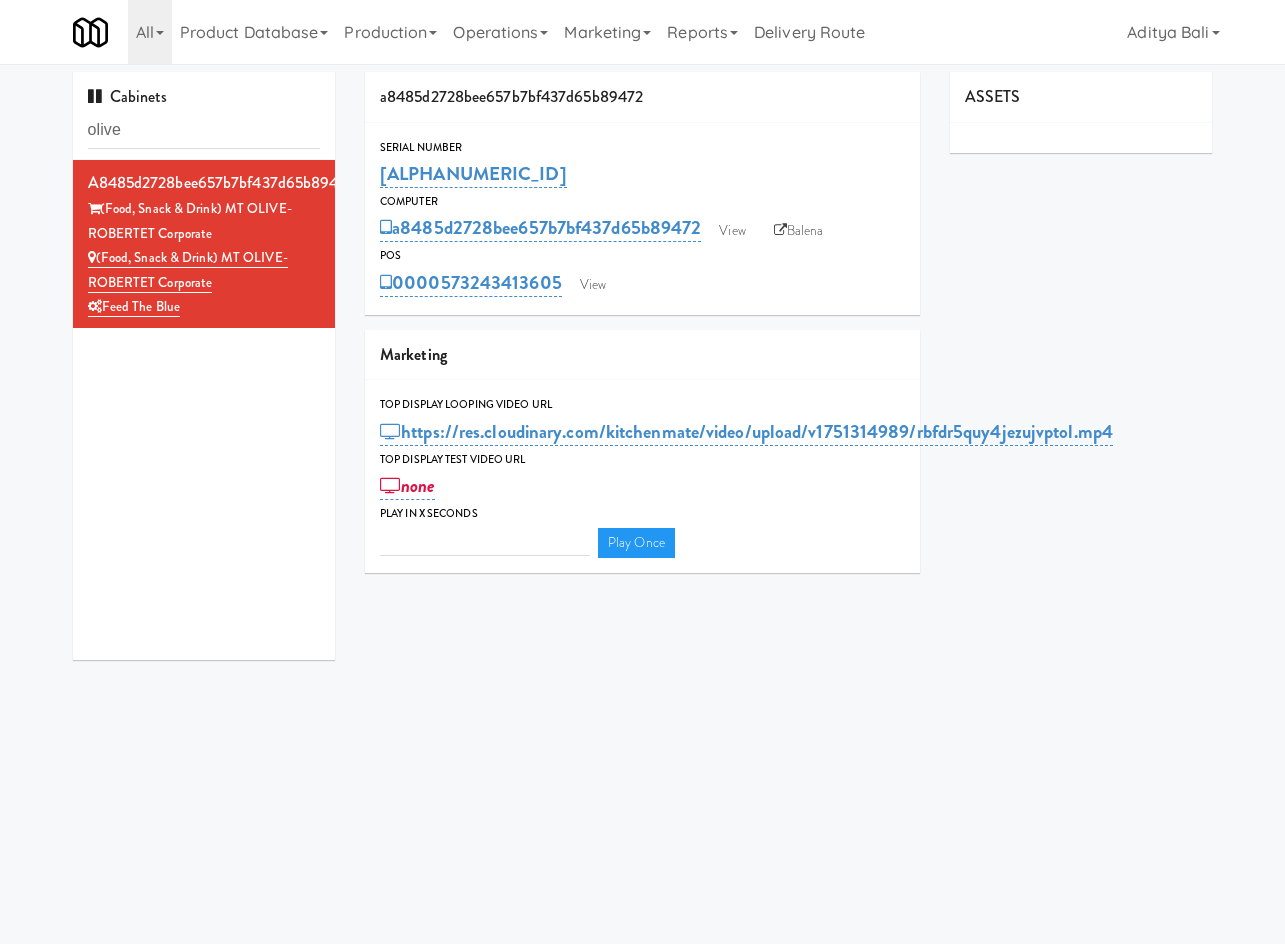 type on "3" 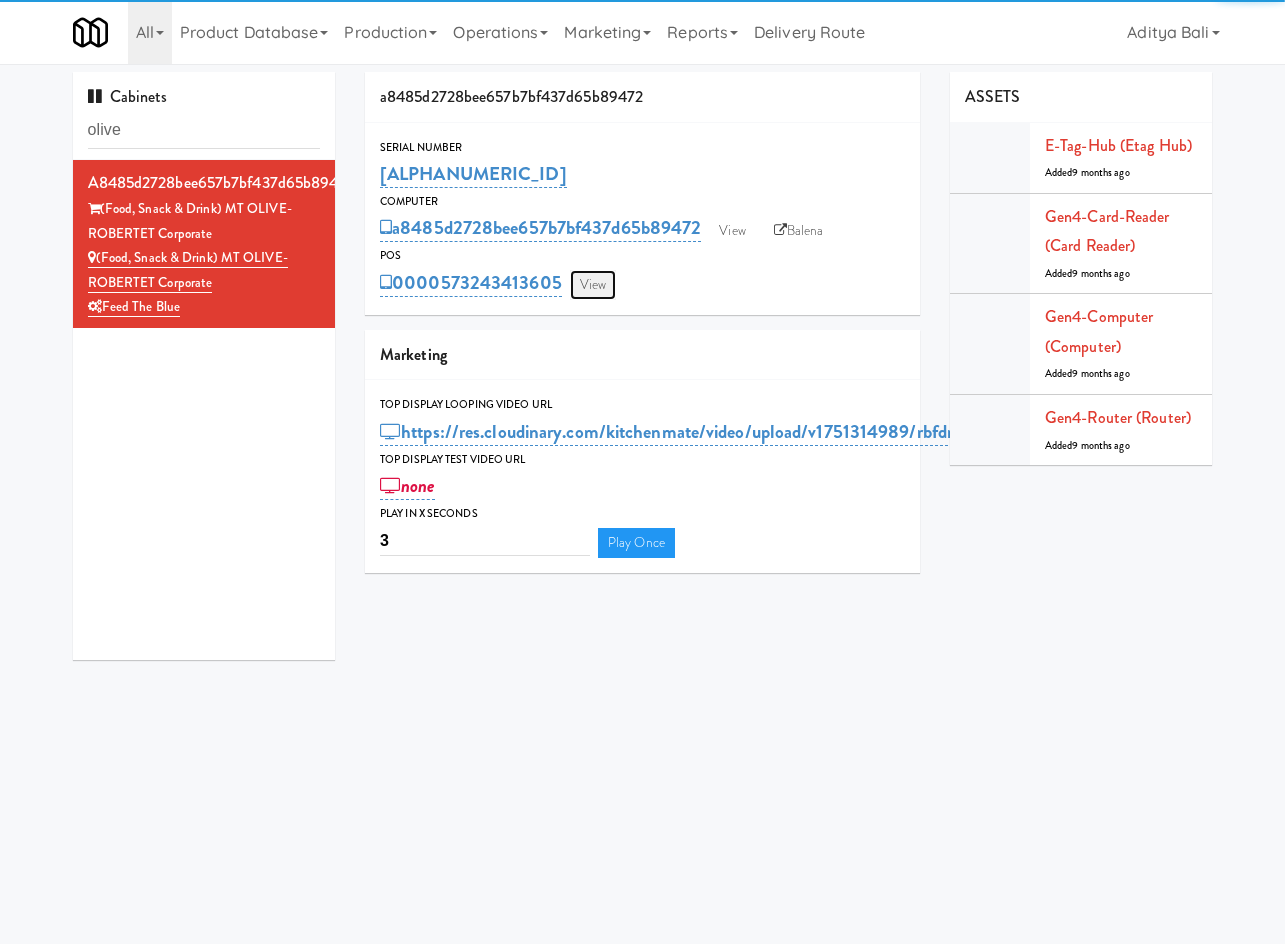click on "View" at bounding box center (593, 285) 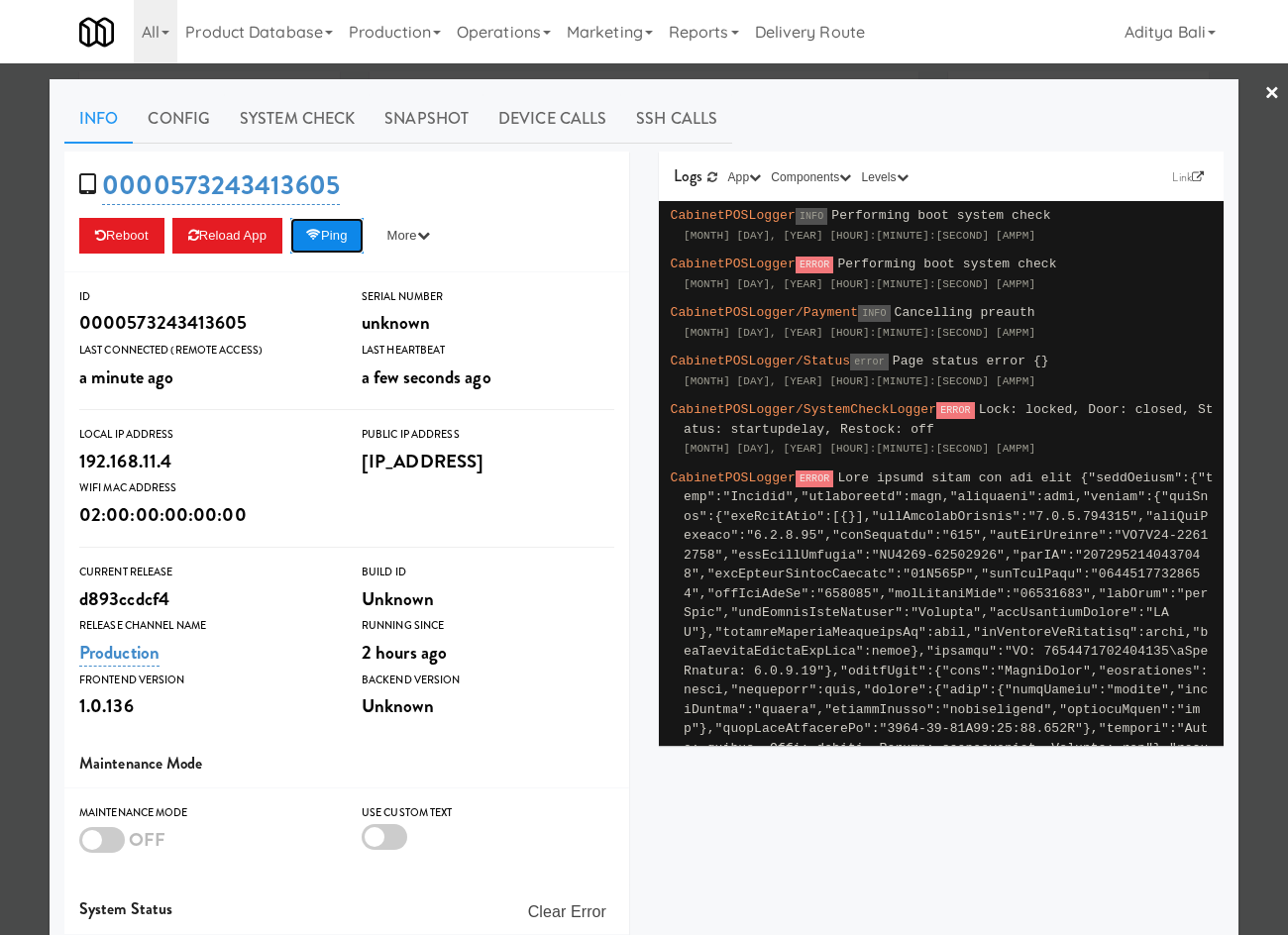 click on "Ping" at bounding box center [327, 236] 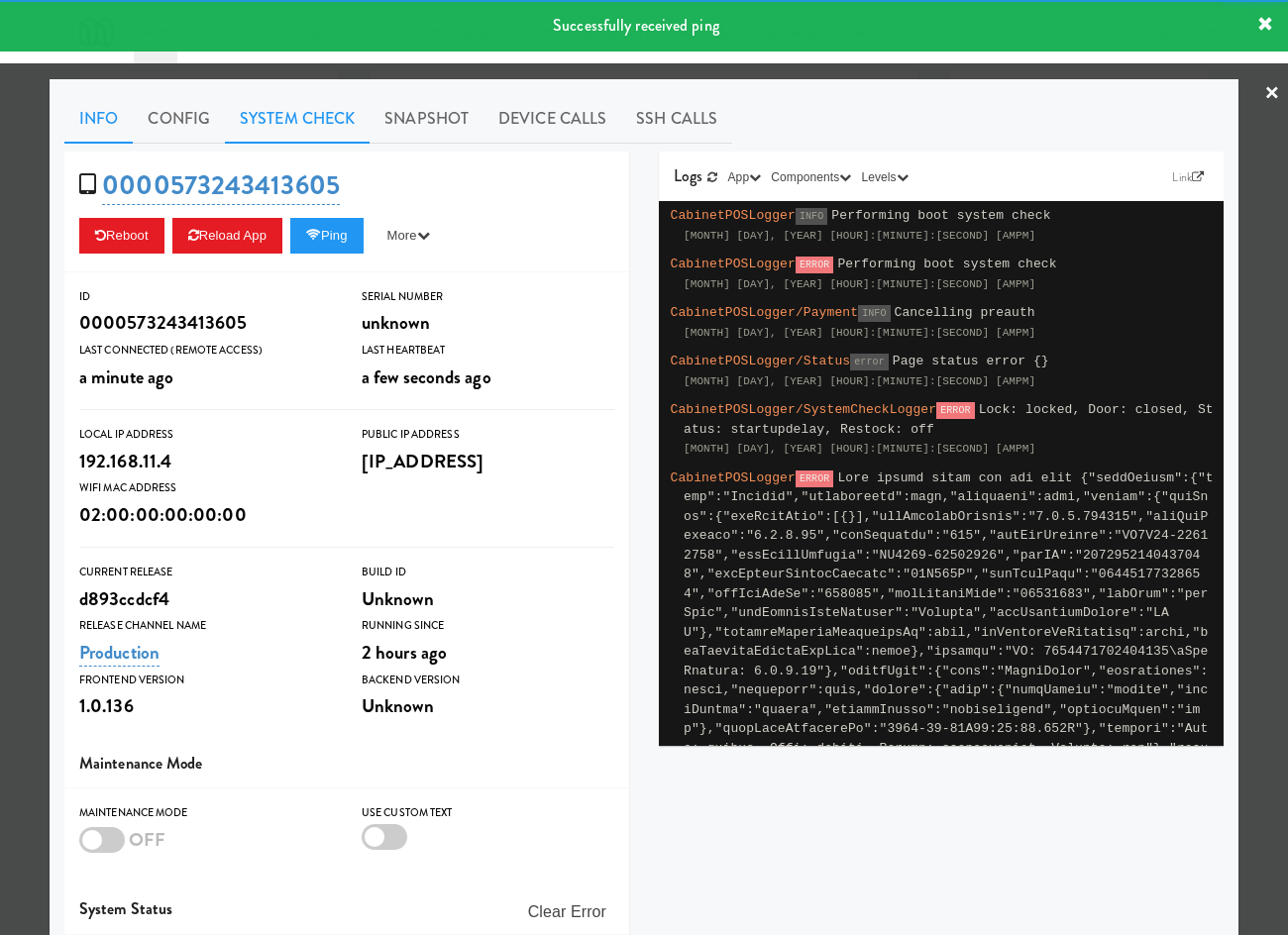 click on "System Check" at bounding box center (297, 119) 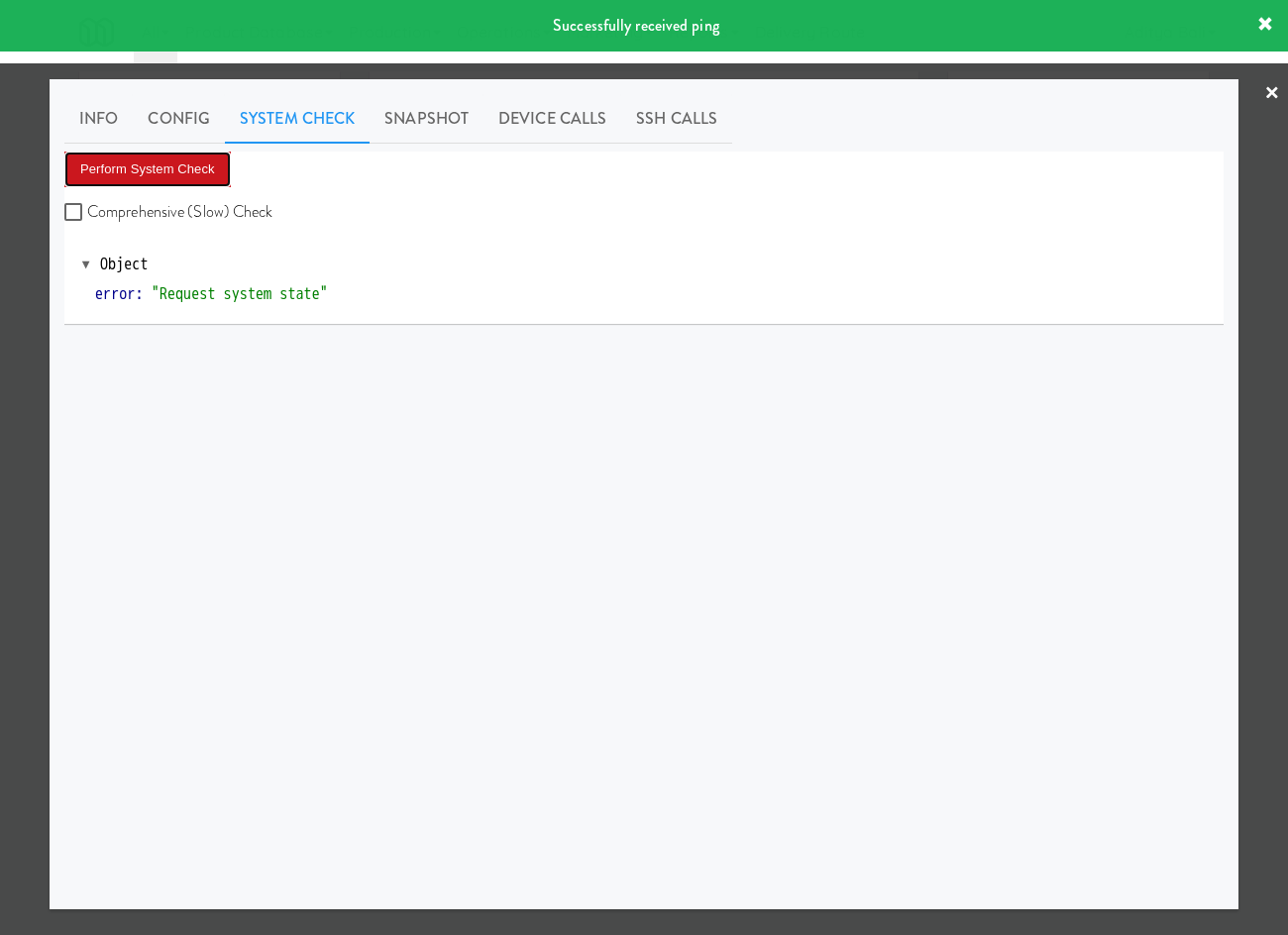 click on "Perform System Check" at bounding box center [148, 169] 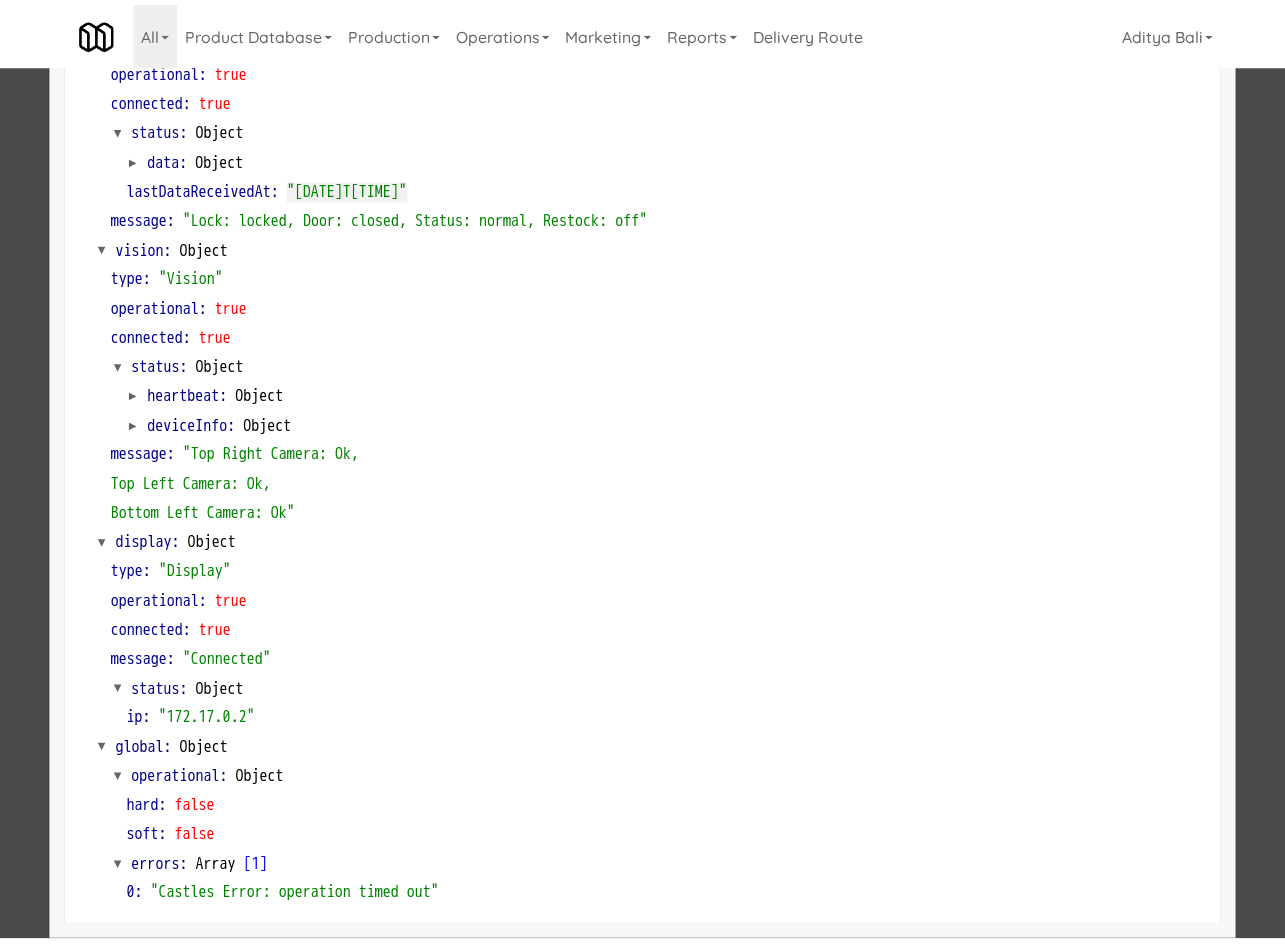 scroll, scrollTop: 0, scrollLeft: 0, axis: both 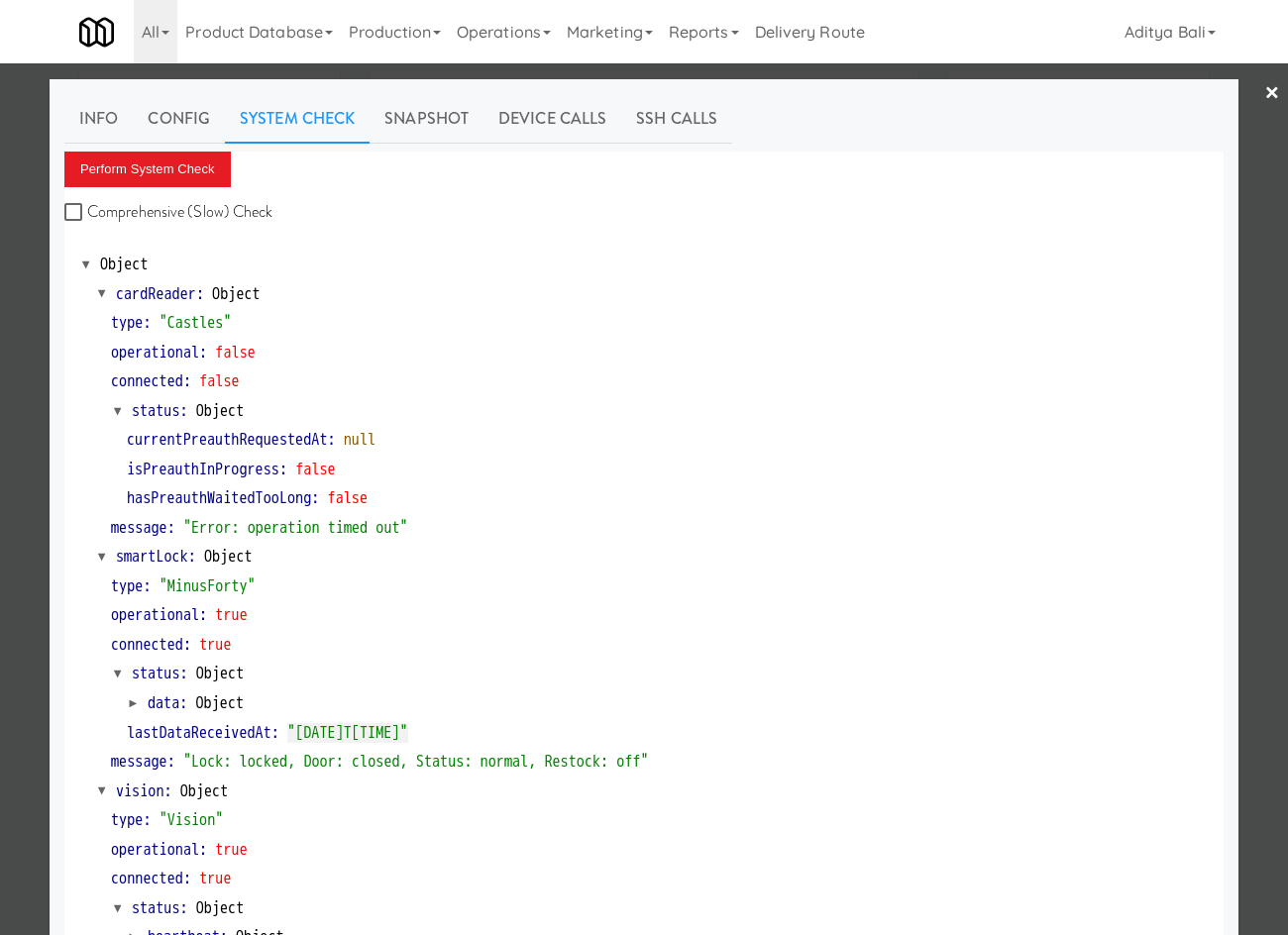 click on "Info Config System Check Snapshot Device Calls SSH Calls Perform System Check   Comprehensive (Slow) Check     Object         cardReader :   Object         type :     "Castles"     operational :     false     connected :     false     status :   Object         currentPreauthRequestedAt :     null     isPreauthInProgress :     false     hasPreauthWaitedTooLong :     false     message :     "Error: operation timed out"     smartLock :   Object         type :     "MinusForty"     operational :     true     connected :     true     status :   Object         data :   Object         lastDataReceivedAt :     "2025-08-07T14:58:32.384Z"     message :     "Lock: locked, Door: closed, Status: normal, Restock: off"     vision :   Object         type :     "Vision"     operational :     true     connected :     true     status :   Object         heartbeat :   Object         deviceInfo :   Object         message :     "Top Right Camera: Ok,
Top Left Camera: Ok,
Bottom Left Camera: Ok"     display :   Object         type :" at bounding box center (644, 779) 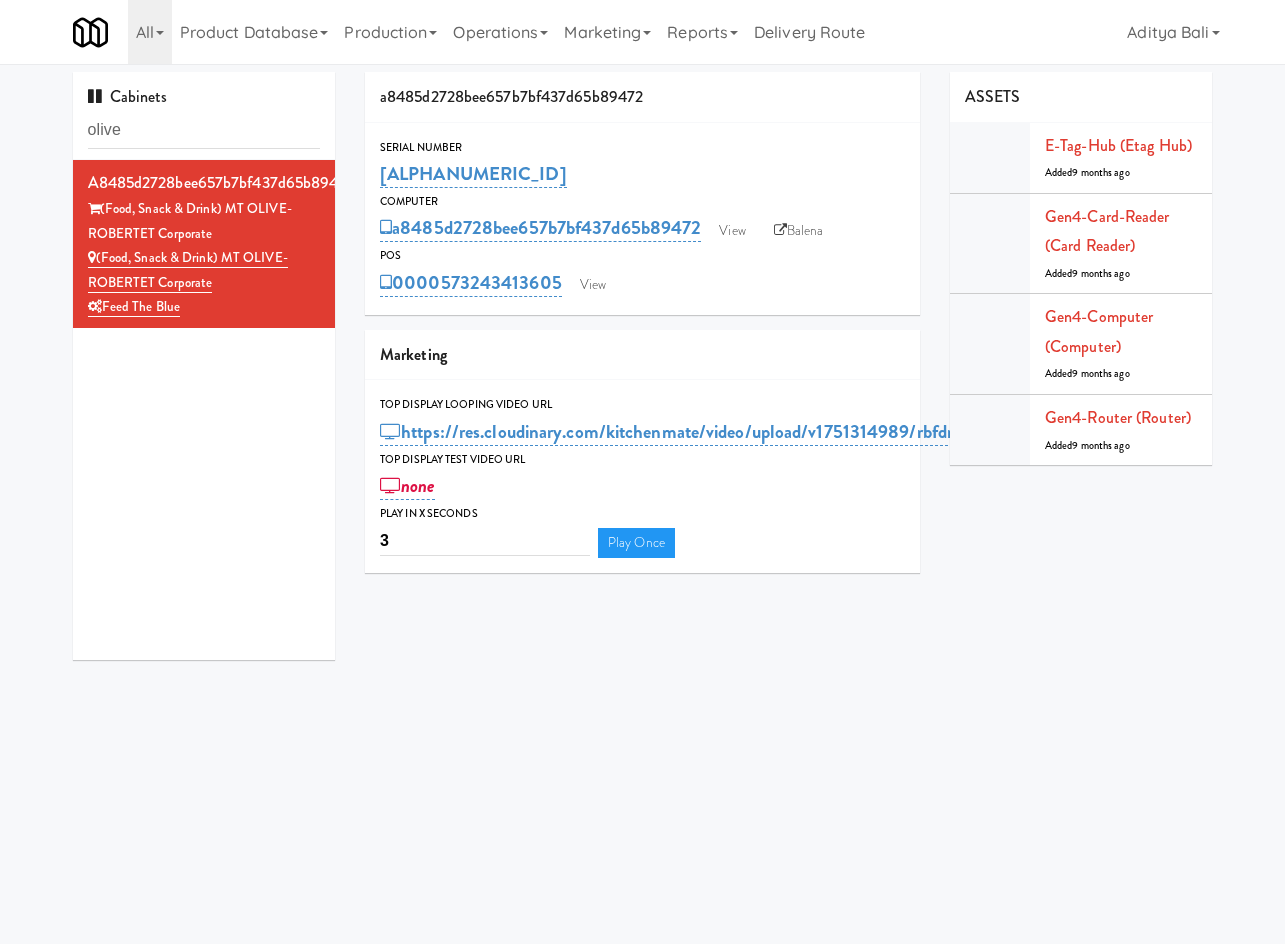 click on "Okay Okay Select date:
previous
2025-Aug
next
Su Mo Tu We Th Fr Sa
27 28 29 30 31 1 2
3 4 5 6 7 8 9
10 11 12 13 14 15 16
17 18 19 20 21 22 23
24 25 26 27 28 29 30
31 1 2 3 4 5 6
Okay Toggle navigation All   901 Smrt Mrkt https://fridge.kitchenmate.com/?operator_id=142   9518002 Canada https://fridge.kitchenmate.com/?operator_id=259   A&A Vending https://fridge.kitchenmate.com/?operator_id=450   AA Vending https://fridge.kitchenmate.com/?operator_id=374   Abrom Vending https://fridge.kitchenmate.com/?operator_id=294   Access Amenities https://fridge.kitchenmate.com/?operator_id=194   Ace Plus Vending https://fridge.kitchenmate.com/?operator_id=300   ADN Vending" at bounding box center (642, 536) 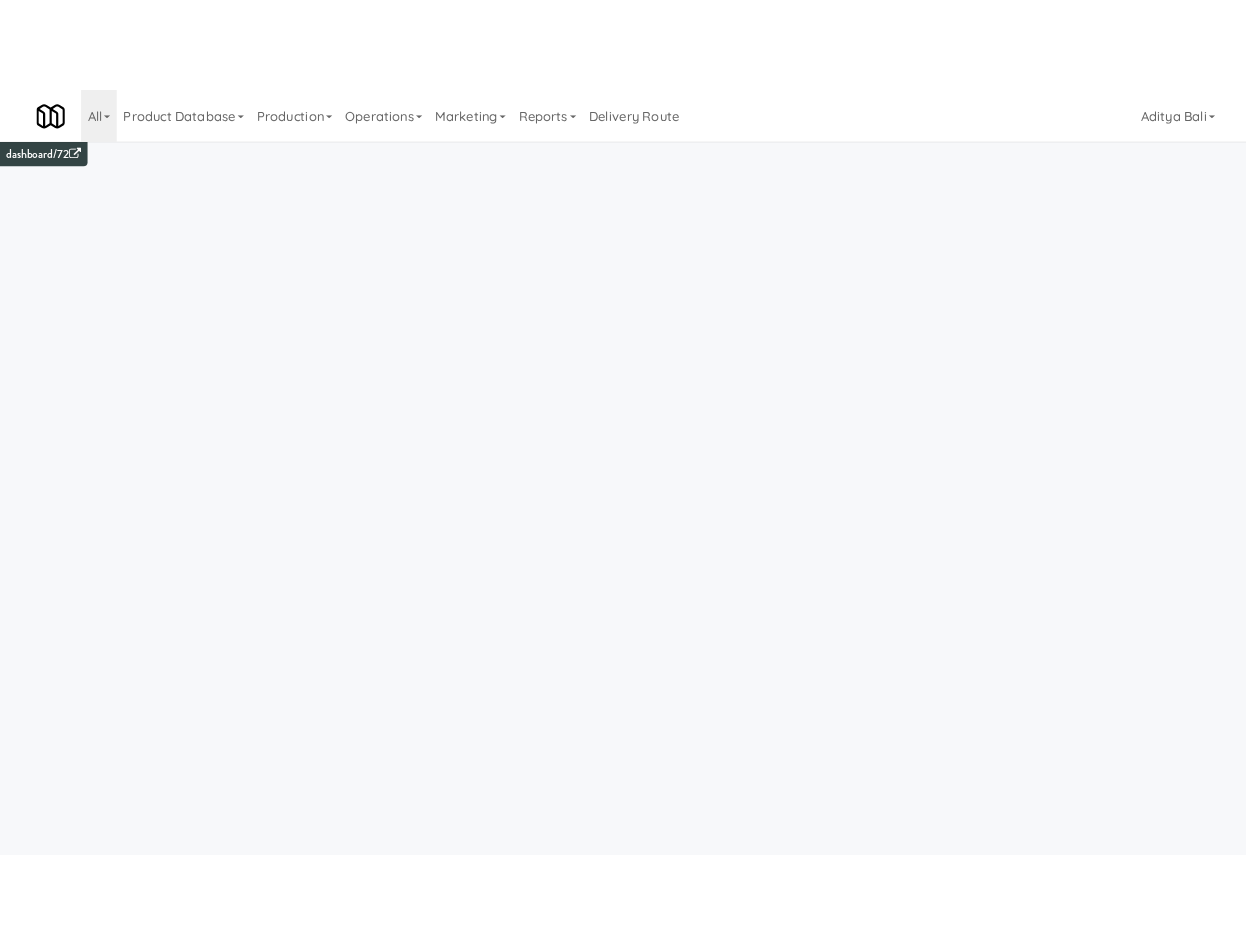 scroll, scrollTop: 0, scrollLeft: 0, axis: both 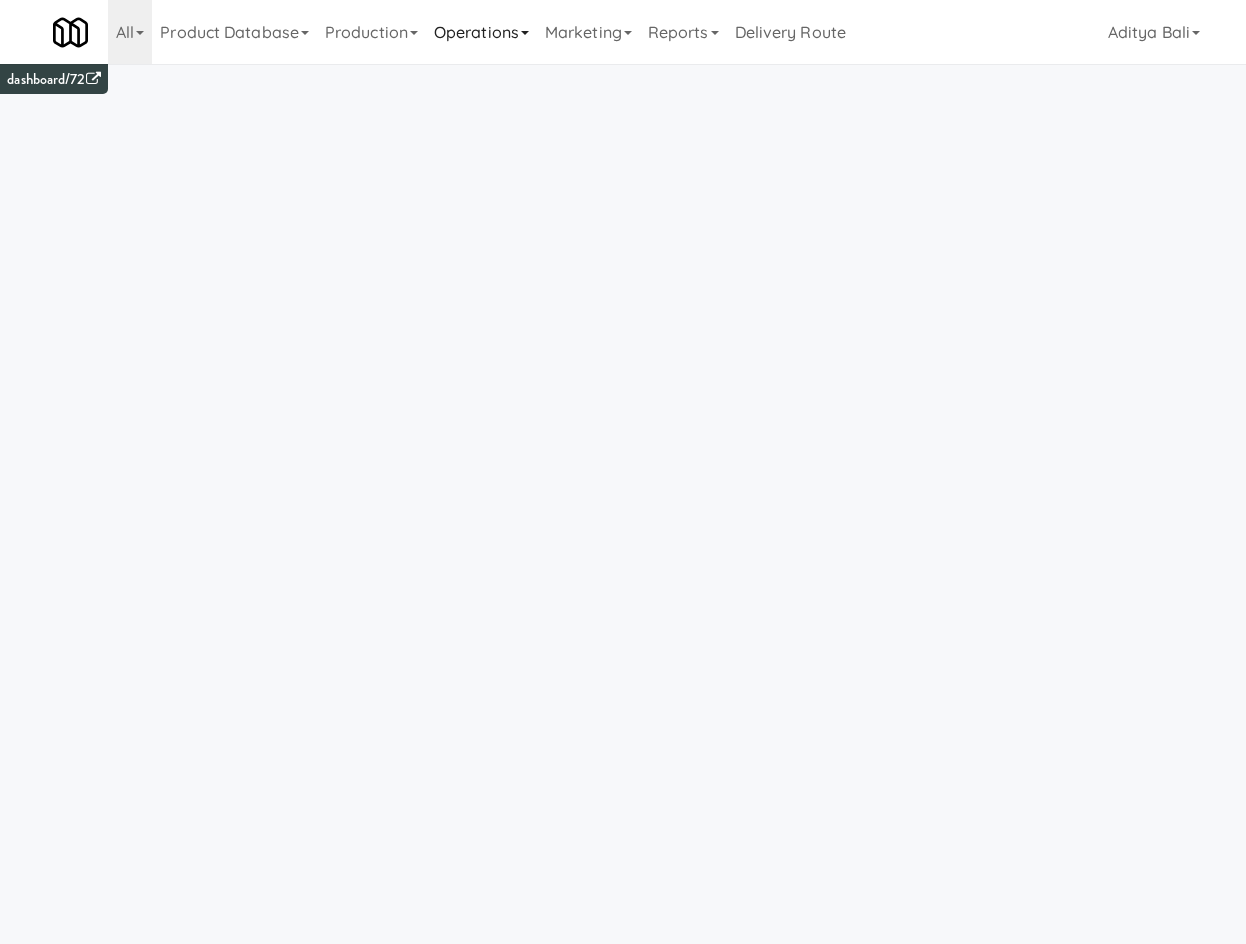 click on "Operations" at bounding box center (481, 32) 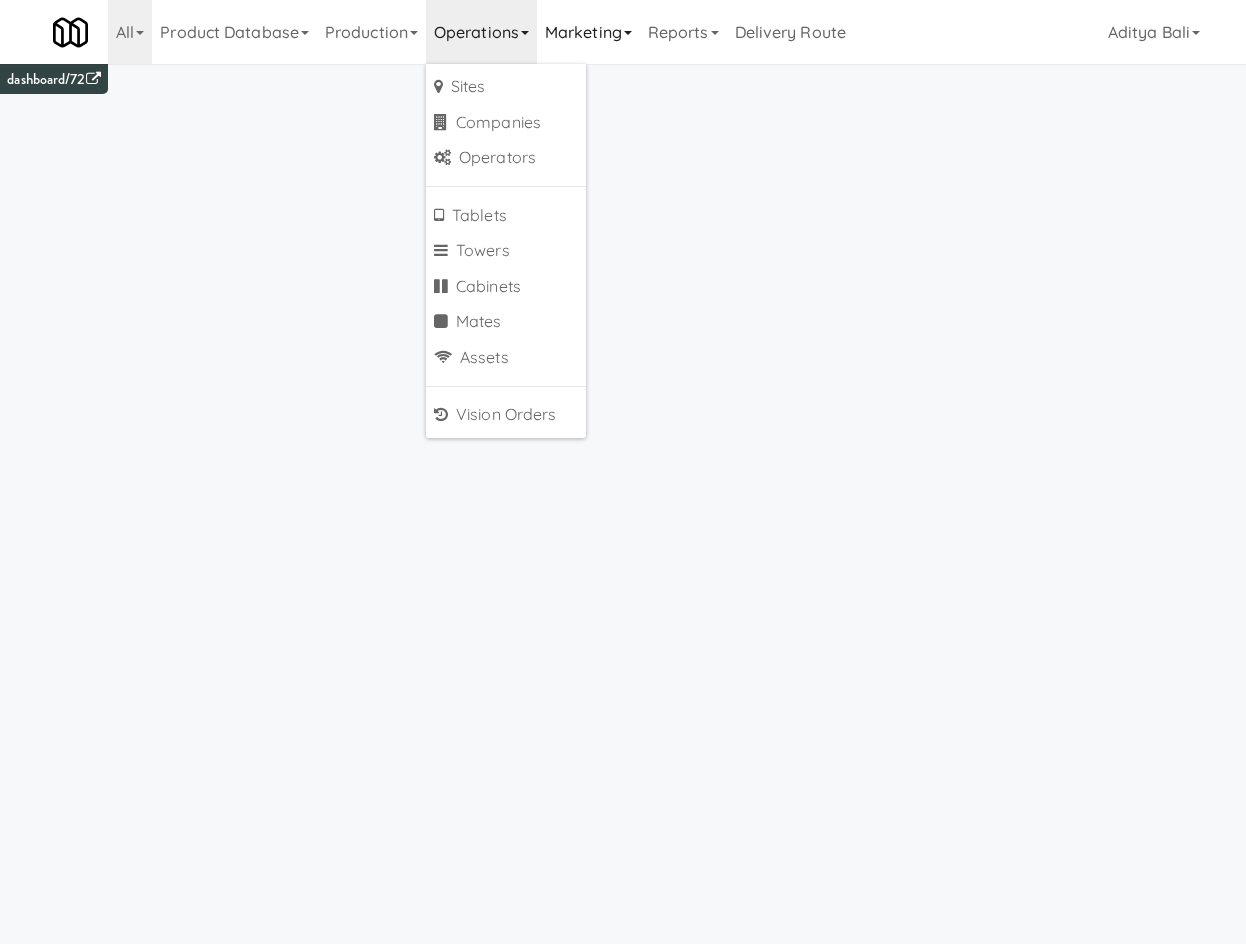 click on "Marketing" at bounding box center [588, 32] 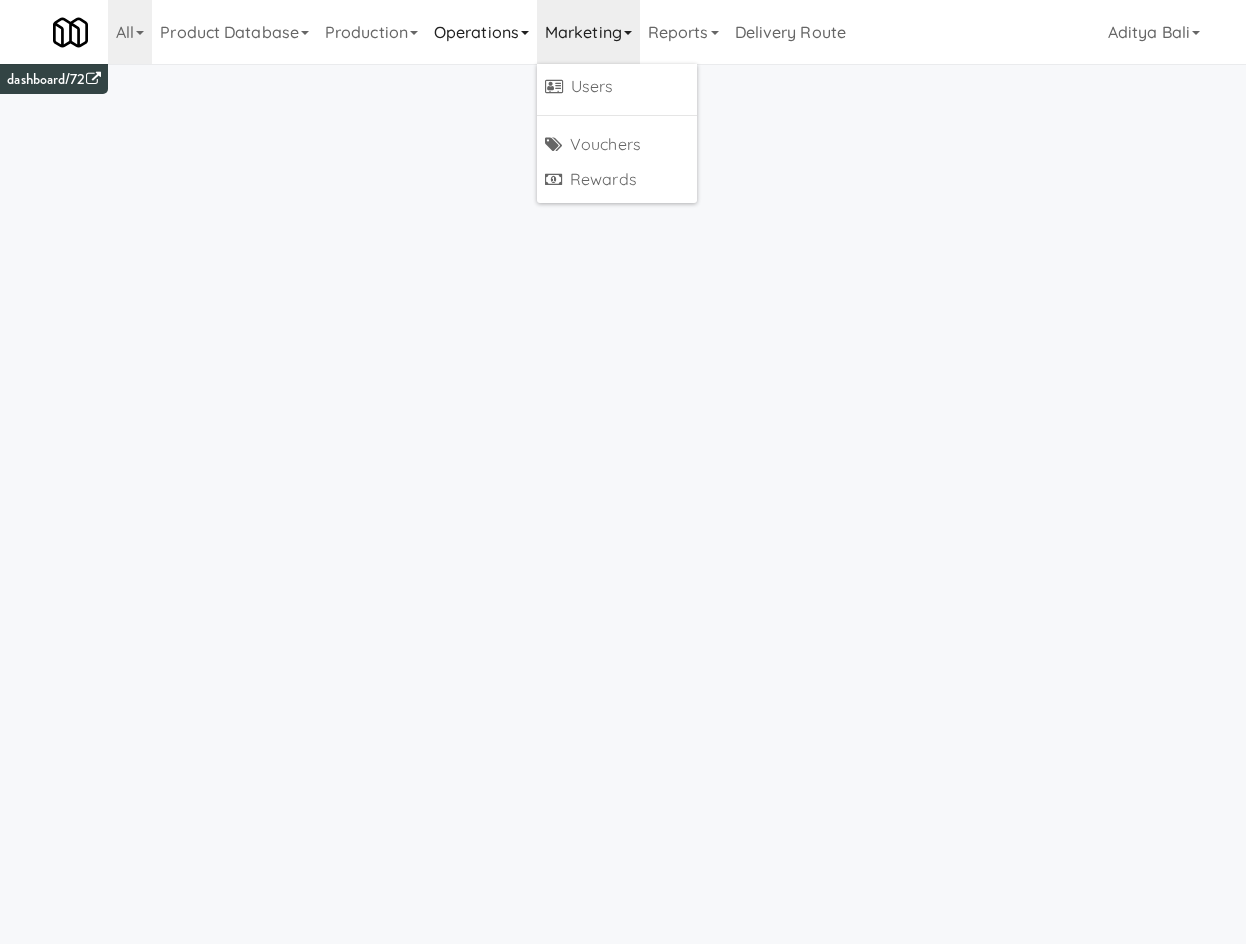 click on "Operations" at bounding box center [481, 32] 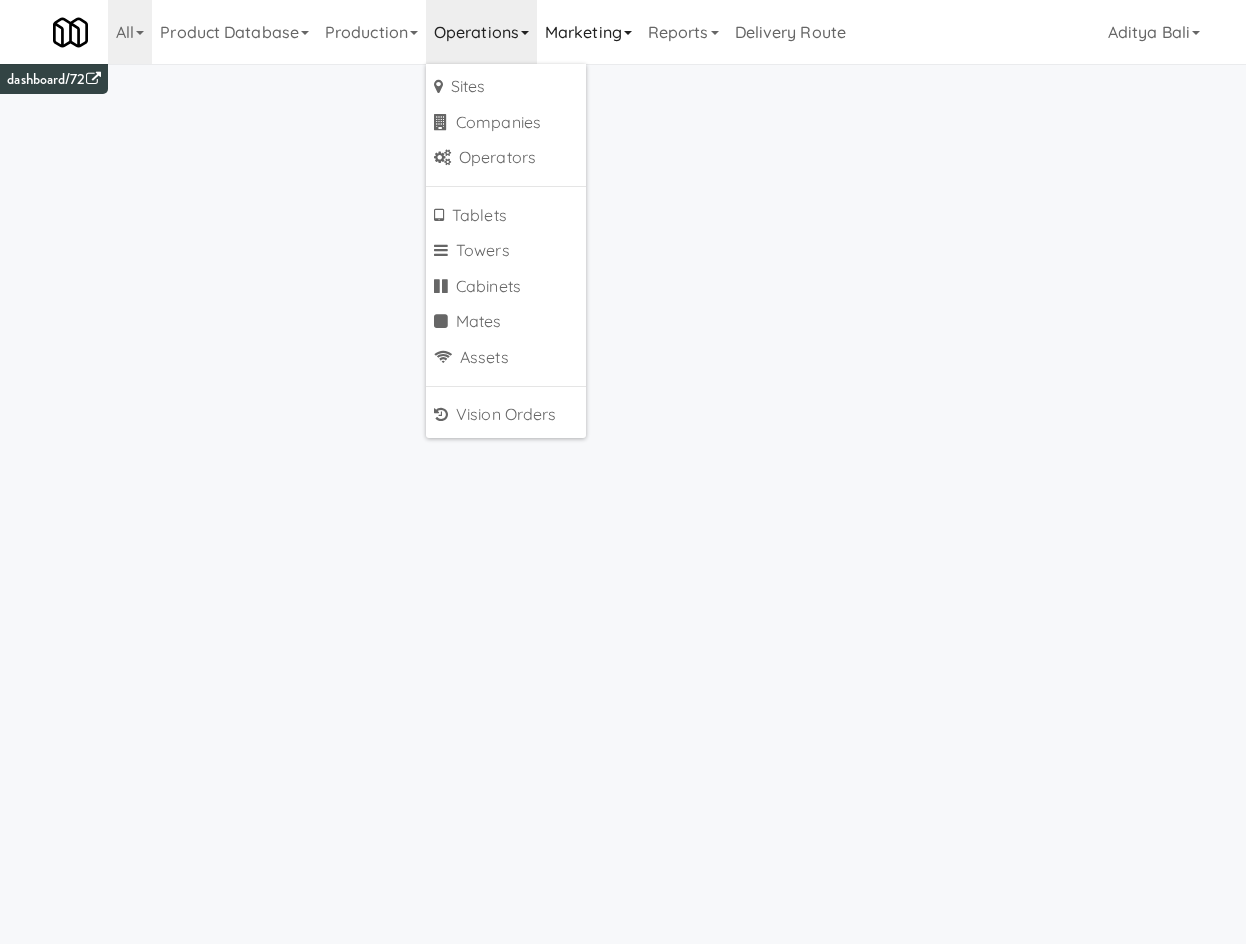 click on "Marketing" at bounding box center (588, 32) 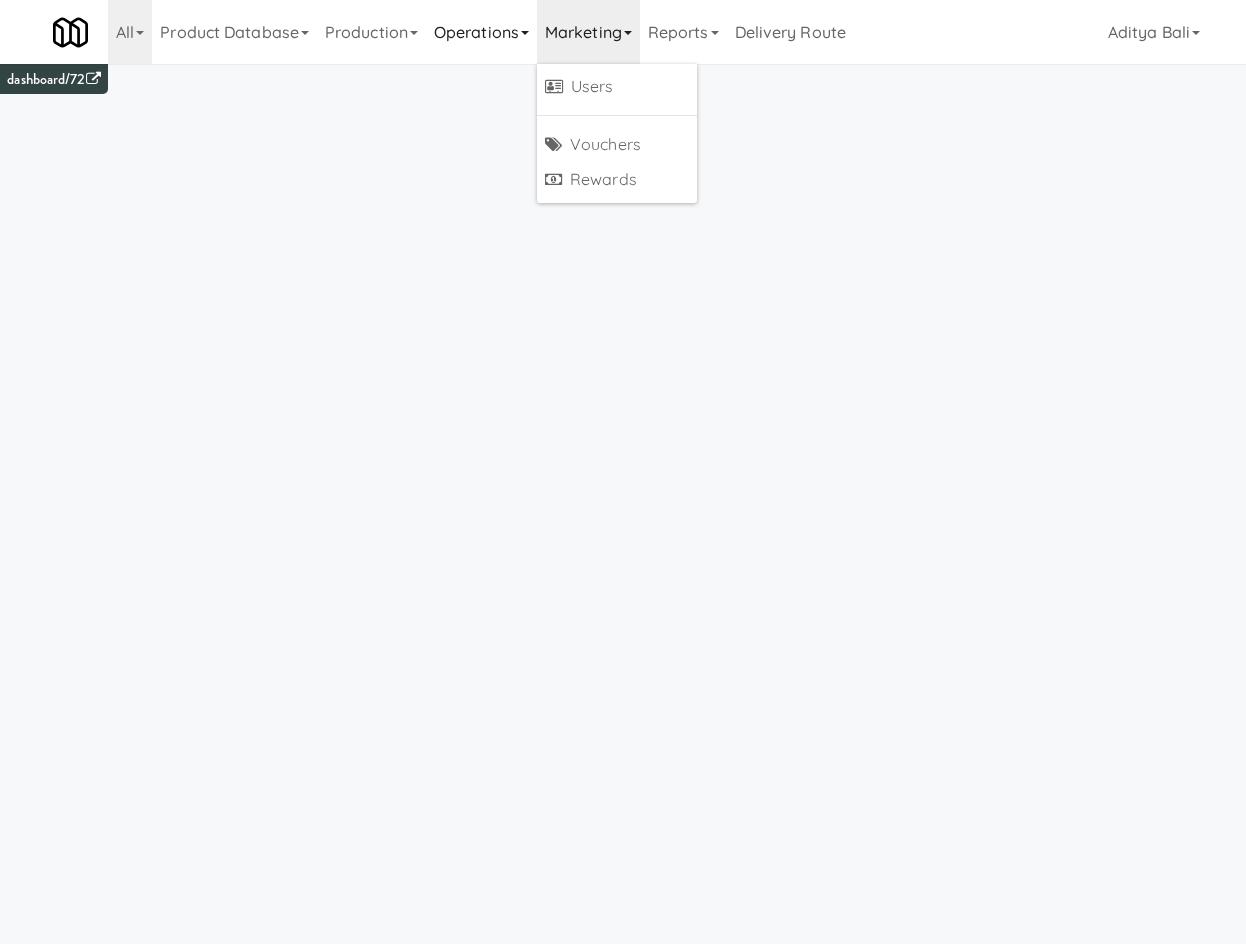click on "Operations" at bounding box center (481, 32) 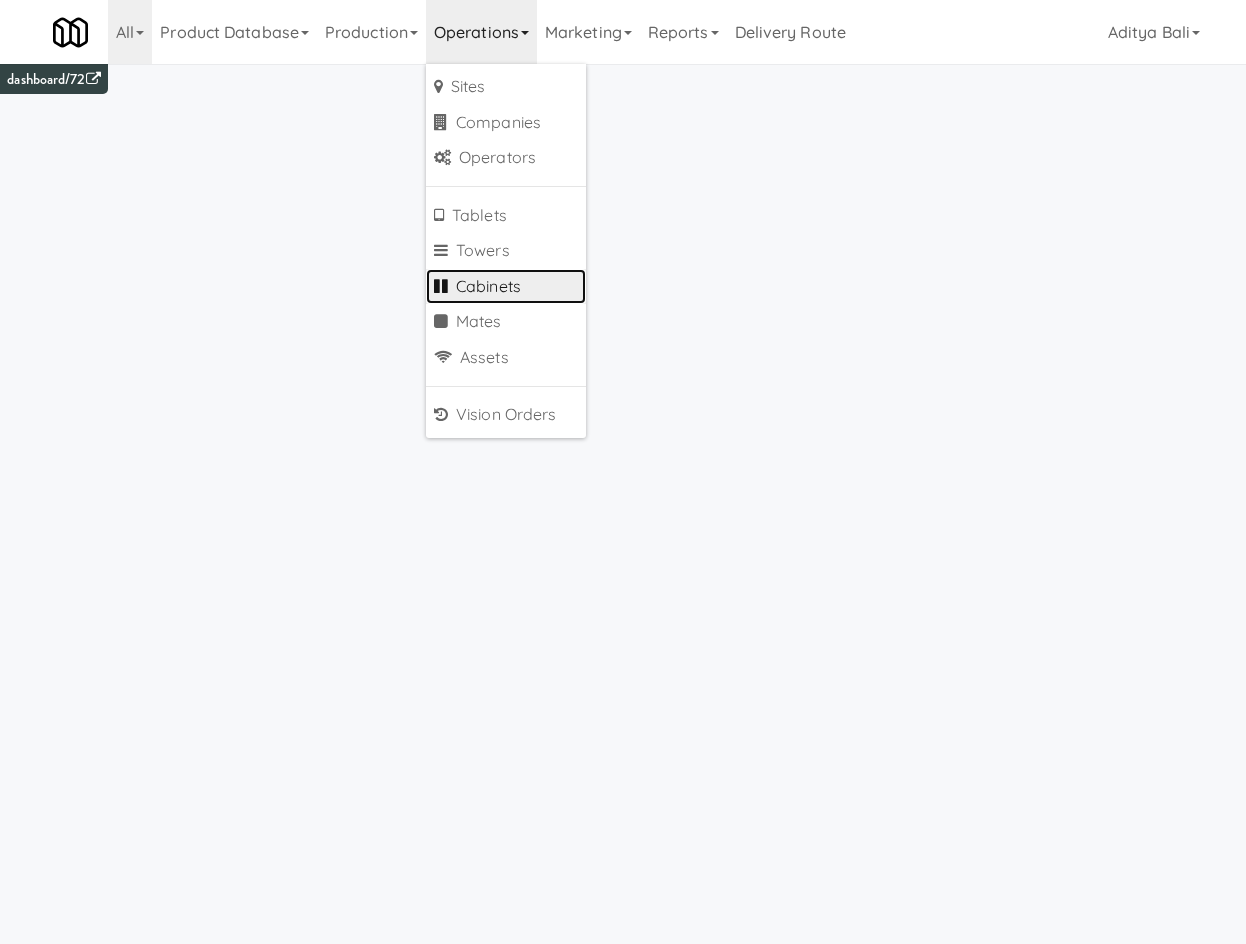 click on "Cabinets" at bounding box center [506, 287] 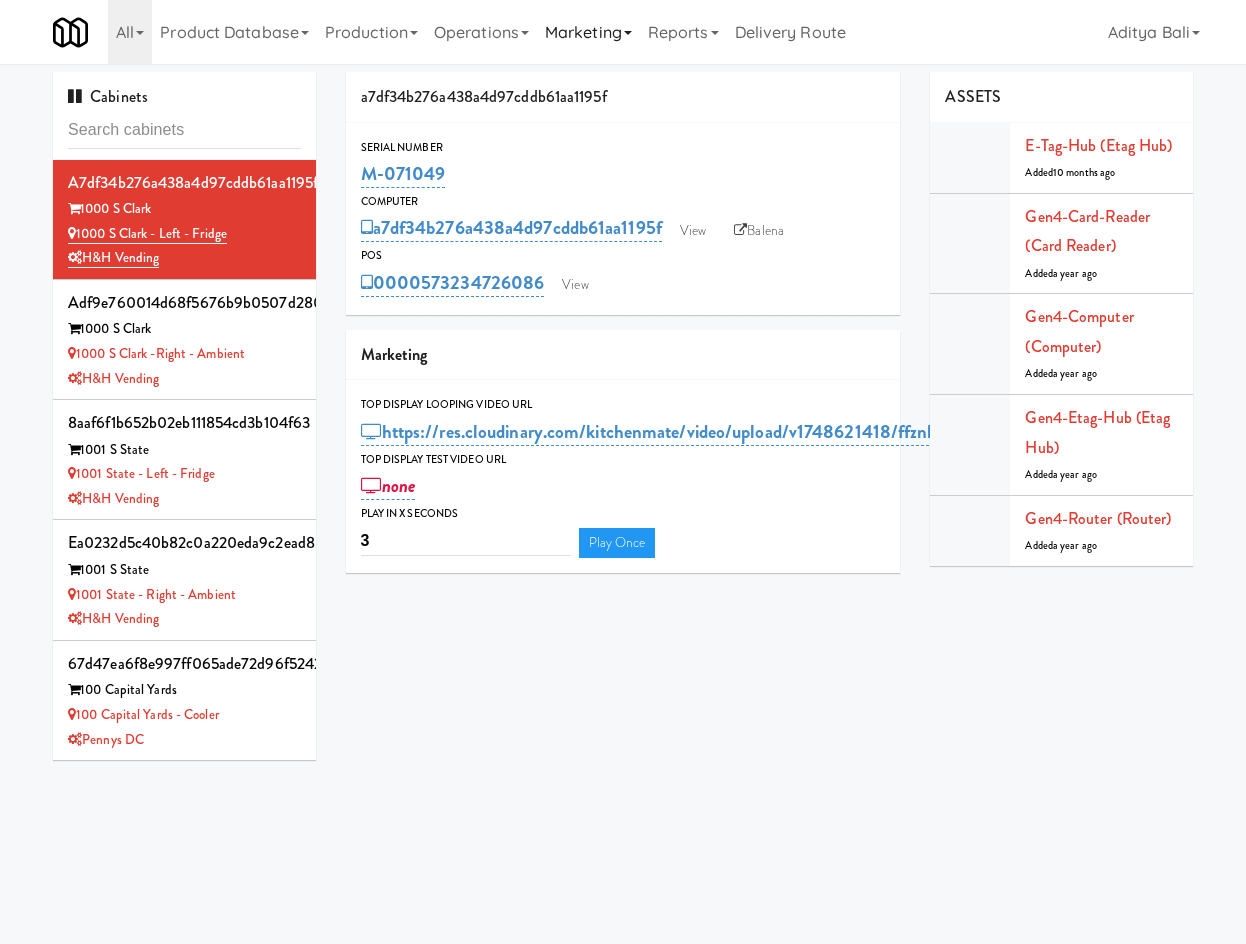 click on "Marketing" at bounding box center (588, 32) 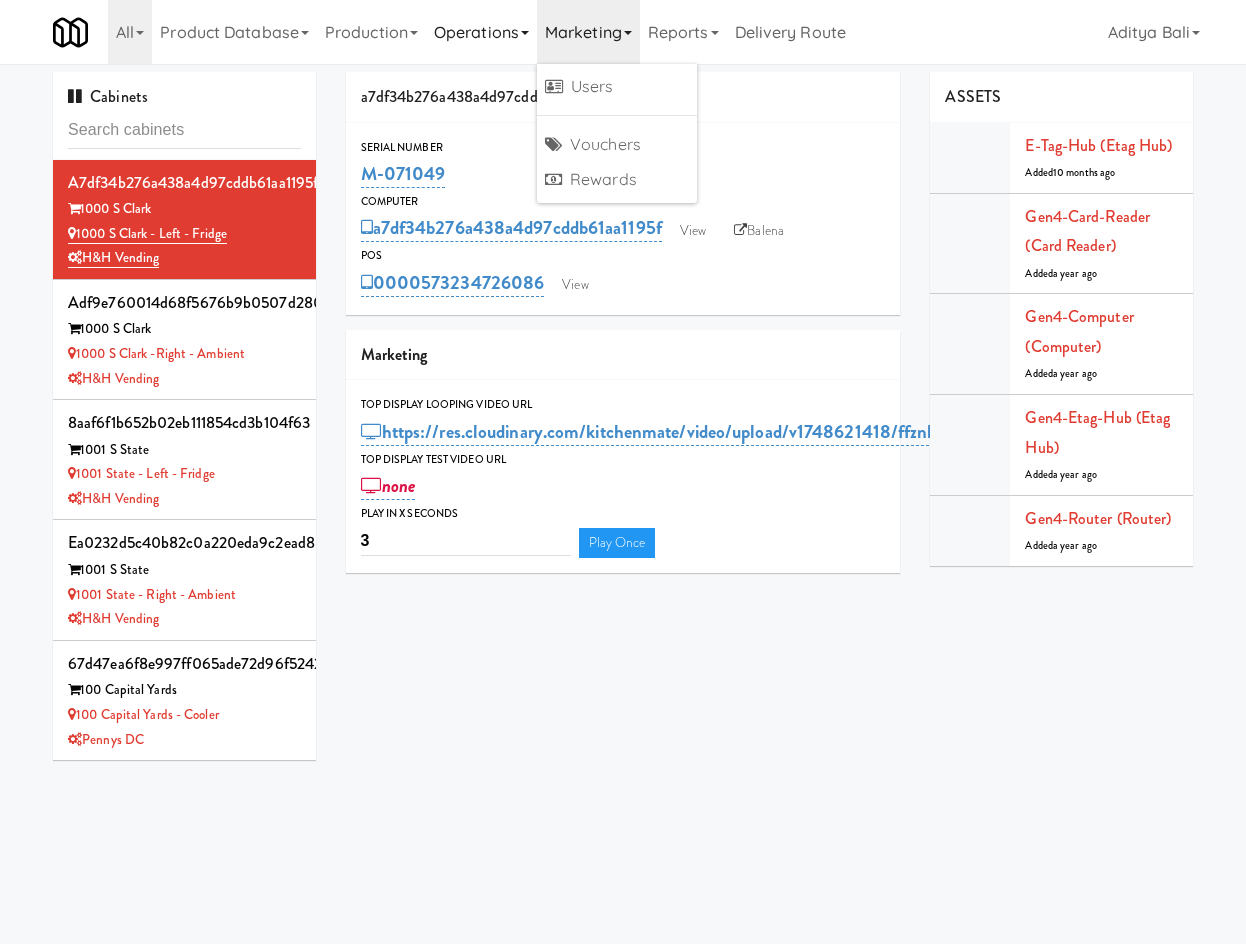 click on "Operations" at bounding box center [481, 32] 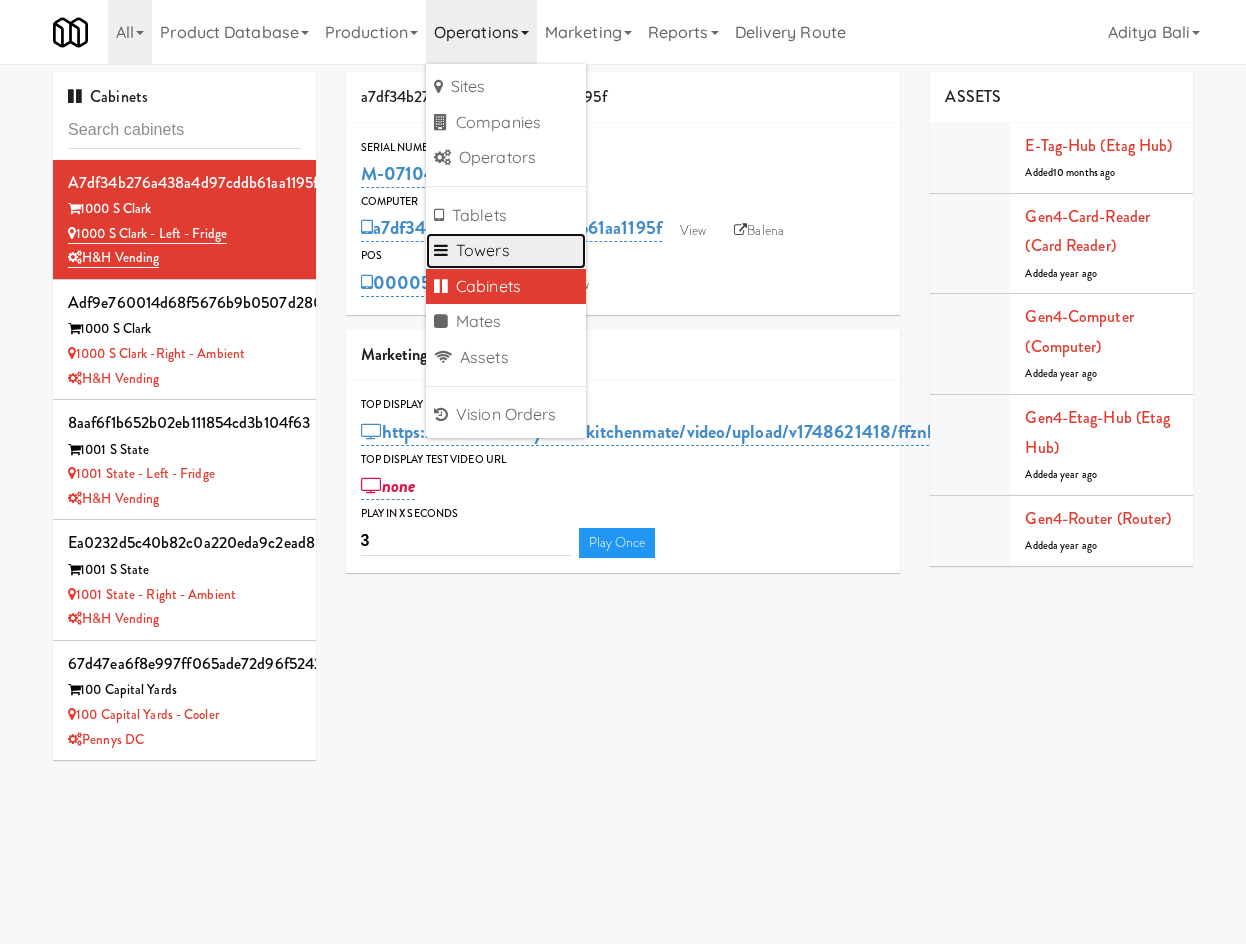 click on "Towers" at bounding box center [506, 251] 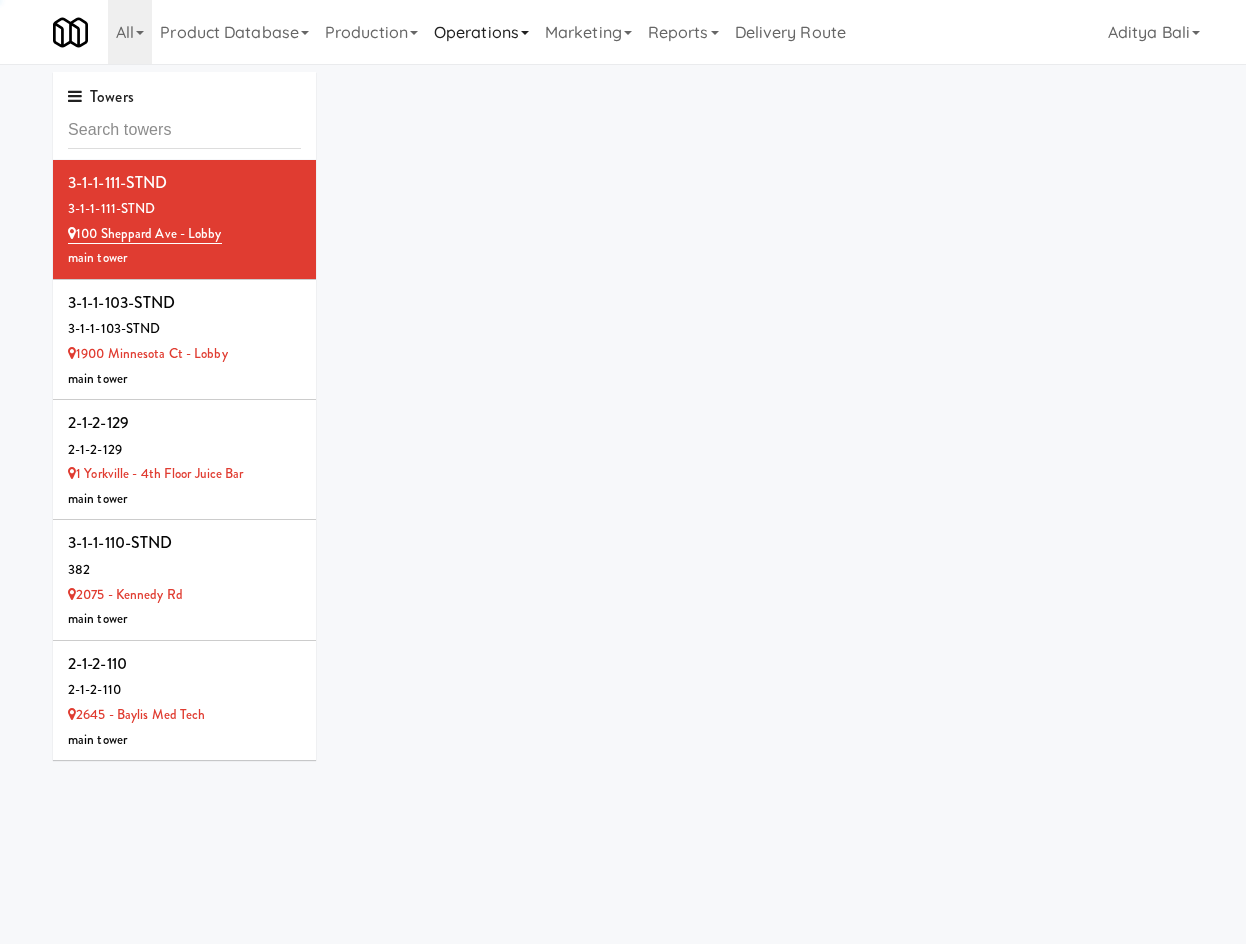click on "Operations" at bounding box center [481, 32] 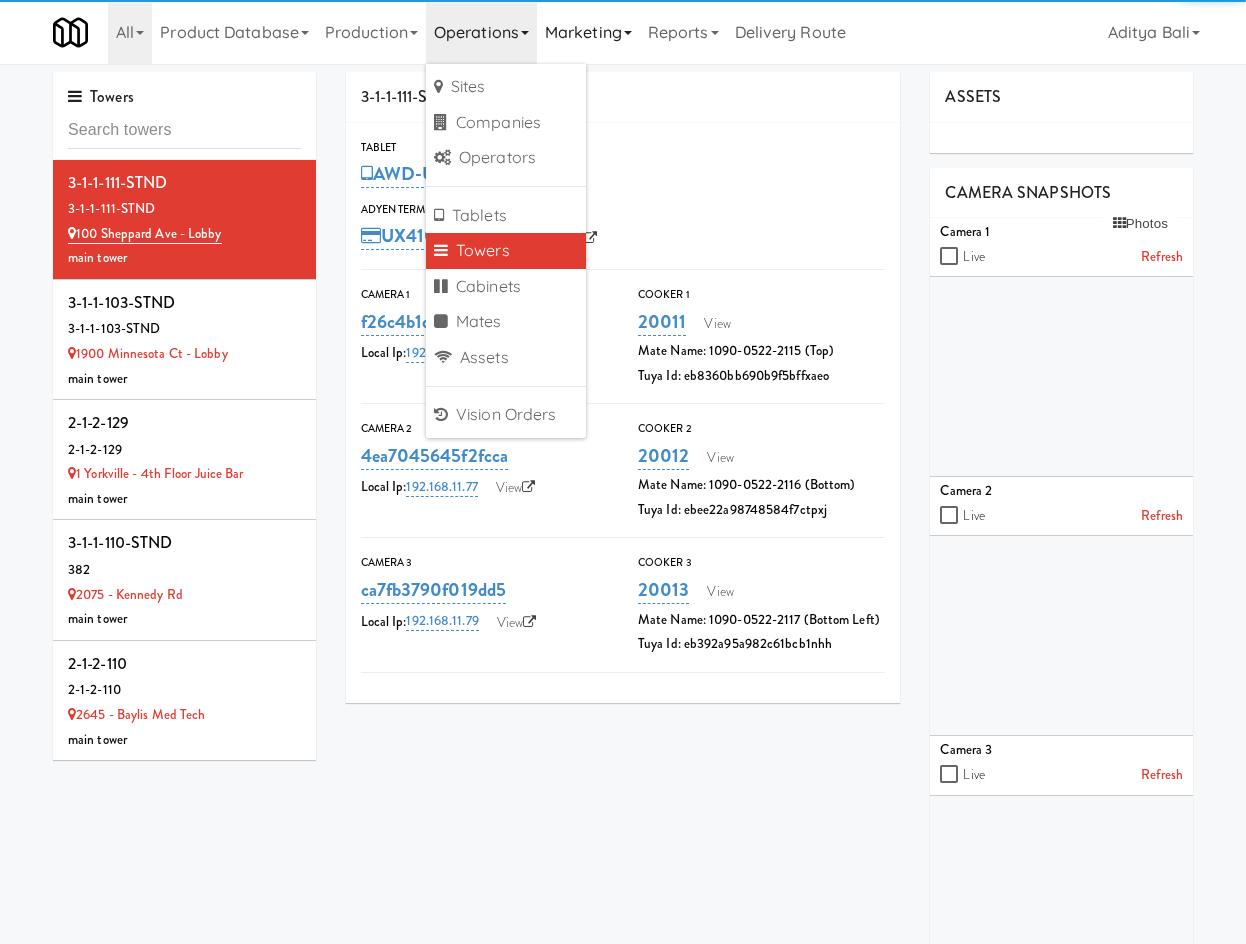 click on "Marketing" at bounding box center (588, 32) 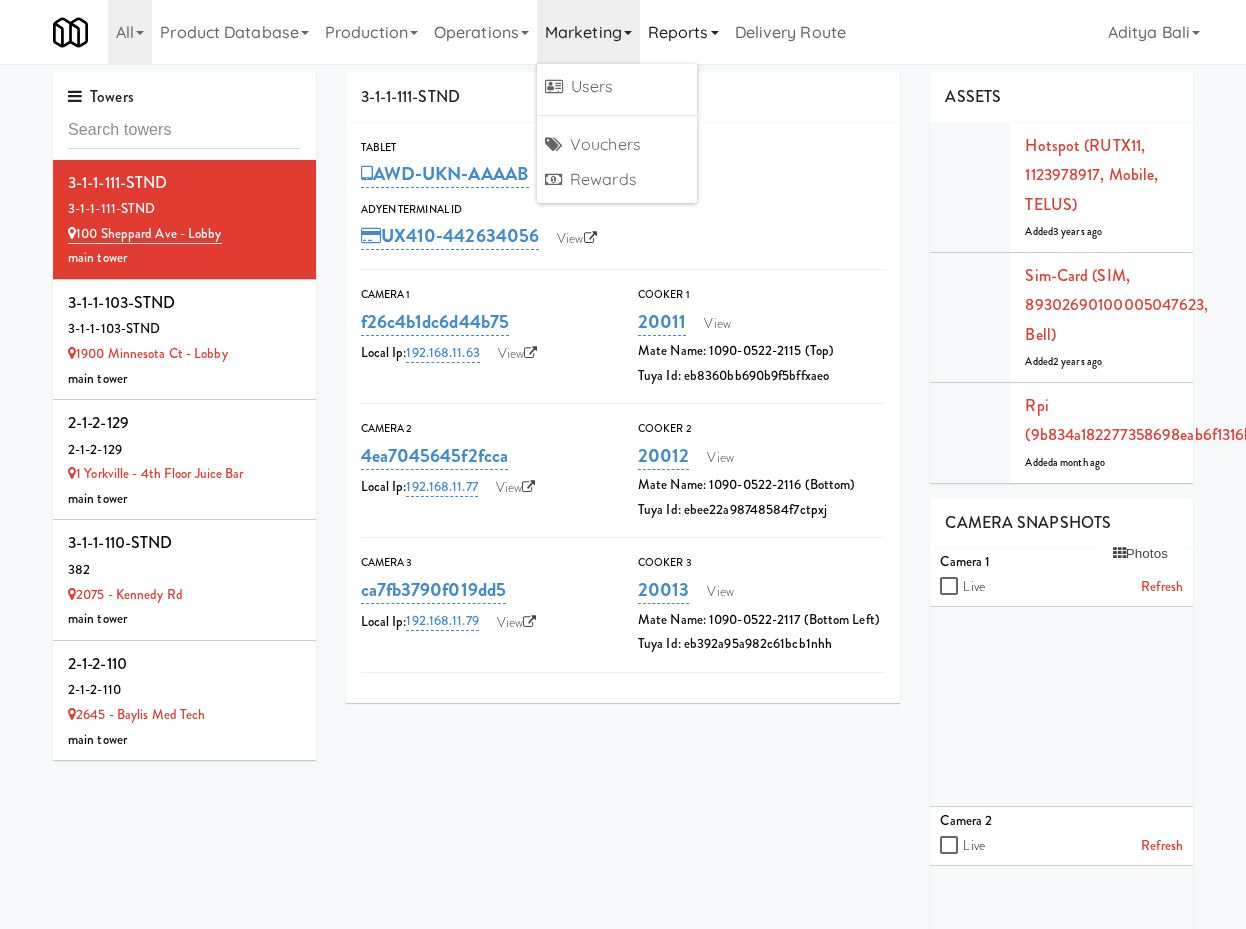 click on "Reports" at bounding box center [683, 32] 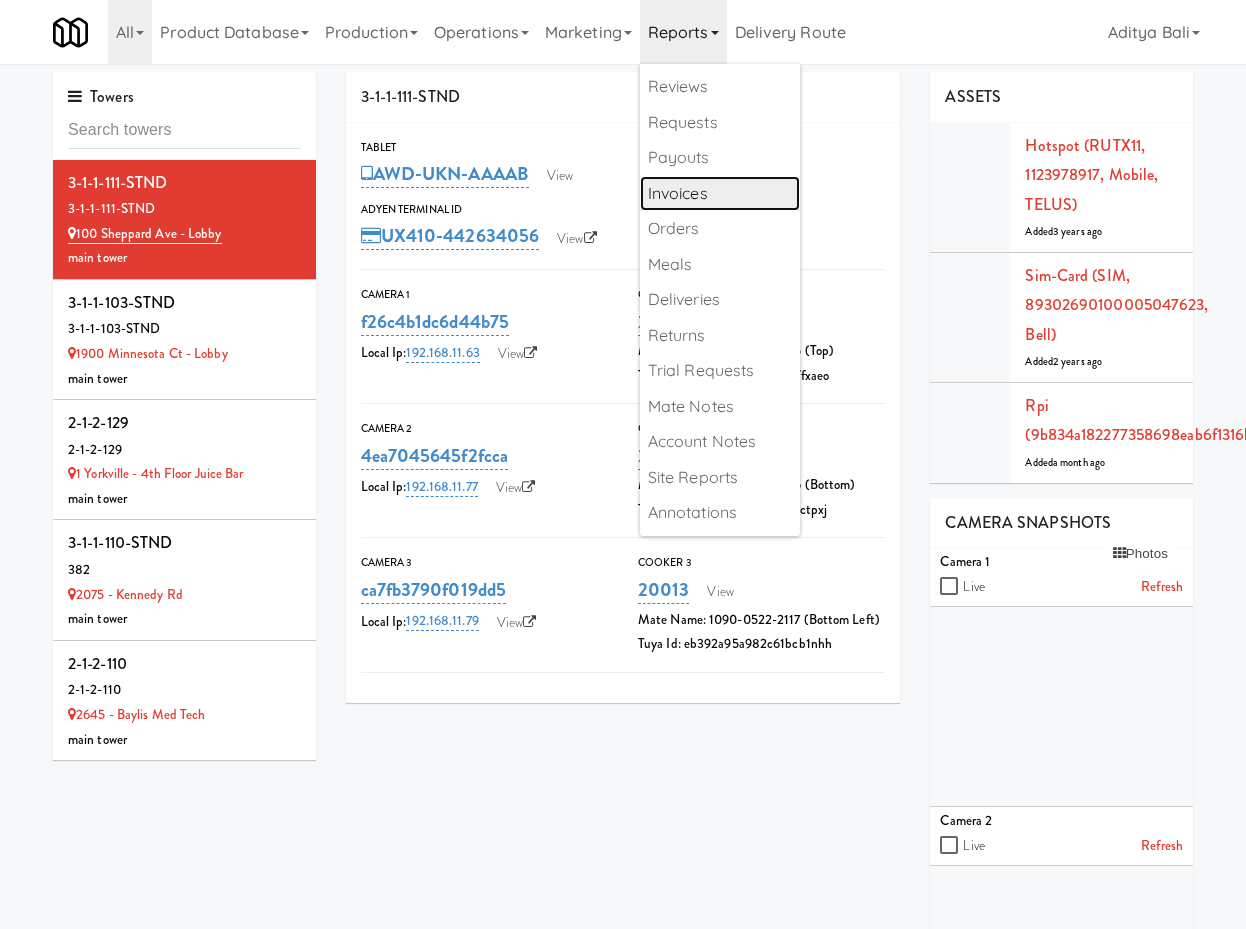 click on "Invoices" at bounding box center (720, 194) 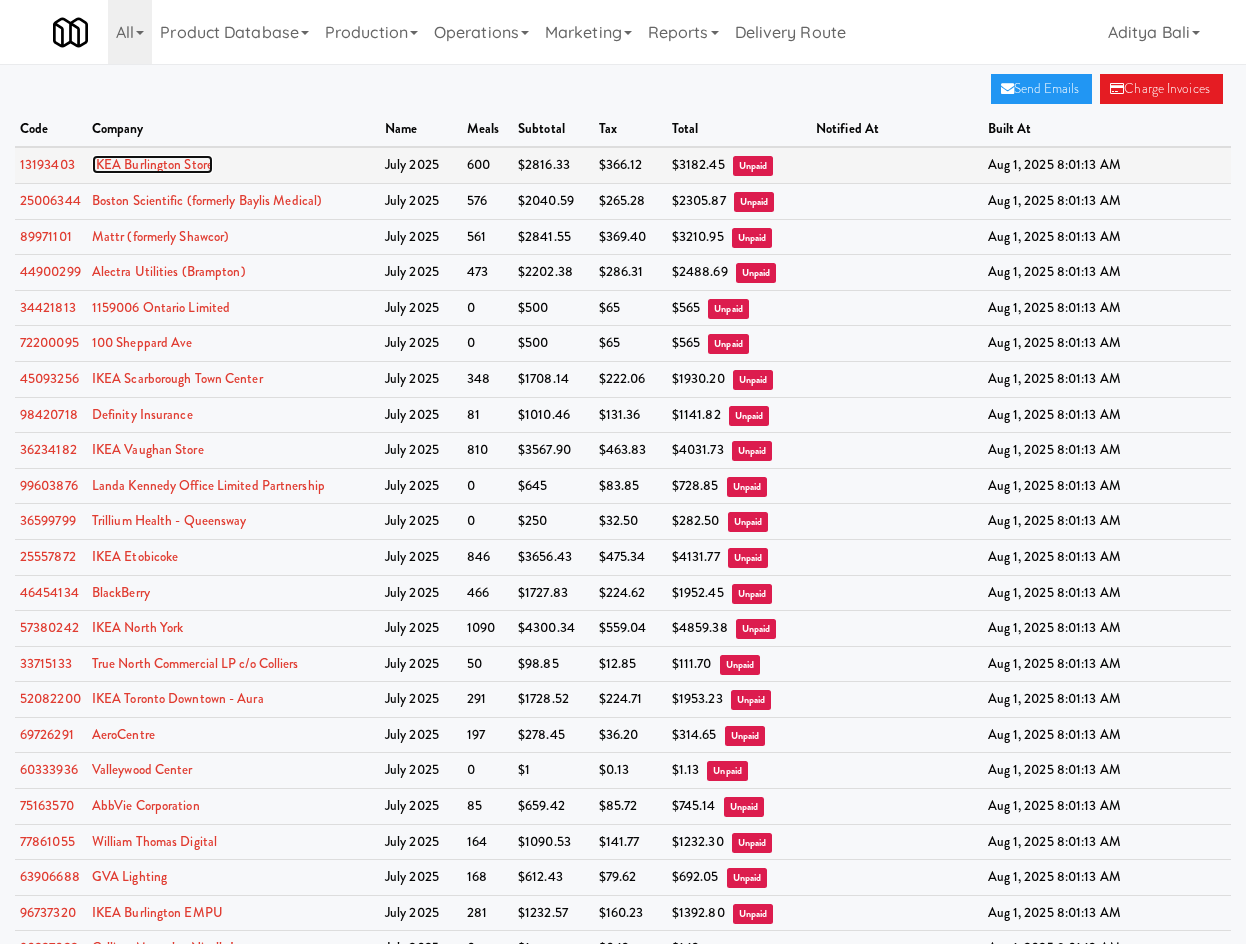click on "IKEA Burlington Store" at bounding box center [152, 164] 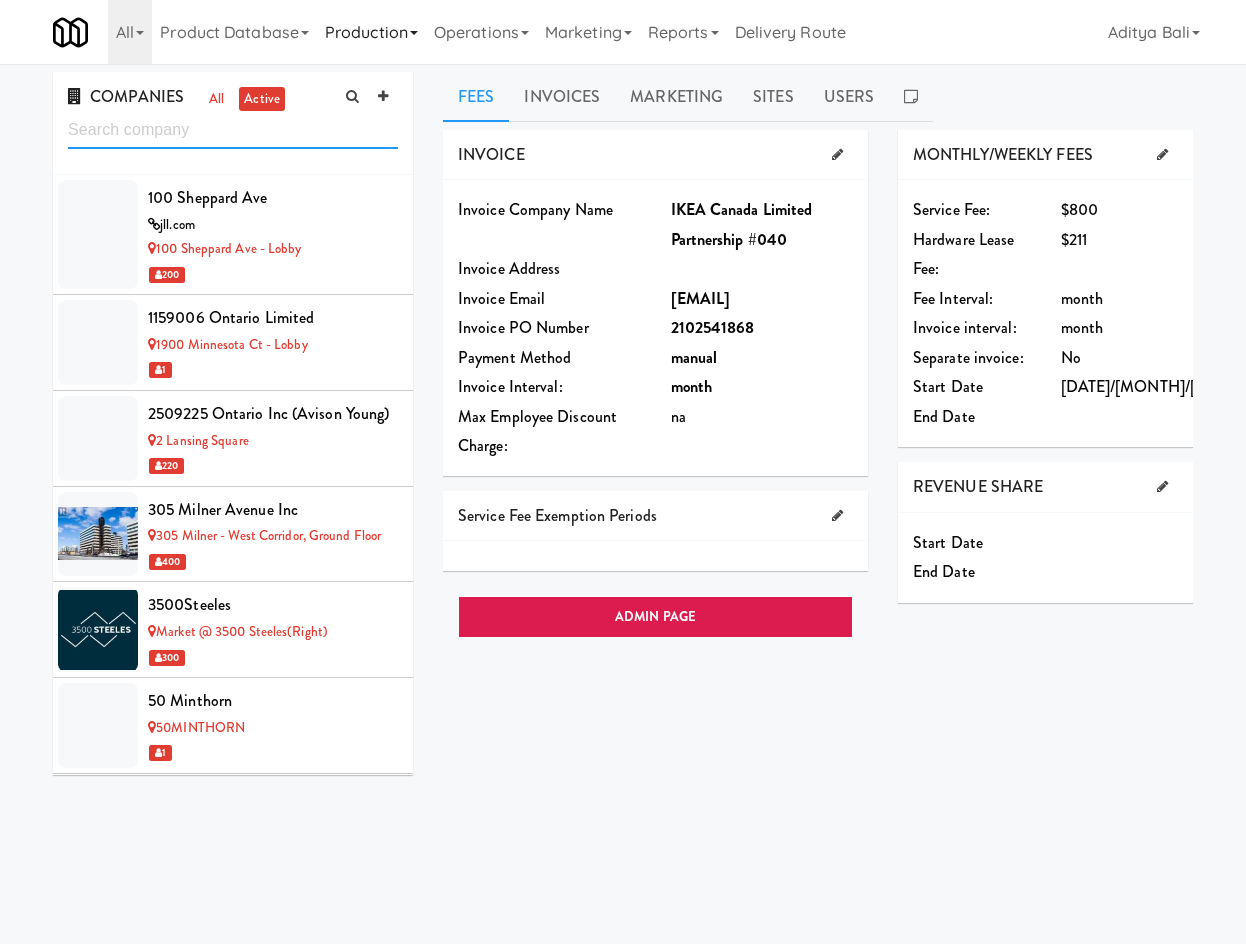 scroll, scrollTop: 6846, scrollLeft: 0, axis: vertical 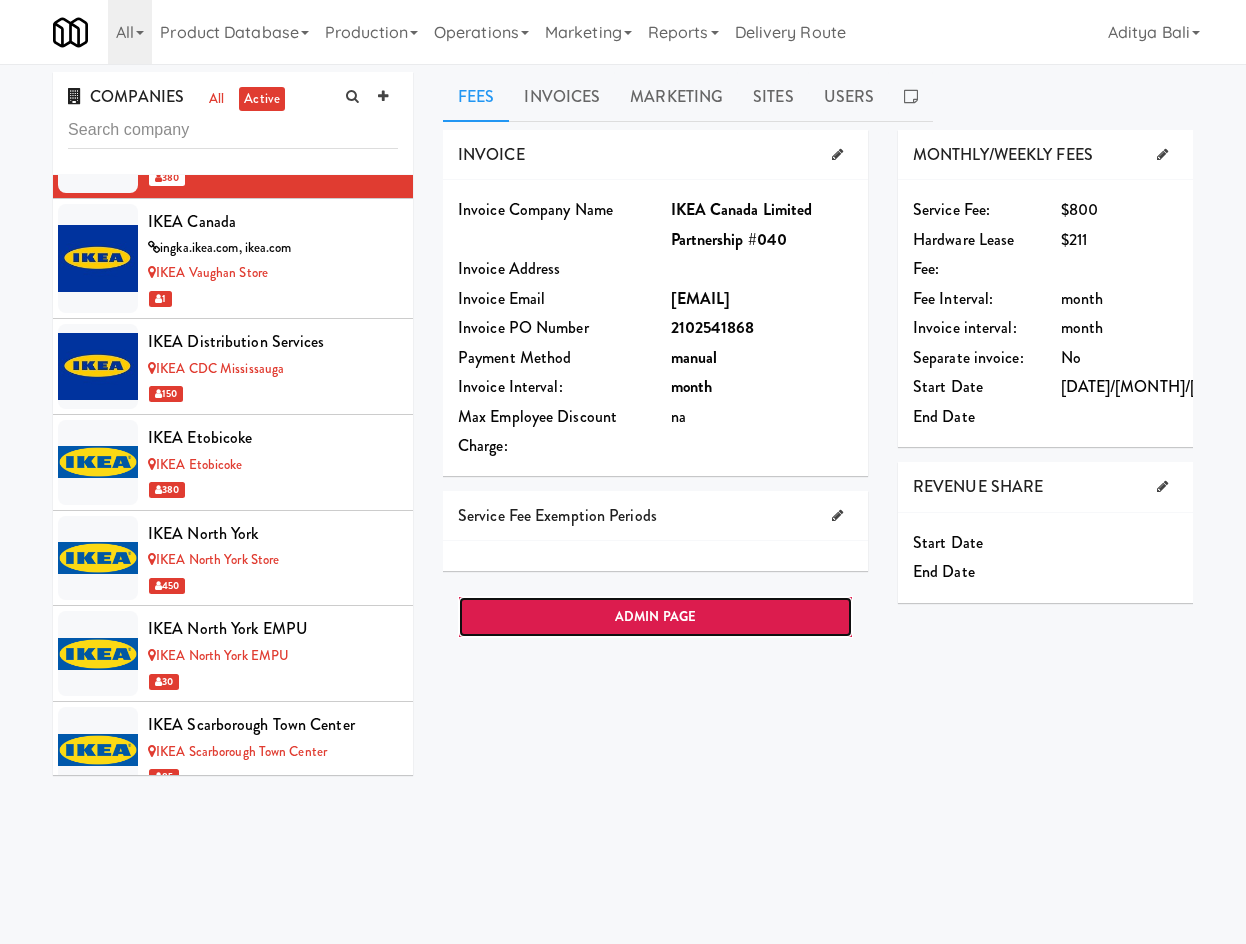 click on "ADMIN PAGE" at bounding box center (655, 617) 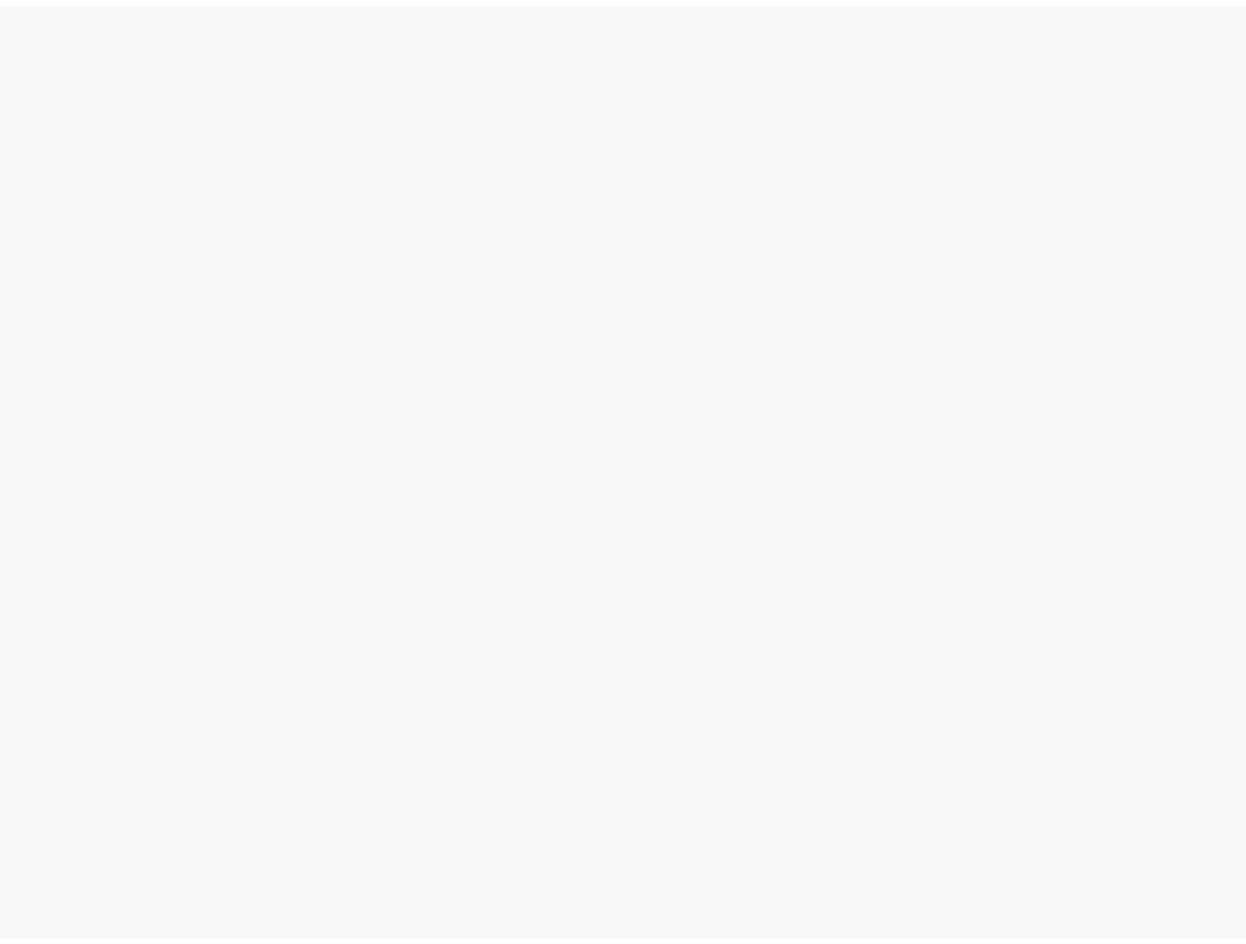scroll, scrollTop: 0, scrollLeft: 0, axis: both 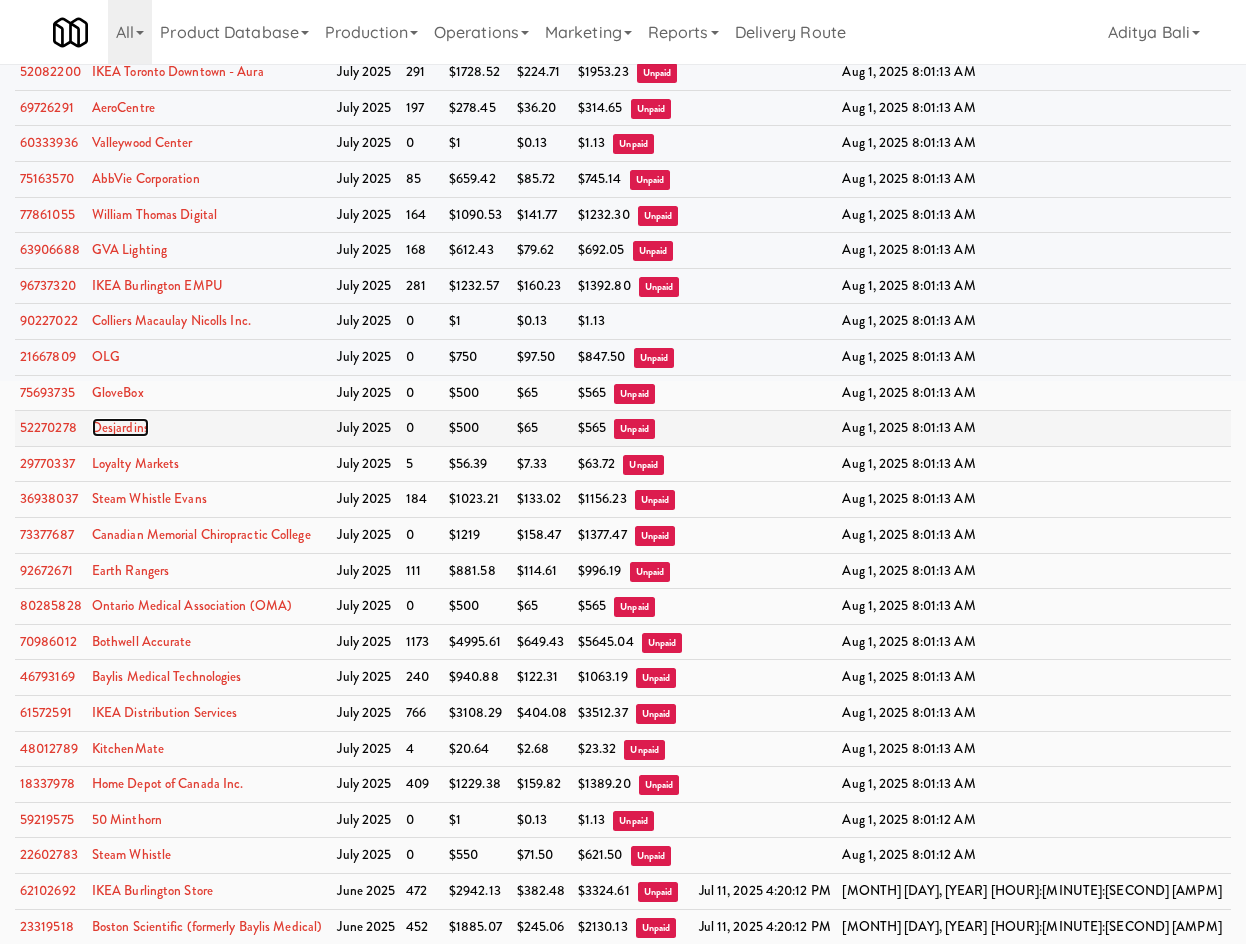 click on "Desjardins" at bounding box center [120, 427] 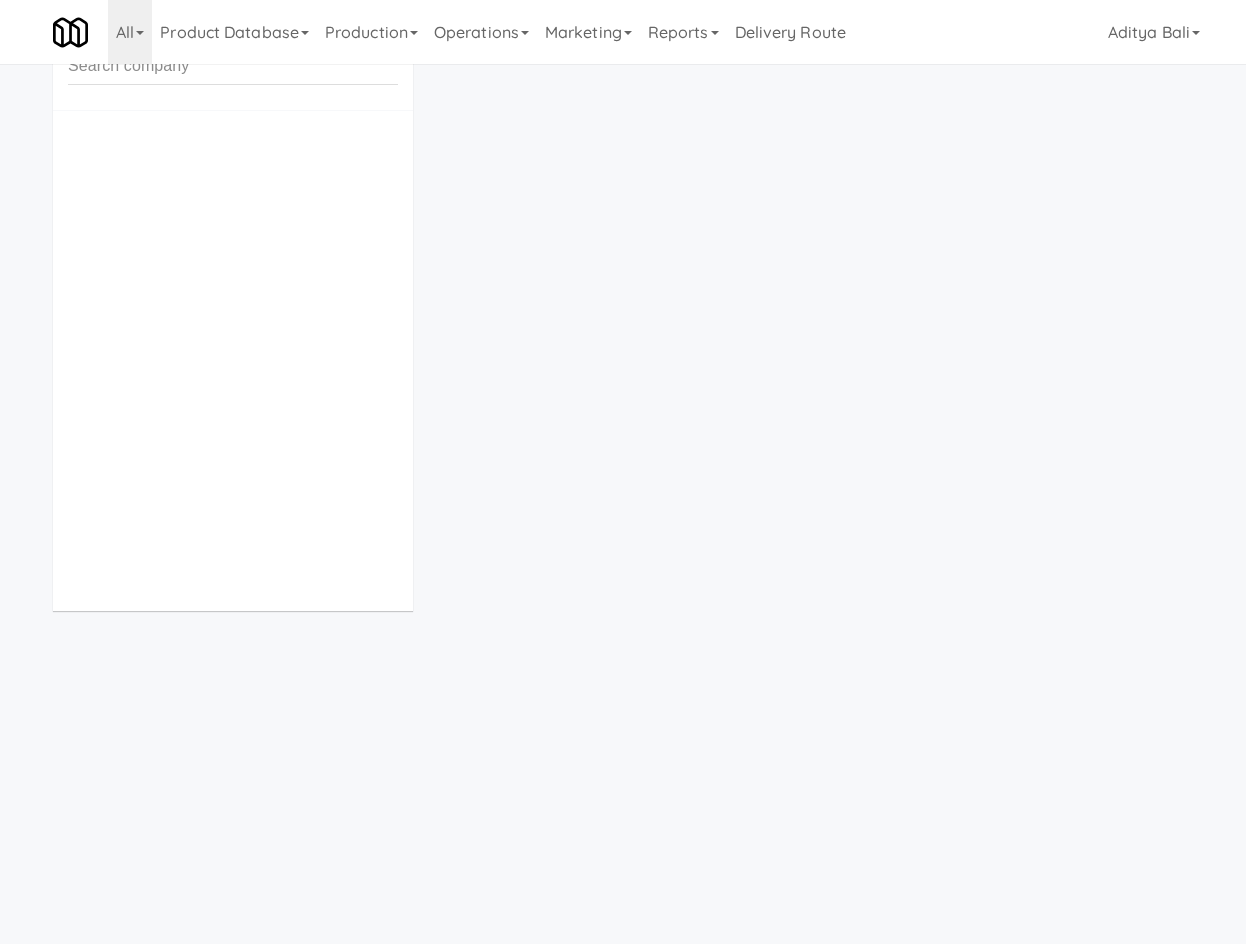 scroll, scrollTop: 64, scrollLeft: 0, axis: vertical 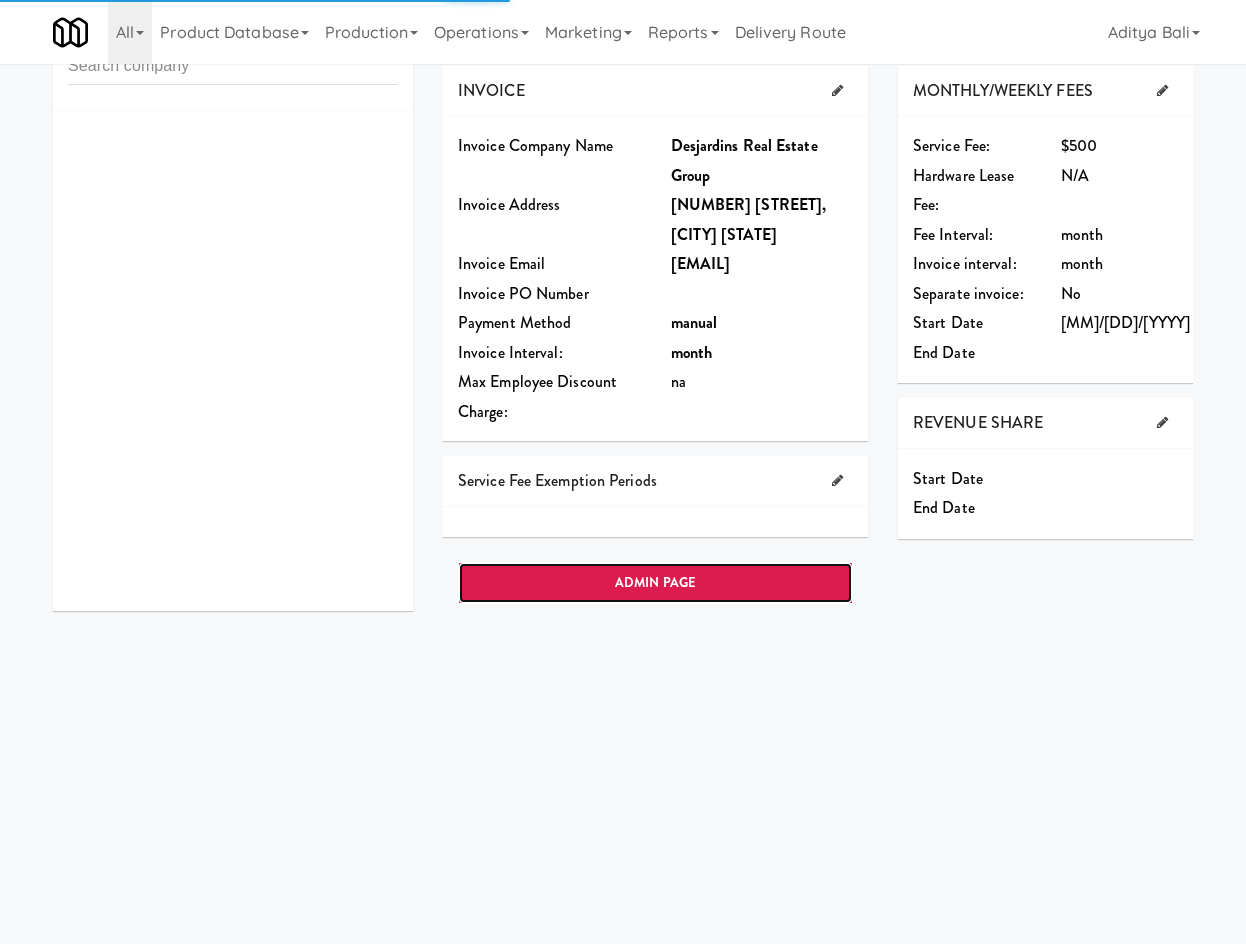 click on "ADMIN PAGE" at bounding box center (655, 583) 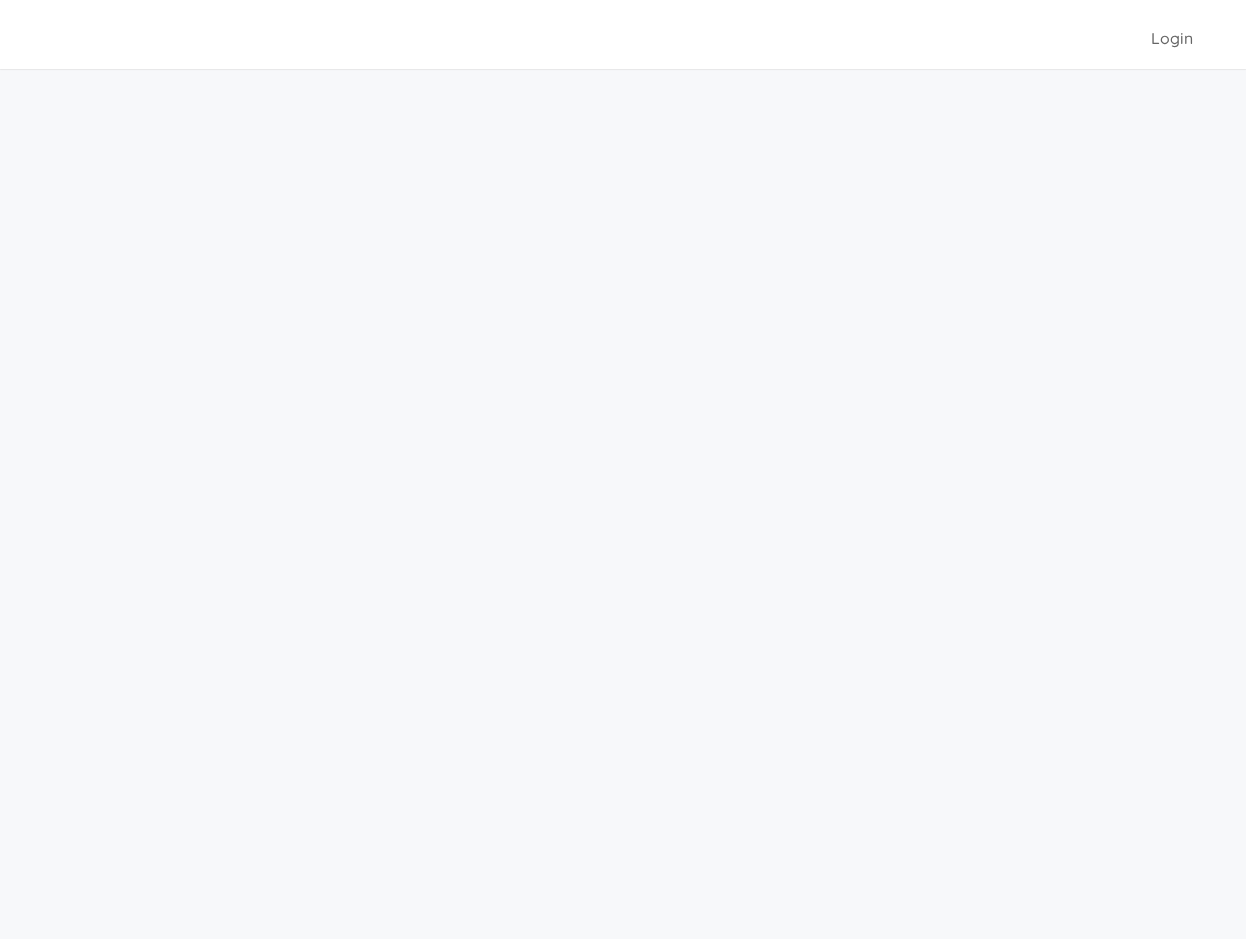 scroll, scrollTop: 64, scrollLeft: 0, axis: vertical 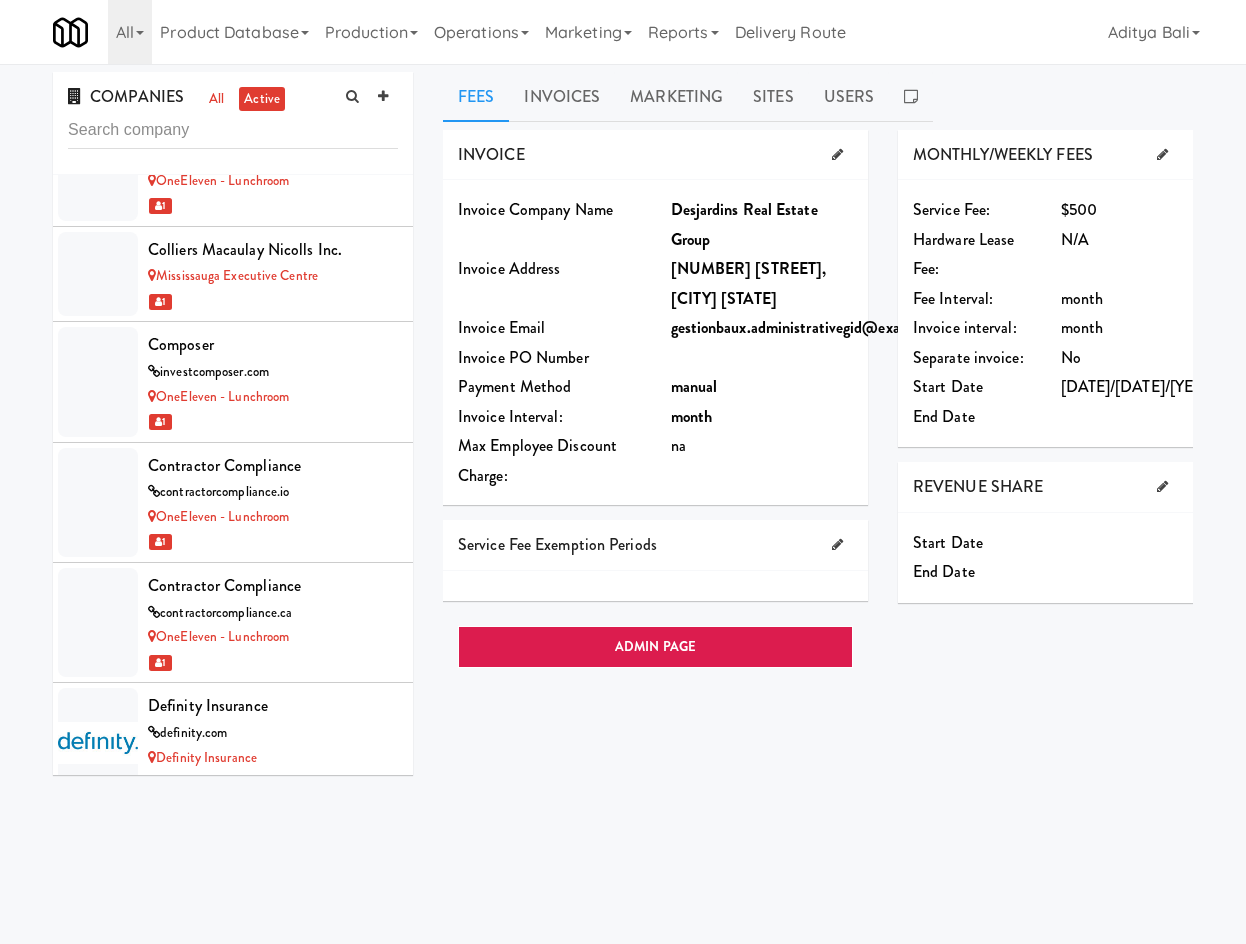 click on "Fees Invoices Marketing Sites Users INVOICE Invoice Company Name Desjardins Real Estate Group Invoice Address [NUMBER] [STREET], [CITY] [STATE] Invoice Email [EMAIL] Invoice PO Number Payment Method manual Invoice Interval: month Max Employee Discount Charge: na Service Fee Exemption Periods ADMIN PAGE MONTHLY/WEEKLY FEES Service Fee: N/A $500 Hardware Lease Fee: N/A na Fee Interval: month Invoice interval: month Separate invoice: No Start Date [MONTH]/[DAY]/[YEAR] End Date REVENUE SHARE Start Date End Date Invoices [NUMBER] $[NUMBER] [MONTH] [YEAR] Mark As Paid [NUMBER] $[NUMBER] [MONTH] [YEAR] Mark As Paid [NUMBER] $[NUMBER] [MONTH] [YEAR] Paid [NUMBER] $[NUMBER] [MONTH] [YEAR] Paid [NUMBER] $[NUMBER] [MONTH] [YEAR] Paid [NUMBER] $[NUMBER] [MONTH] [YEAR] Paid [NUMBER] $[NUMBER] [MONTH] [YEAR] Paid [NUMBER] $[NUMBER] [MONTH] [YEAR] Paid [NUMBER] $[NUMBER] [MONTH] [YEAR] Mark As Paid [MONTH] [YEAR] Invoice # [NUMBER] Vouchers $0 Fees ([NUMBER] item) $500 Monthly Service Fee ([MONTH] [YEAR]) $500 Add Invoice Item Subtotal $500 Tax $65 Refund $0 Total $565 Emailed Paid" at bounding box center (818, 476) 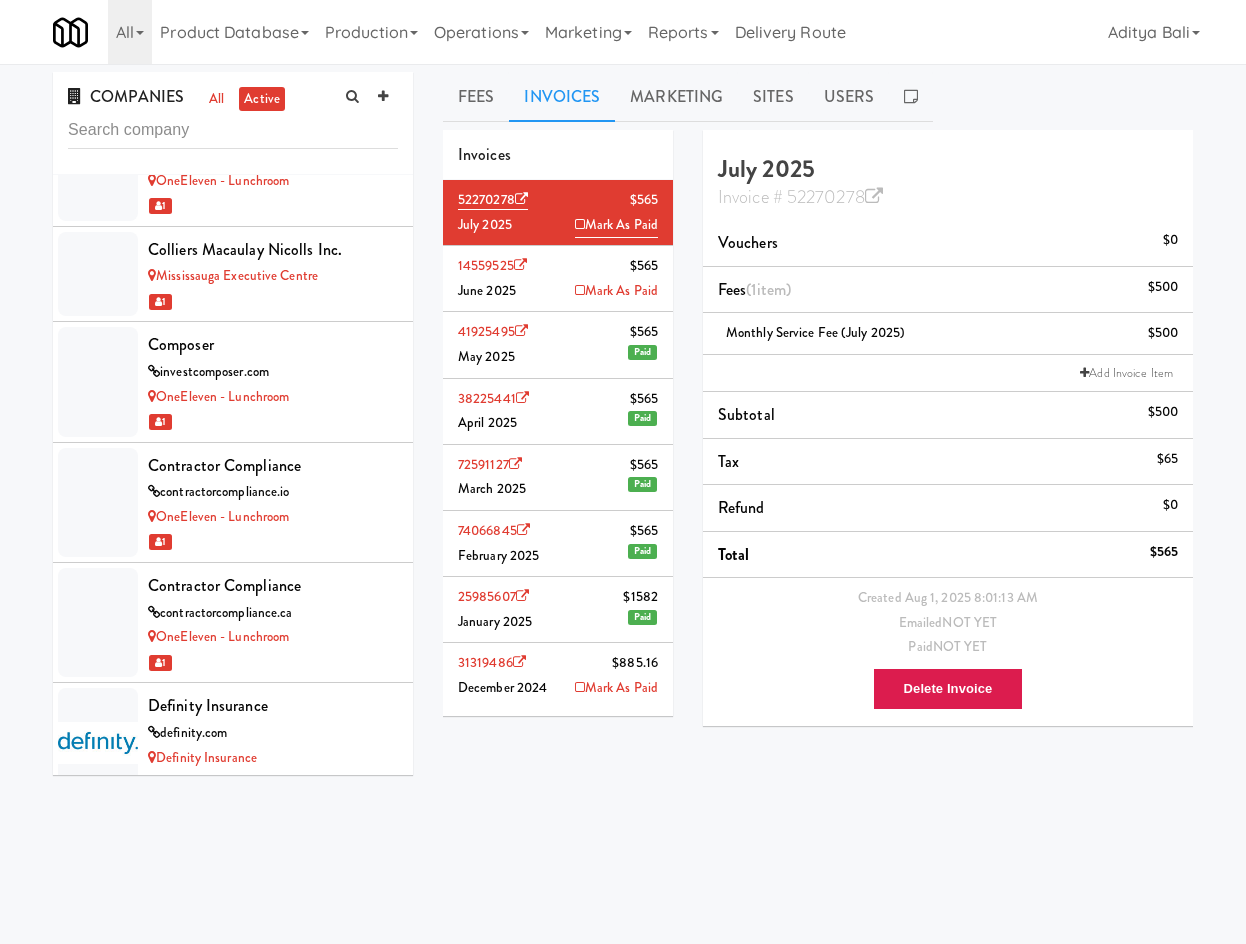click on "41925495   $565 May 2025 Paid" at bounding box center [558, 345] 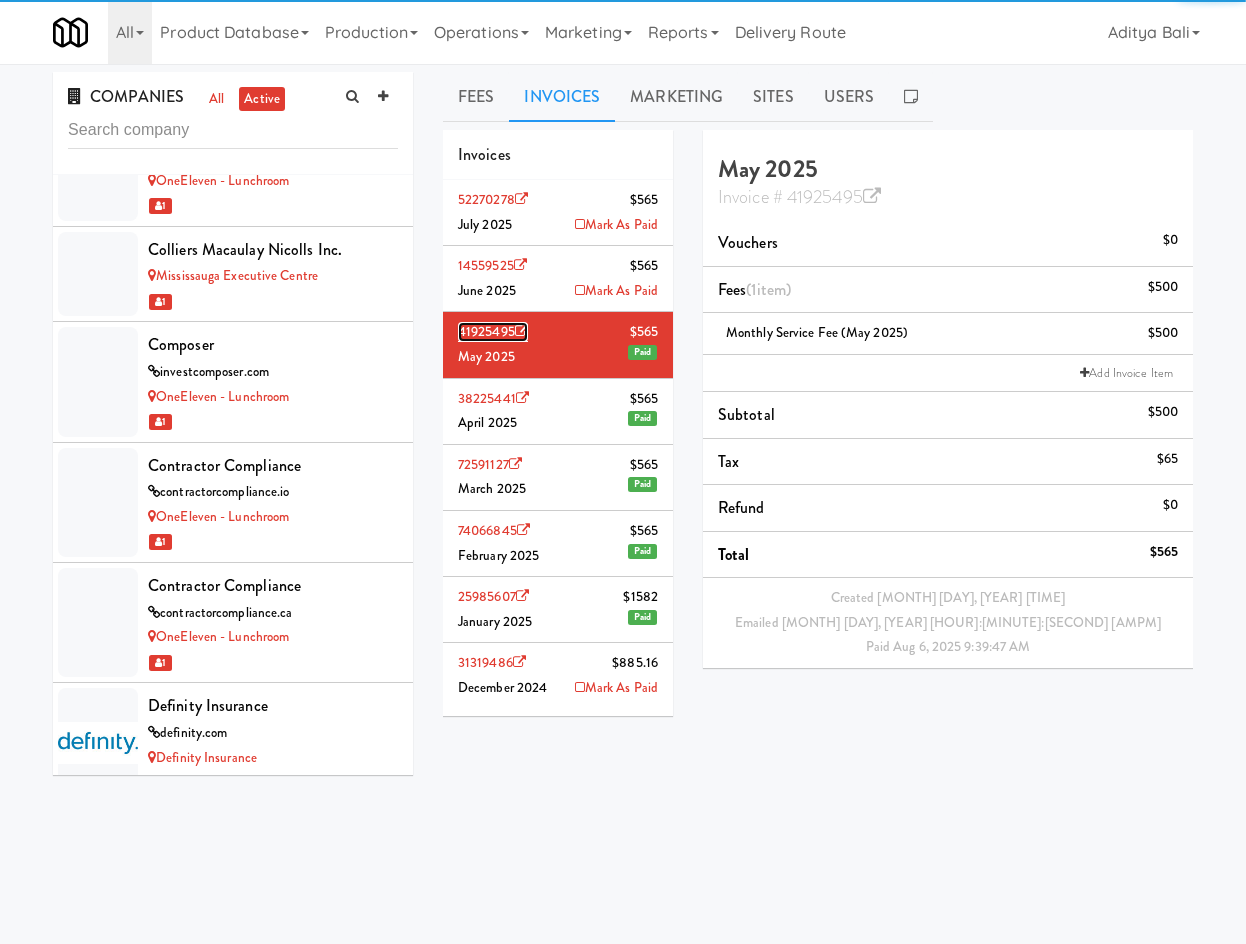 click on "41925495" at bounding box center (493, 332) 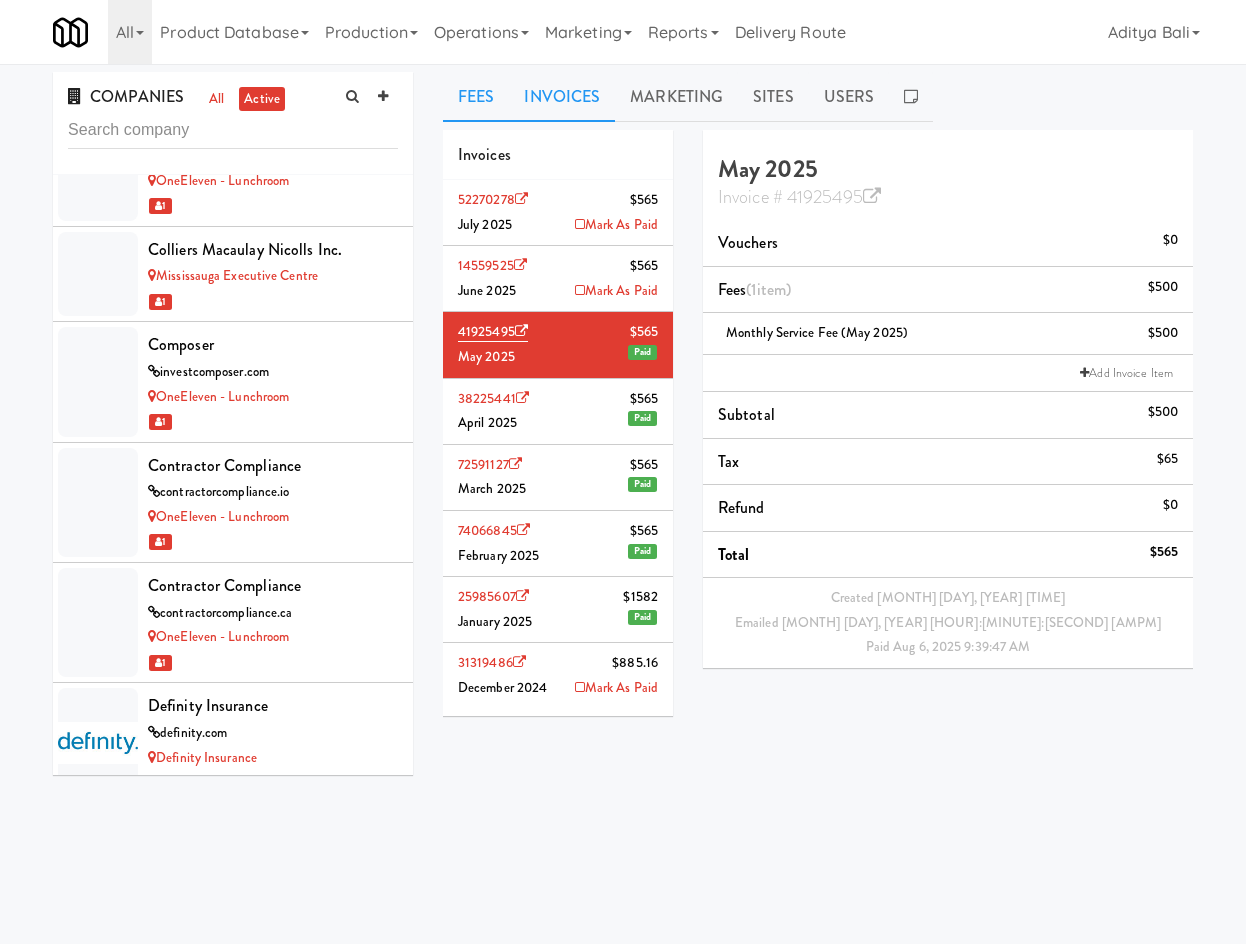 click on "Fees" at bounding box center [476, 97] 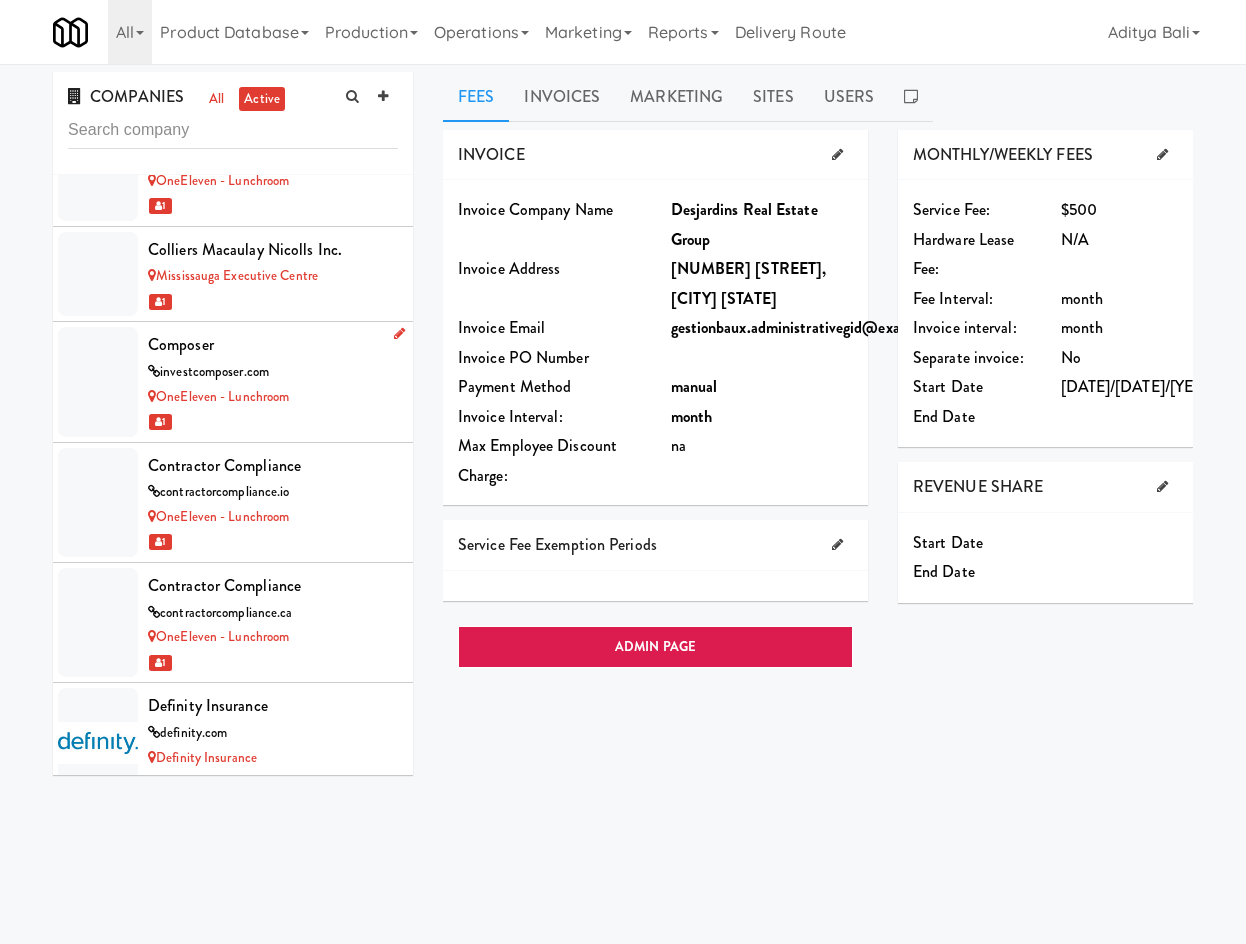 click on "1" at bounding box center [273, 421] 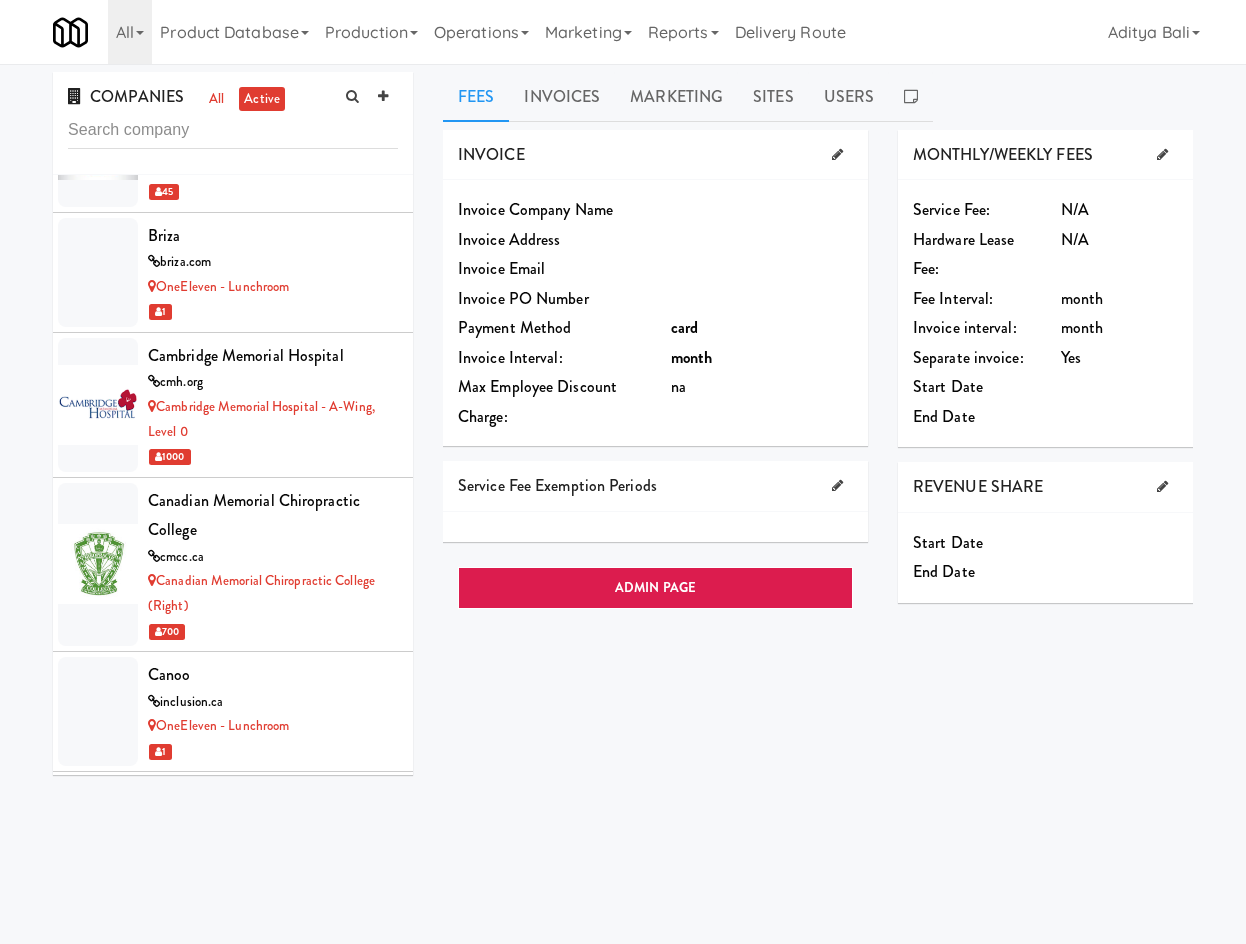 scroll, scrollTop: 2774, scrollLeft: 0, axis: vertical 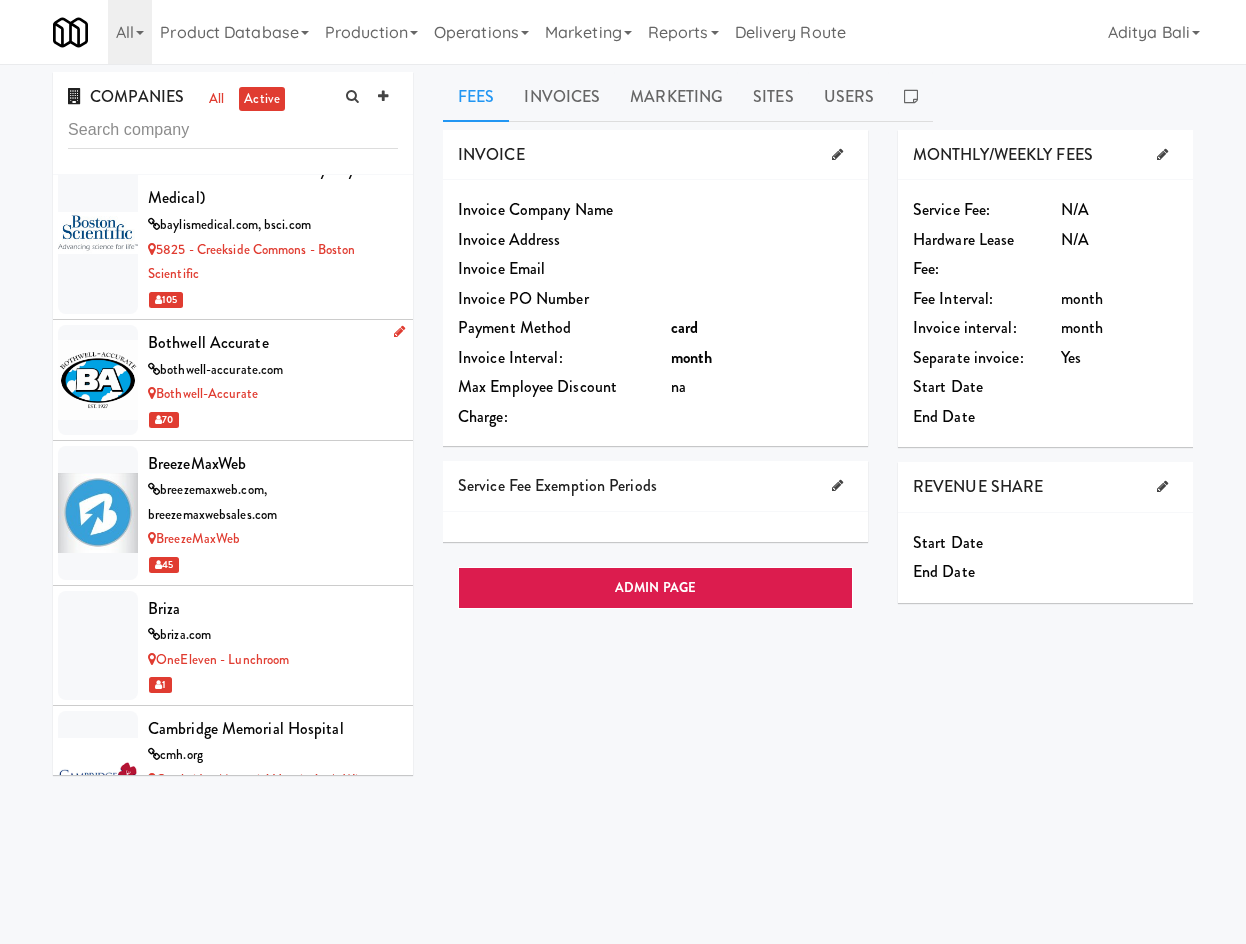 click on "70" at bounding box center (273, 419) 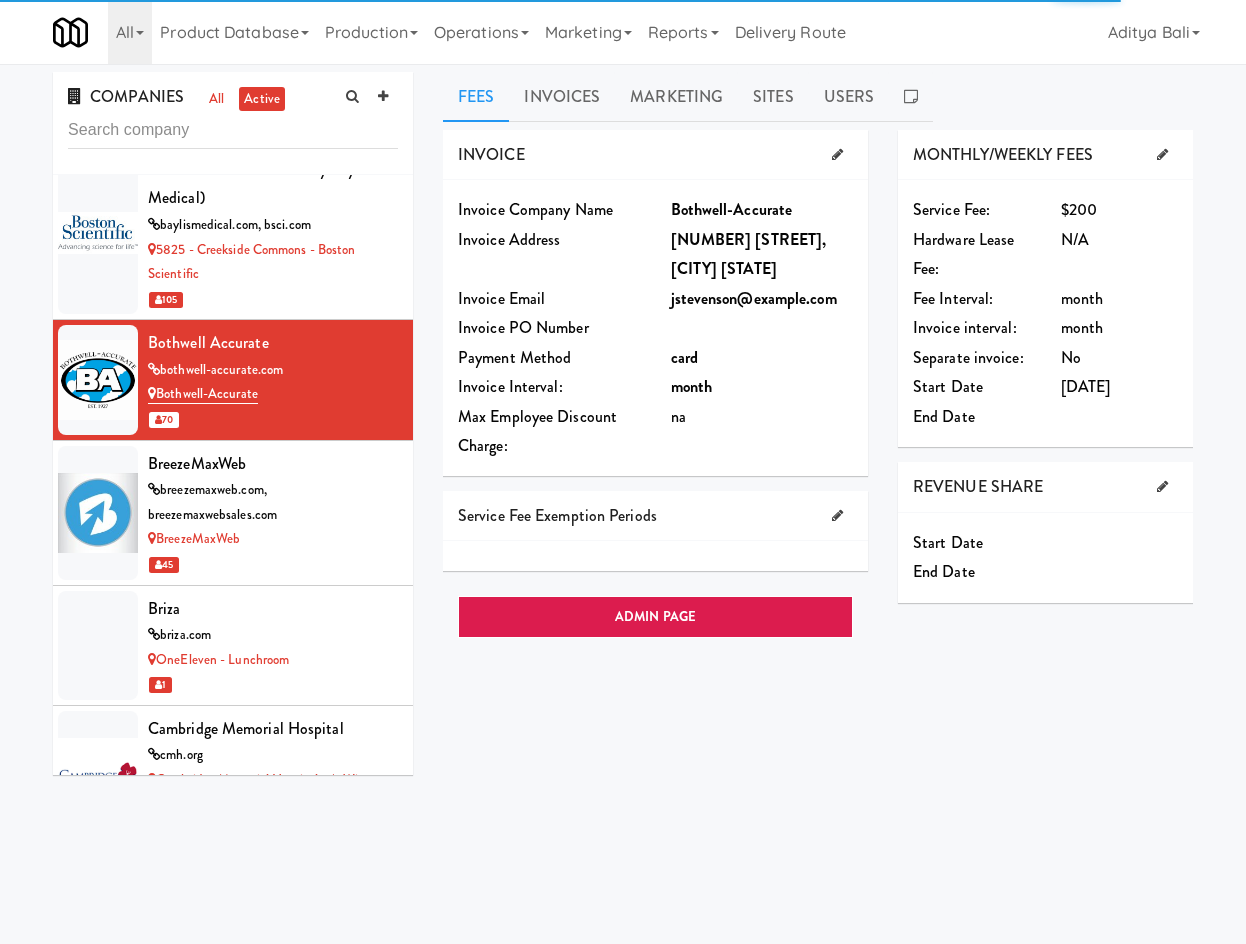 click on "105" at bounding box center [273, 299] 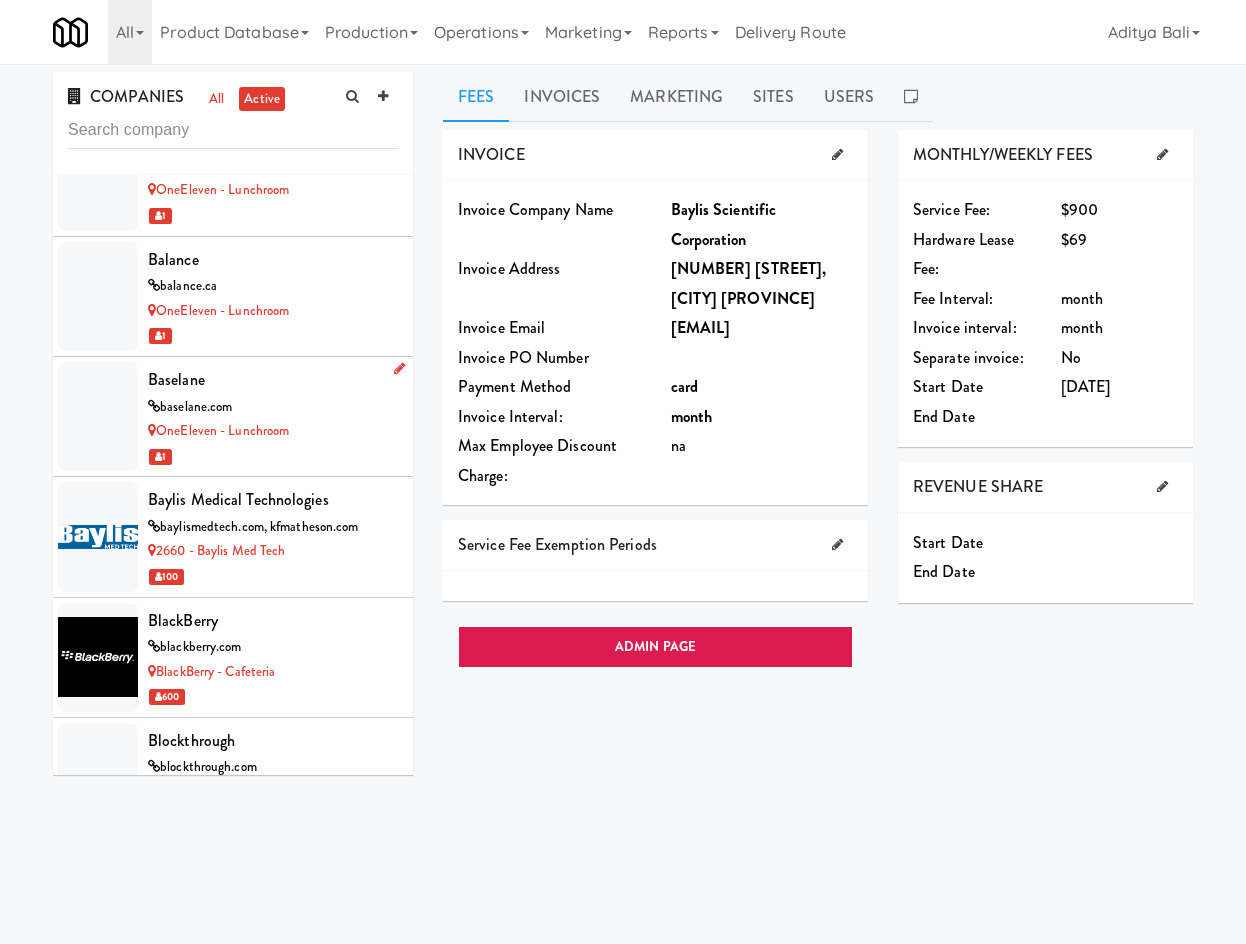 scroll, scrollTop: 2074, scrollLeft: 0, axis: vertical 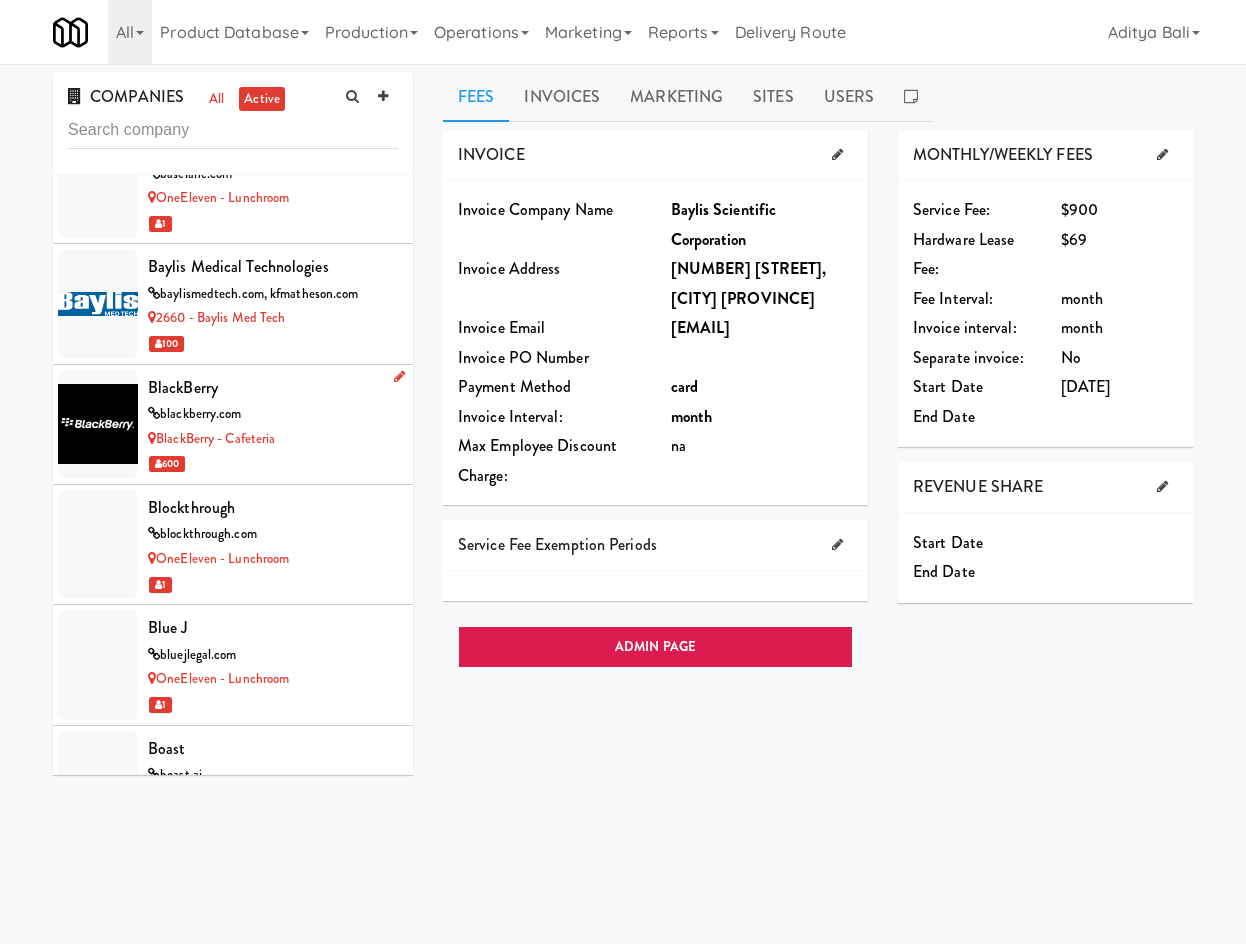 click on "BlackBerry - Cafeteria" at bounding box center (273, 439) 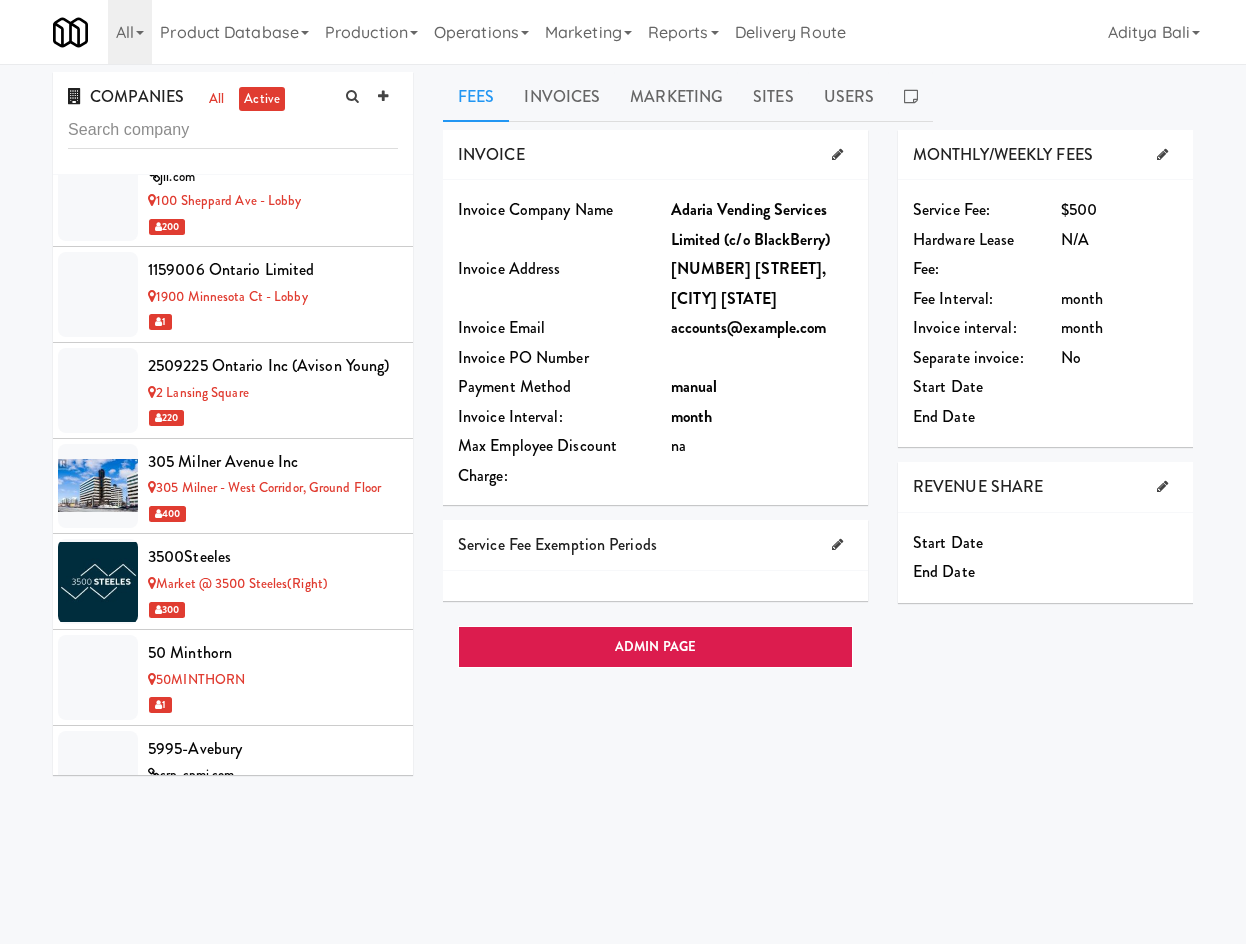 scroll, scrollTop: 0, scrollLeft: 0, axis: both 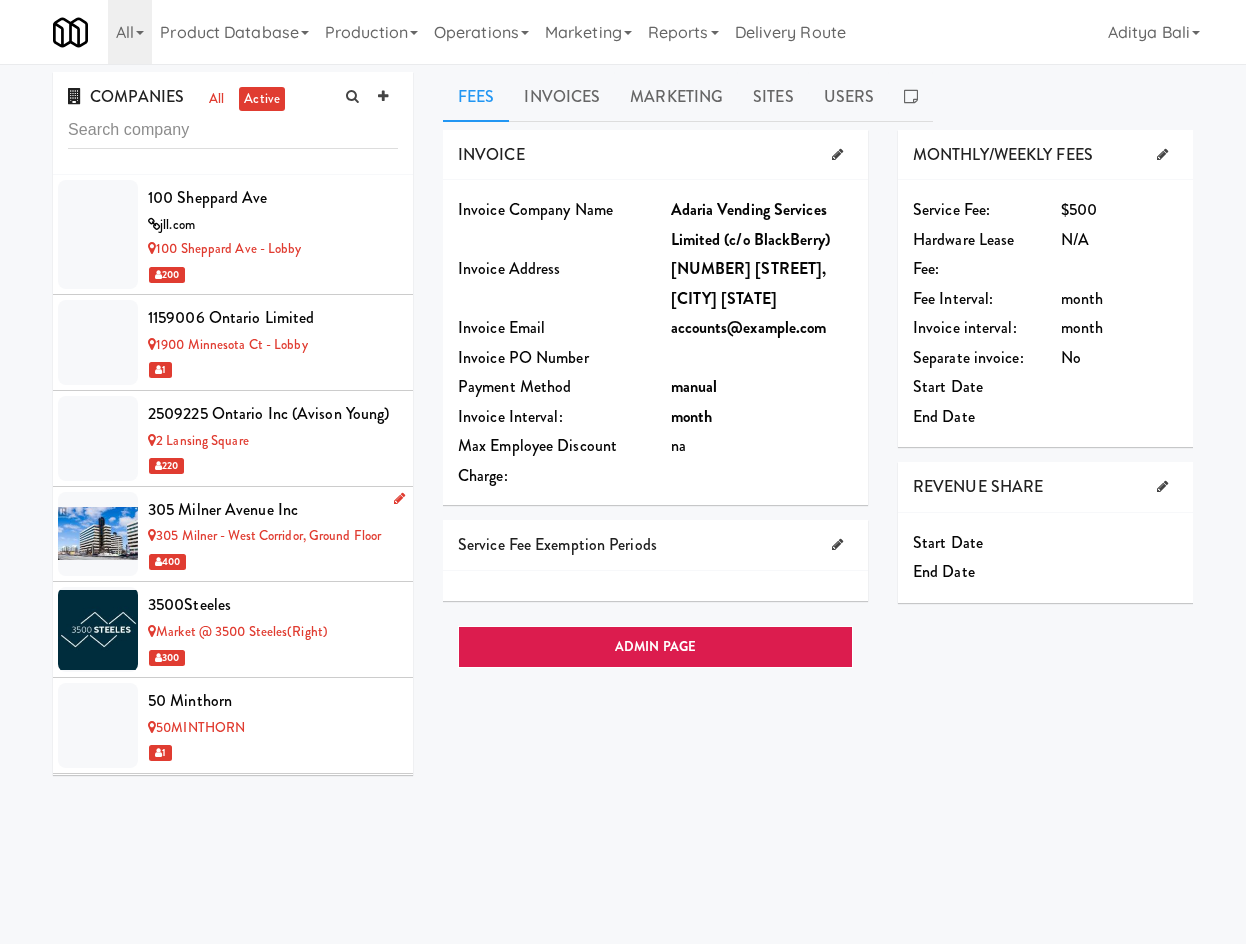 click on "400" at bounding box center (273, 561) 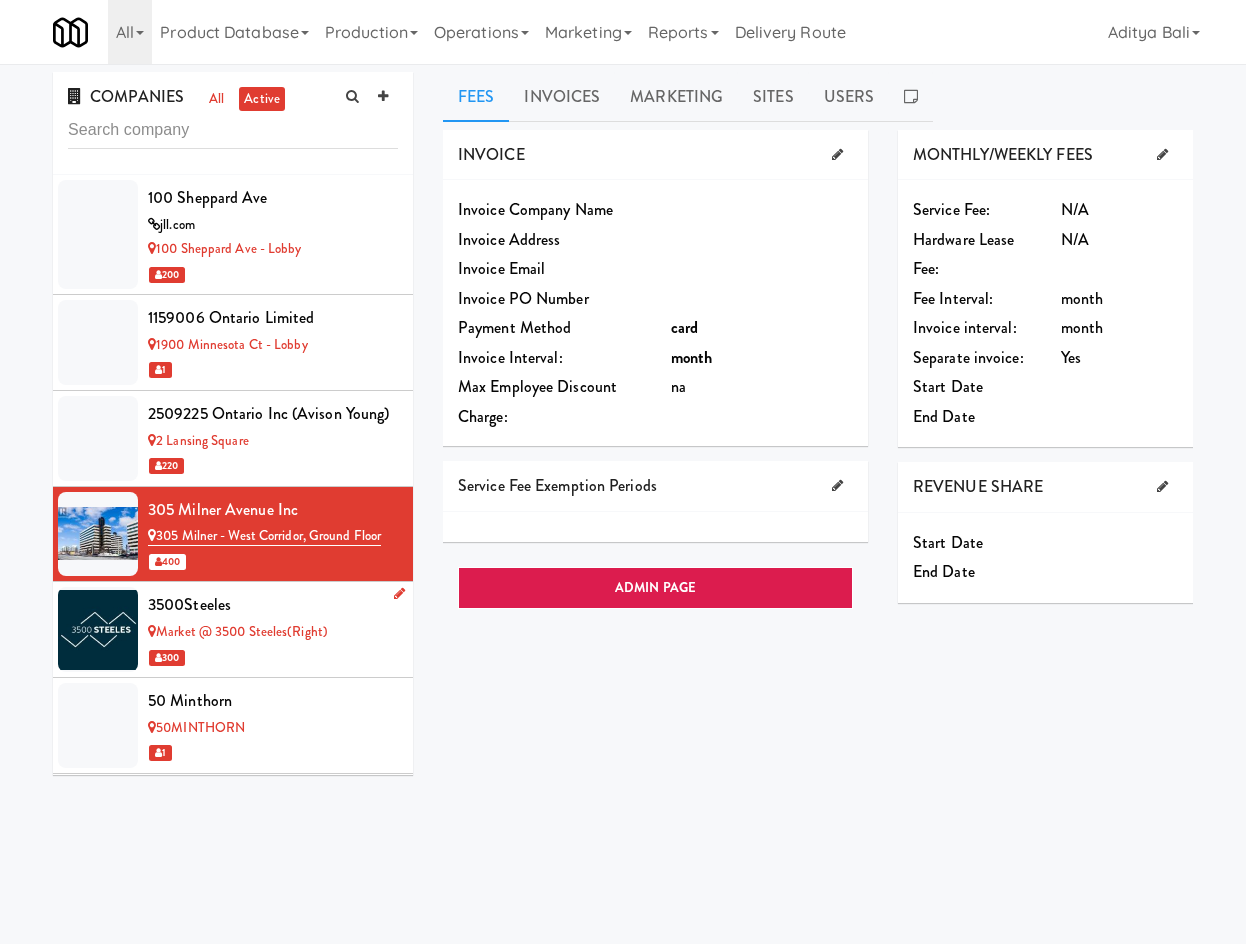 click on "300" at bounding box center [273, 657] 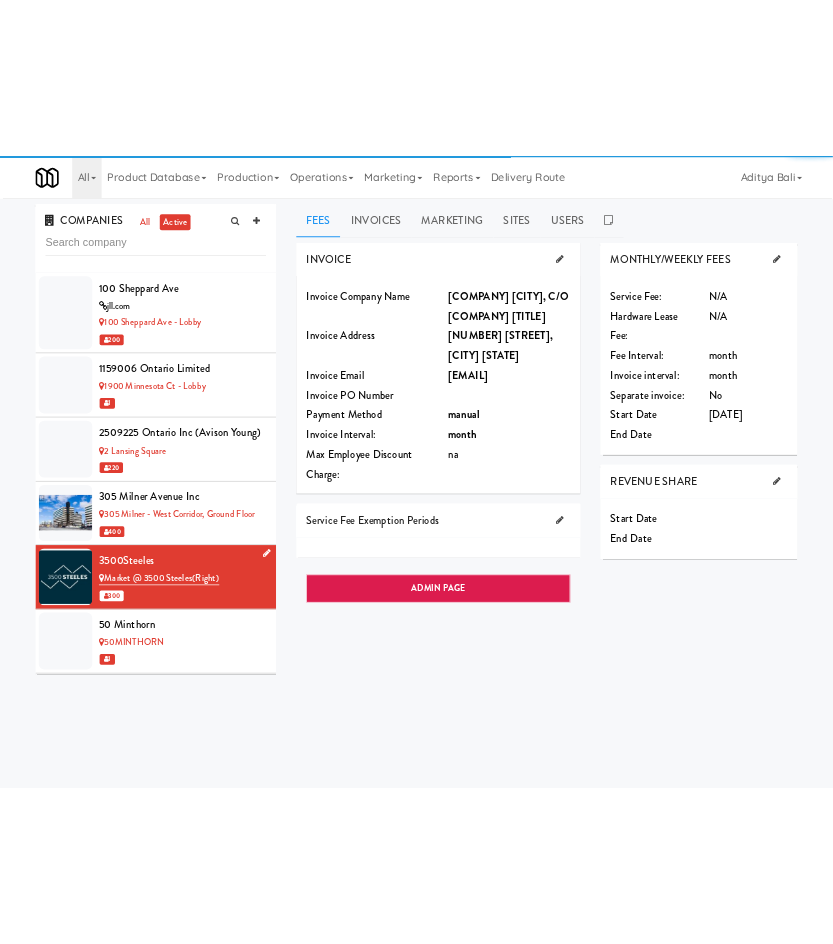 scroll, scrollTop: 467, scrollLeft: 0, axis: vertical 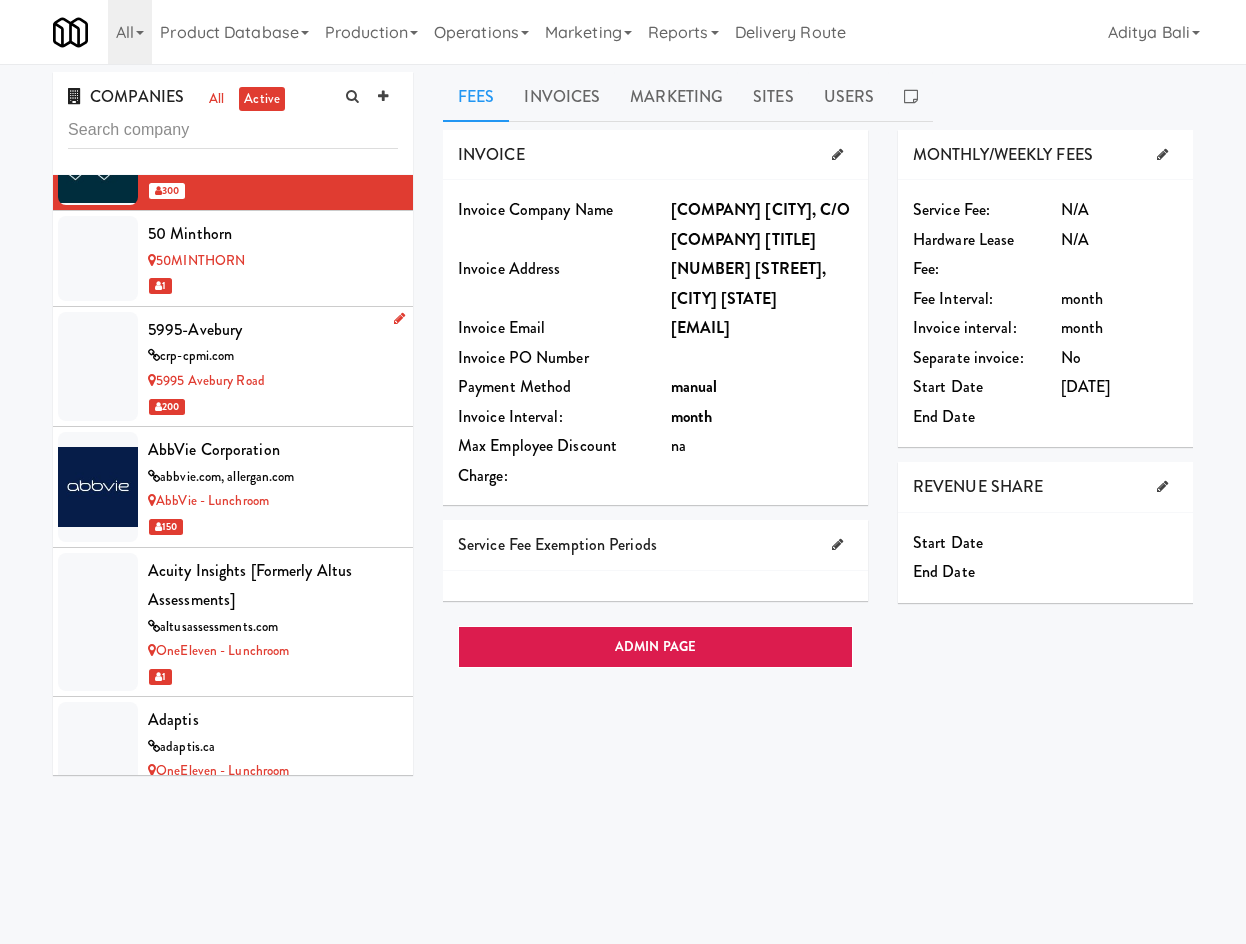 click on "5995 Avebury Road" at bounding box center (273, 381) 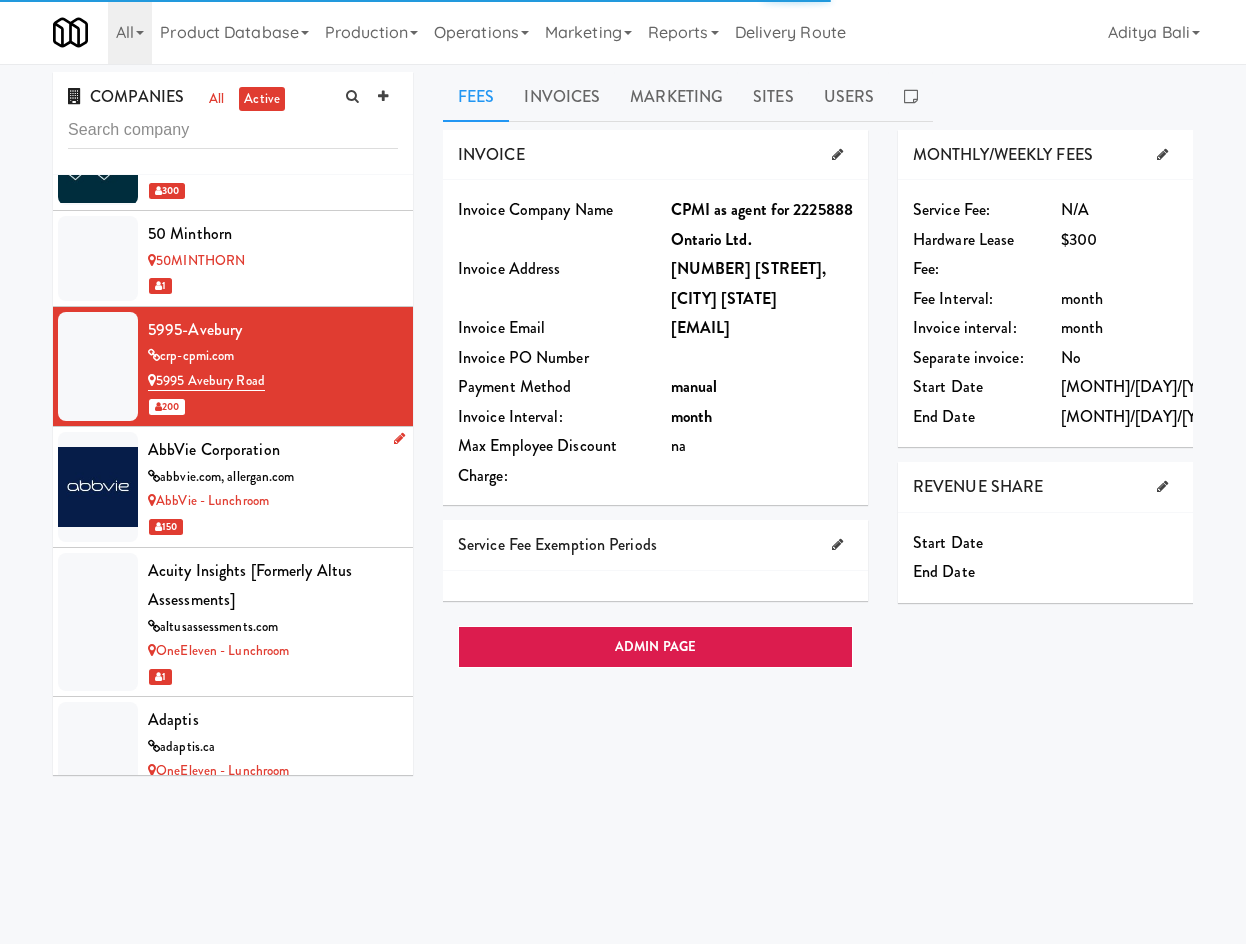 click on "150" at bounding box center [273, 526] 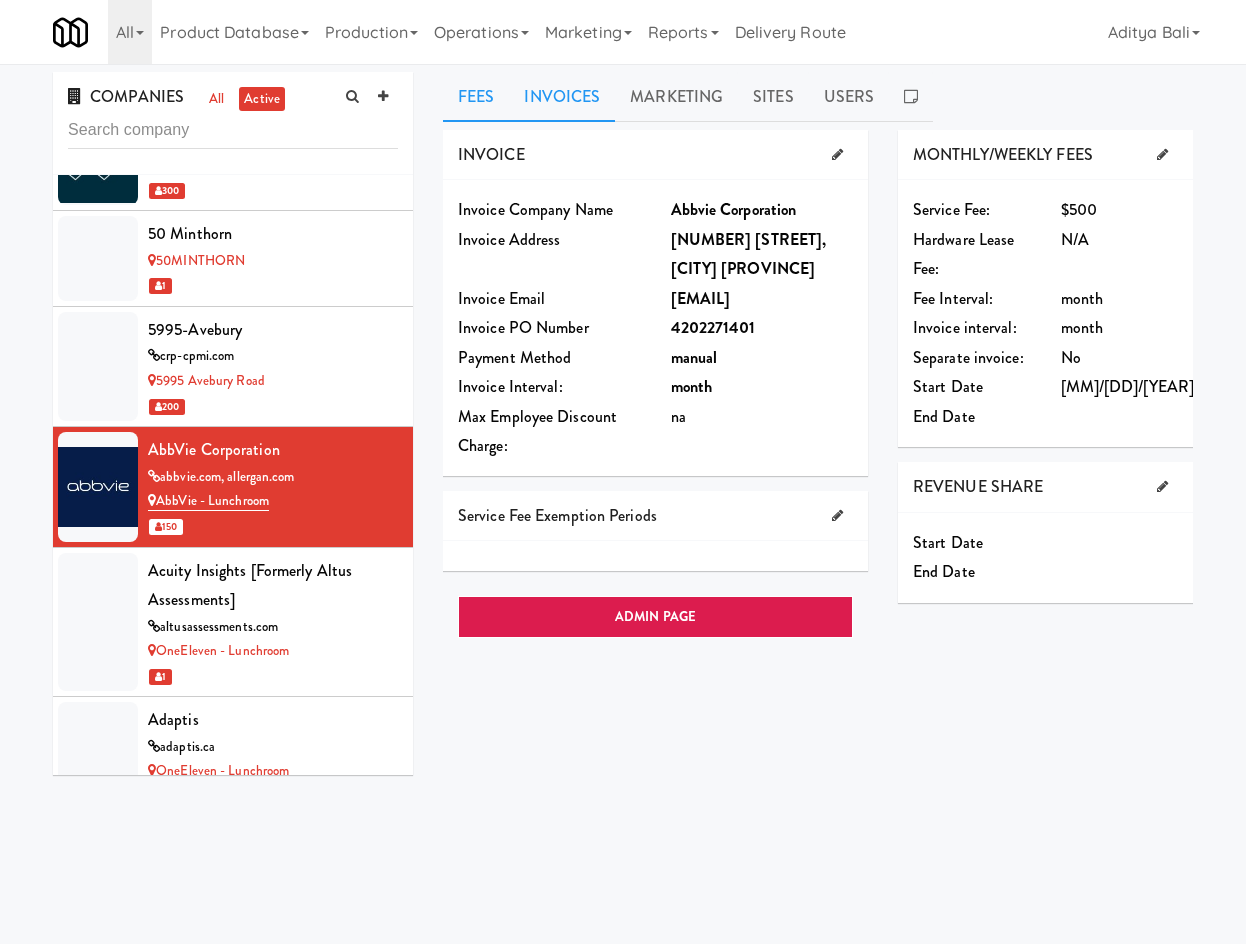 click on "Invoices" at bounding box center (562, 97) 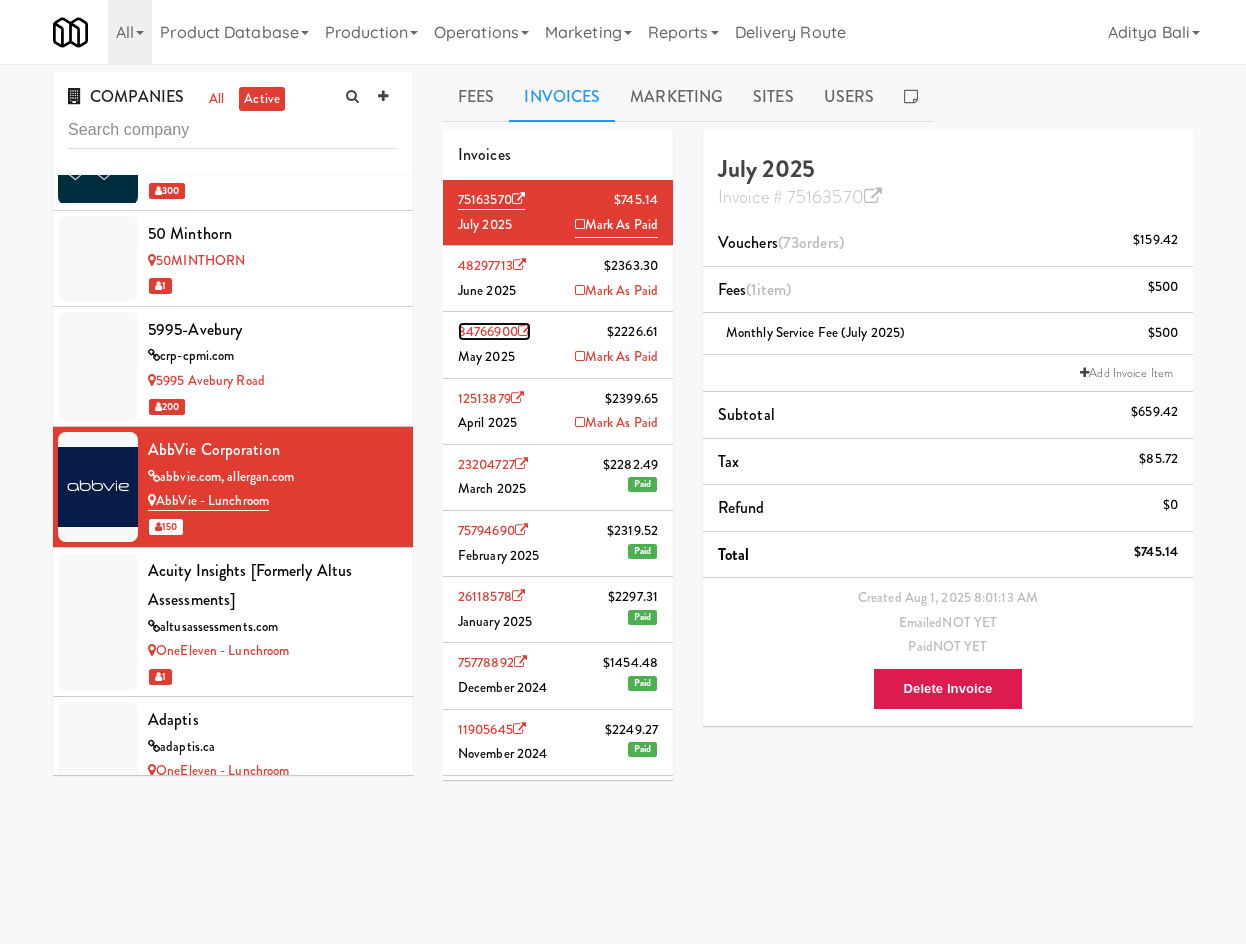 click on "84766900" at bounding box center (494, 331) 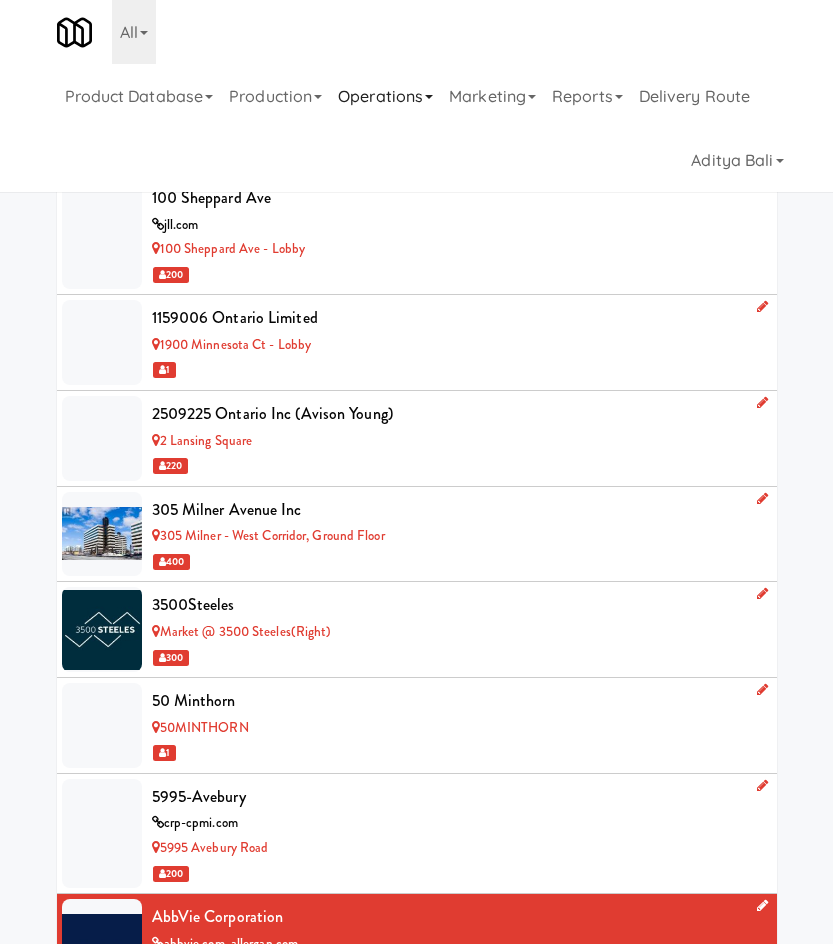 scroll, scrollTop: 0, scrollLeft: 0, axis: both 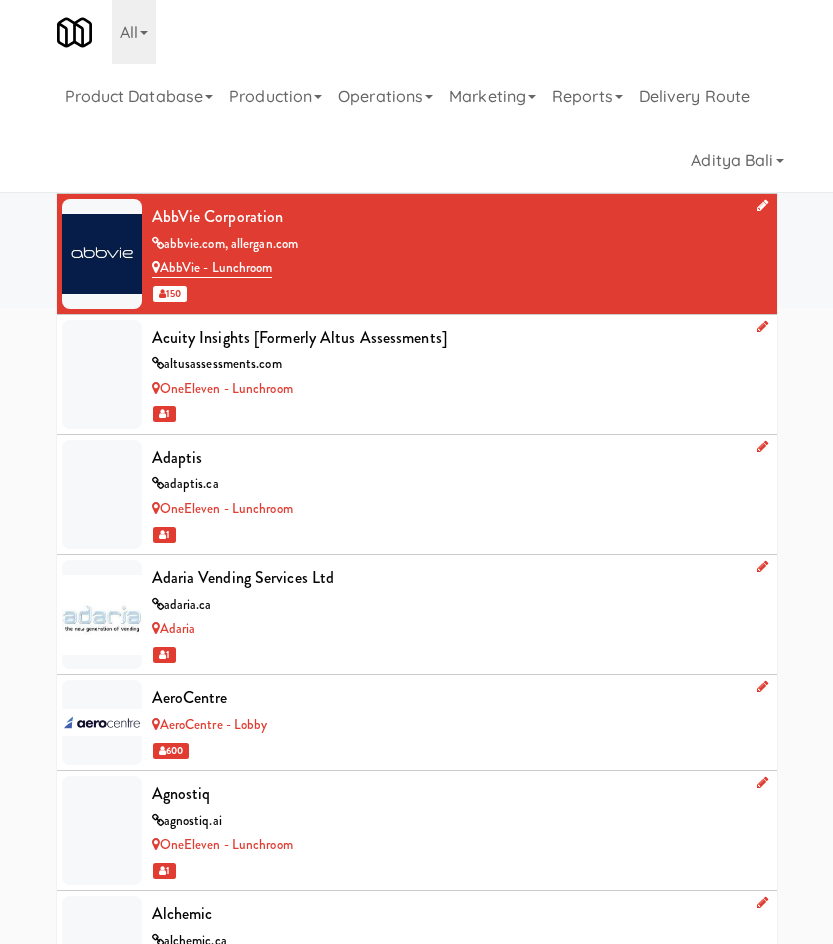 click on "COMPANIES all active 100 Sheppard Ave  jll.com  100 Sheppard Ave - Lobby    200 1159006 Ontario Limited  1900 Minnesota Ct - Lobby    1 2509225 Ontario Inc (Avison Young)  2 Lansing Square    220 305 Milner Avenue Inc  305 Milner - West Corridor, Ground Floor    400 3500Steeles  Market @ 3500 Steeles(Right)    300 50 Minthorn  50MINTHORN    1 5995-Avebury  crp-cpmi.com  5995 Avebury Road    200 AbbVie Corporation  abbvie.com, allergan.com  AbbVie - Lunchroom    150 Acuity Insights [Formerly Altus Assessments]  altusassessments.com  OneEleven - Lunchroom    1 Adaptis  adaptis.ca  OneEleven - Lunchroom    1 Adaria Vending Services Ltd  adaria.ca  Adaria    1 AeroCentre  AeroCentre - Lobby    600 Agnostiq  agnostiq.ai  OneEleven - Lunchroom    1 Alchemic  alchemic.ca  OneEleven - Lunchroom    1 Alectra Utilities (Brampton)  alectrautilities.com, alectra.com  Alectra Utilities    400 Almadev  2 Lansing Square    250 Antler  antler.co  OneEleven - Lunchroom    1 Balance  balance.ca  OneEleven - Lunchroom    1" at bounding box center (416, 7008) 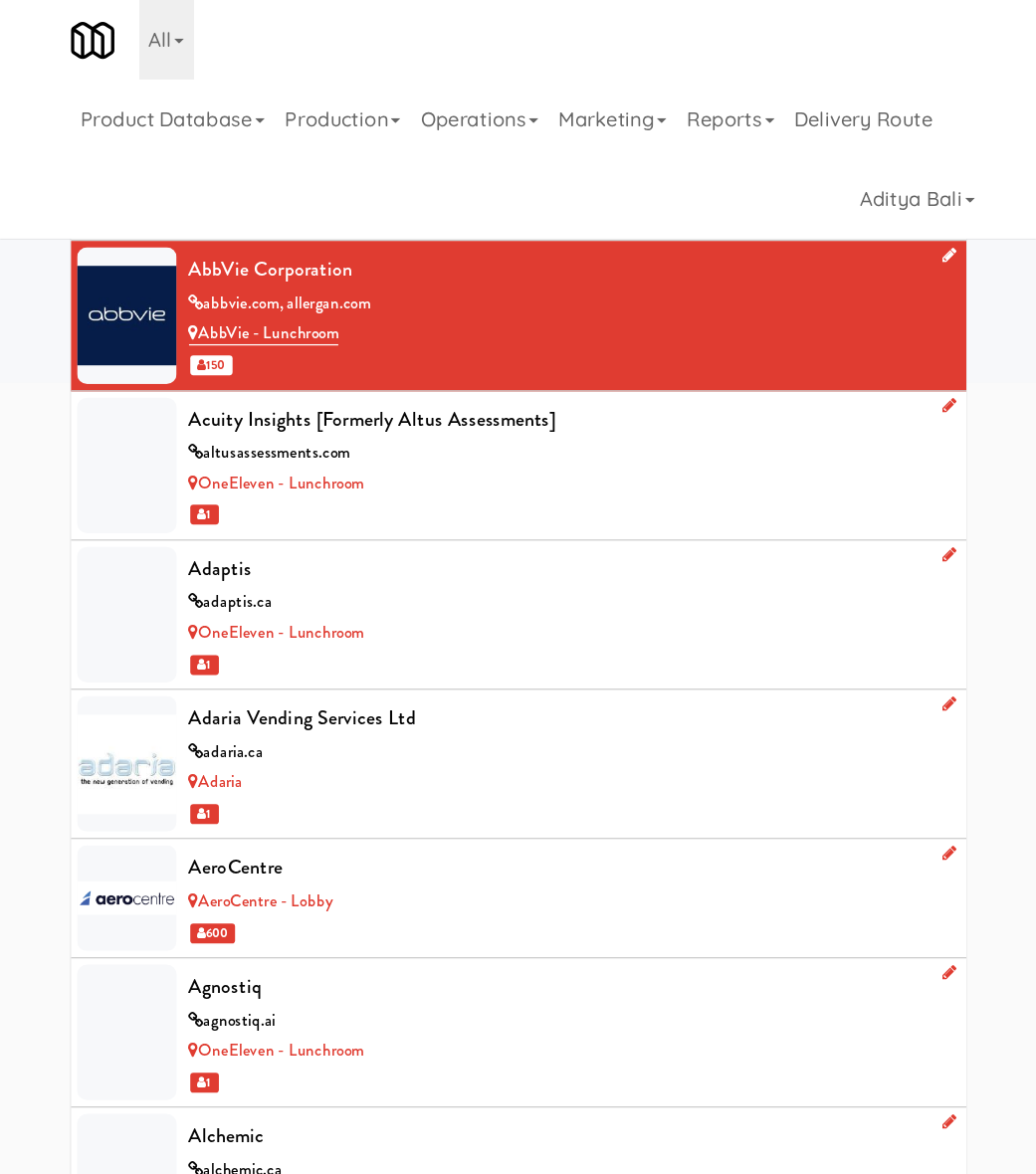 scroll, scrollTop: 63, scrollLeft: 0, axis: vertical 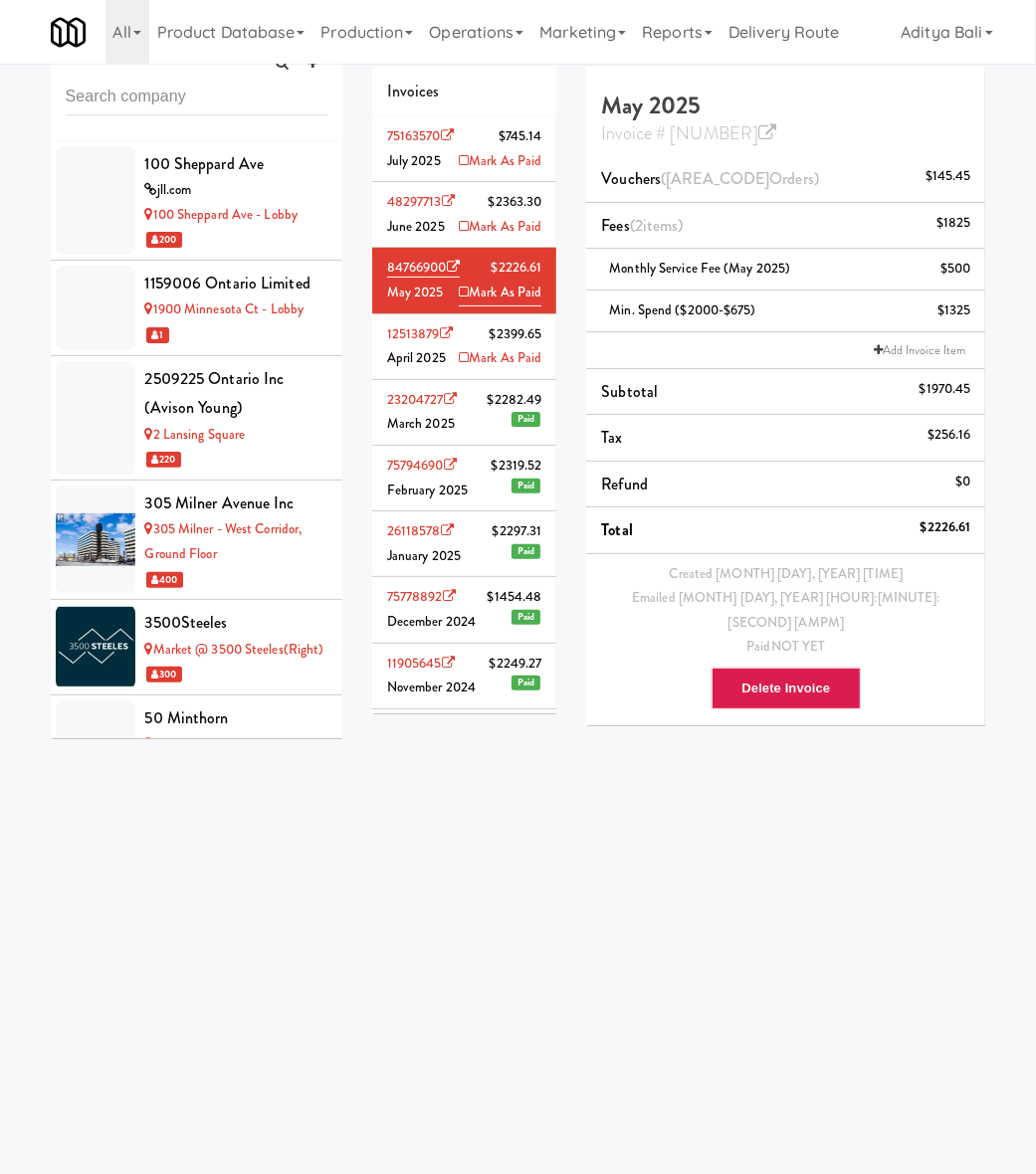 click on "Okay Okay Select date:
previous
2025-Aug
next
Su Mo Tu We Th Fr Sa
27 28 29 30 31 1 2
3 4 5 6 7 8 9
10 11 12 13 14 15 16
17 18 19 20 21 22 23
24 25 26 27 28 29 30
31 1 2 3 4 5 6
Okay Toggle navigation All   901 Smrt Mrkt https://fridge.kitchenmate.com/companies/bf5728c7-2a6d-42d6-96dd-048e26833d1c?operator_id=142   9518002 Canada https://fridge.kitchenmate.com/companies/bf5728c7-2a6d-42d6-96dd-048e26833d1c?operator_id=259   A&A Vending https://fridge.kitchenmate.com/companies/bf5728c7-2a6d-42d6-96dd-048e26833d1c?operator_id=450   AA Vending https://fridge.kitchenmate.com/companies/bf5728c7-2a6d-42d6-96dd-048e26833d1c?operator_id=374   Abrom Vending   Access Amenities" at bounding box center (518, 588) 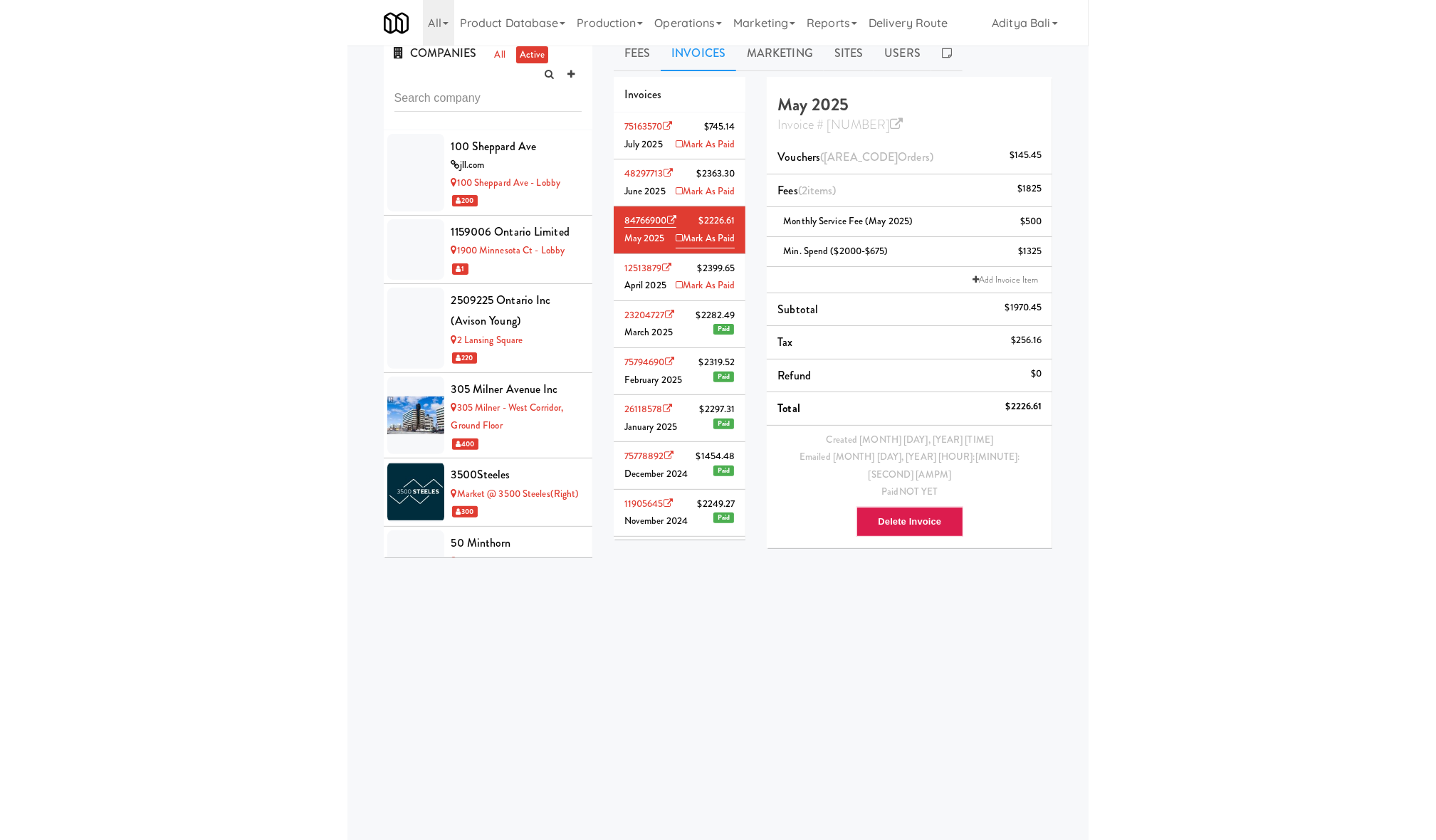 scroll, scrollTop: 0, scrollLeft: 0, axis: both 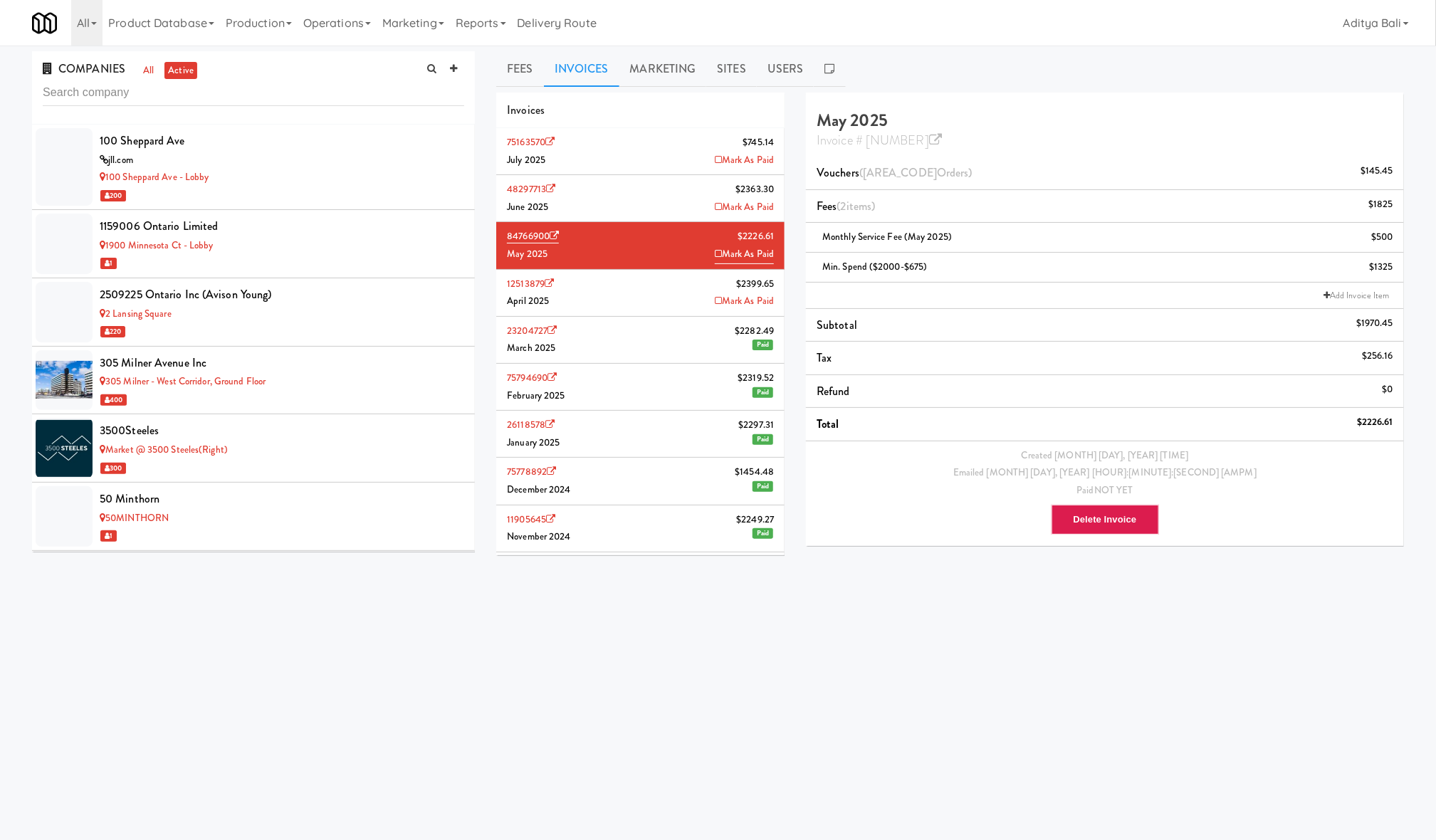 click on "Okay Okay Select date:
previous
2025-Aug
next
Su Mo Tu We Th Fr Sa
27 28 29 30 31 1 2
3 4 5 6 7 8 9
10 11 12 13 14 15 16
17 18 19 20 21 22 23
24 25 26 27 28 29 30
31 1 2 3 4 5 6
Okay Toggle navigation All   901 Smrt Mrkt https://fridge.kitchenmate.com/companies/bf5728c7-2a6d-42d6-96dd-048e26833d1c?operator_id=142   9518002 Canada https://fridge.kitchenmate.com/companies/bf5728c7-2a6d-42d6-96dd-048e26833d1c?operator_id=259   A&A Vending https://fridge.kitchenmate.com/companies/bf5728c7-2a6d-42d6-96dd-048e26833d1c?operator_id=450   AA Vending https://fridge.kitchenmate.com/companies/bf5728c7-2a6d-42d6-96dd-048e26833d1c?operator_id=374   Abrom Vending   Access Amenities" at bounding box center (718, 466) 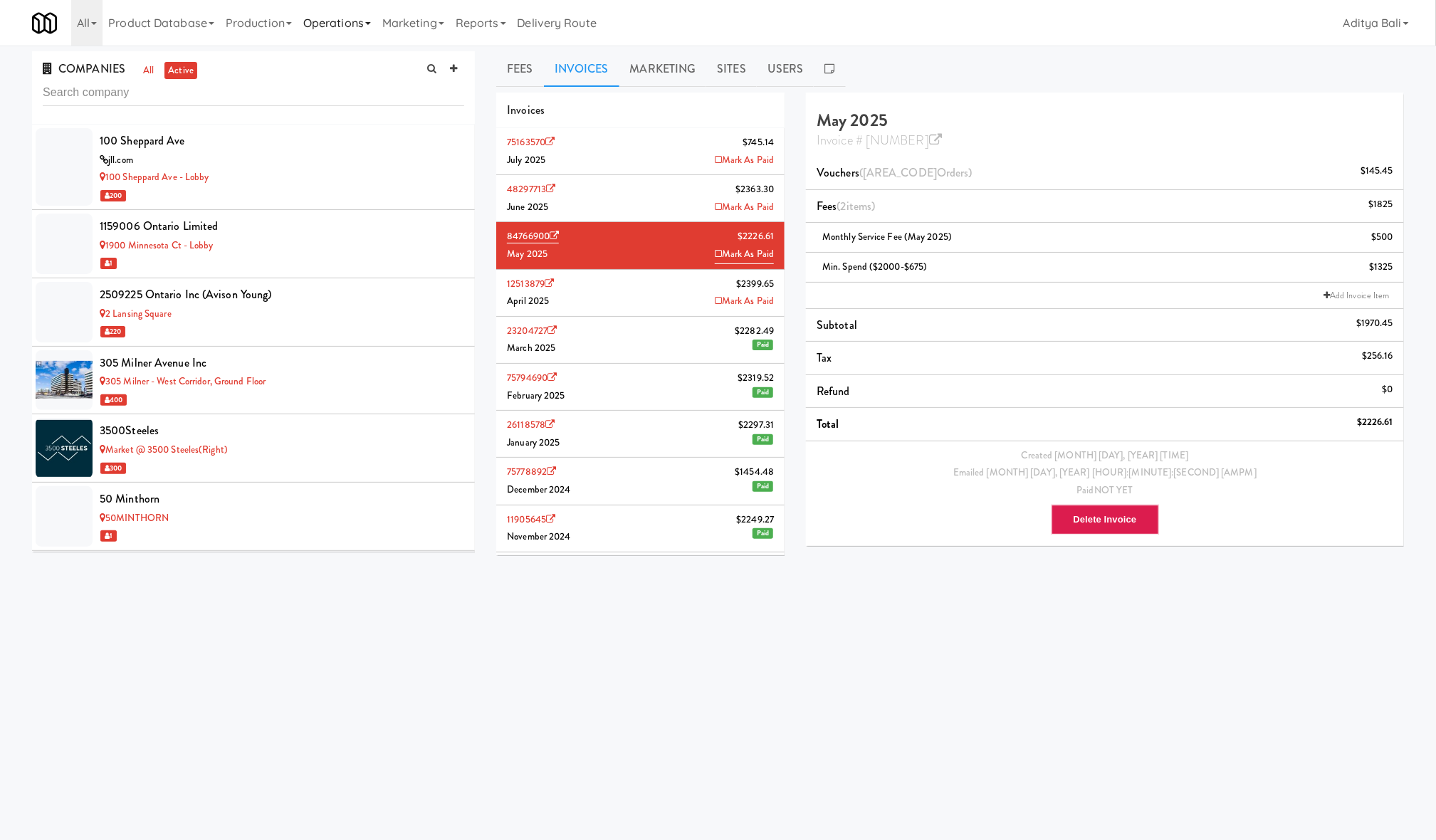 click on "Operations" at bounding box center [337, 23] 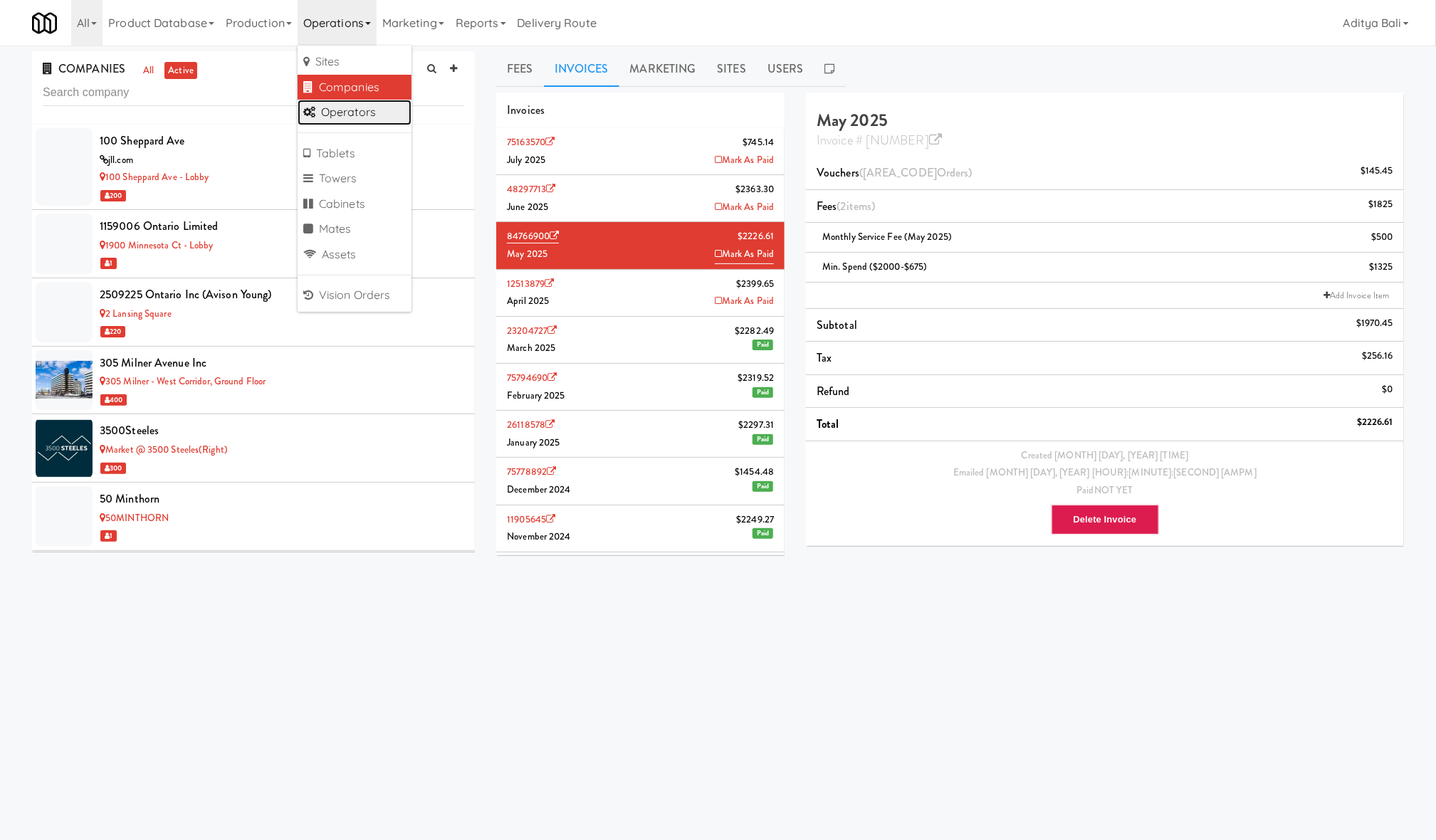 click on "Operators" at bounding box center (355, 112) 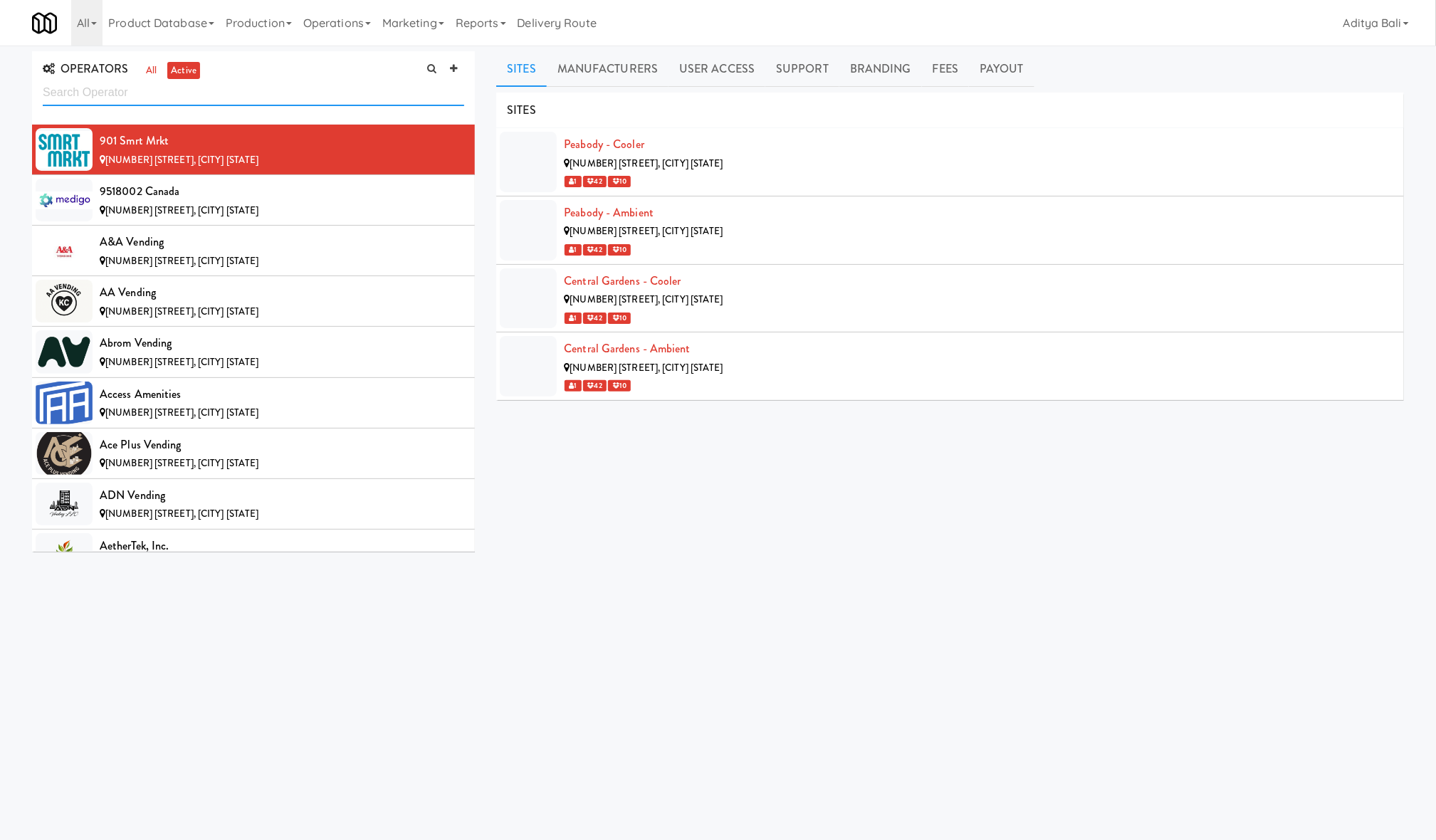 click at bounding box center [253, 93] 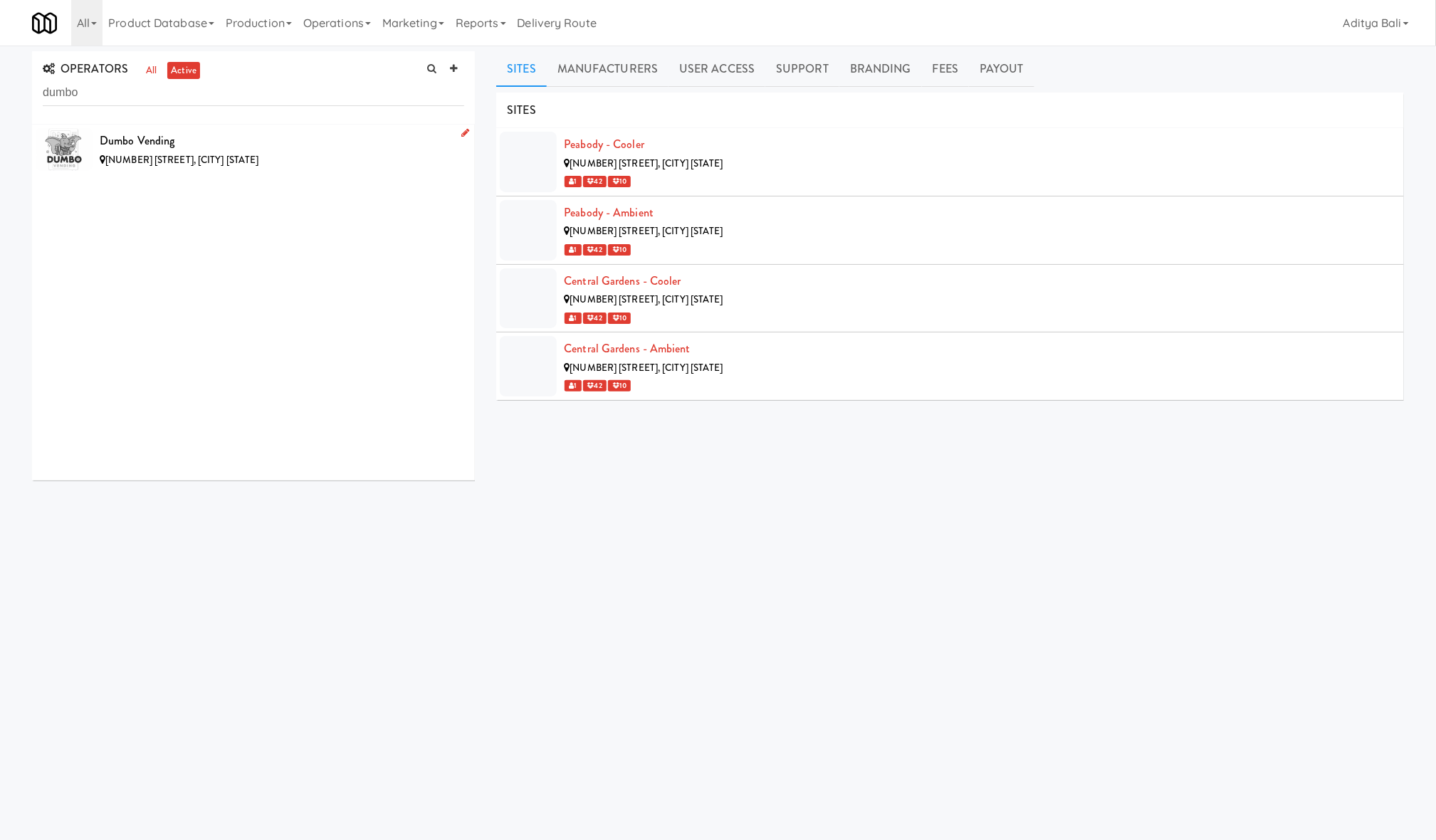 click on "70 Washington St, Salem NY" at bounding box center [282, 160] 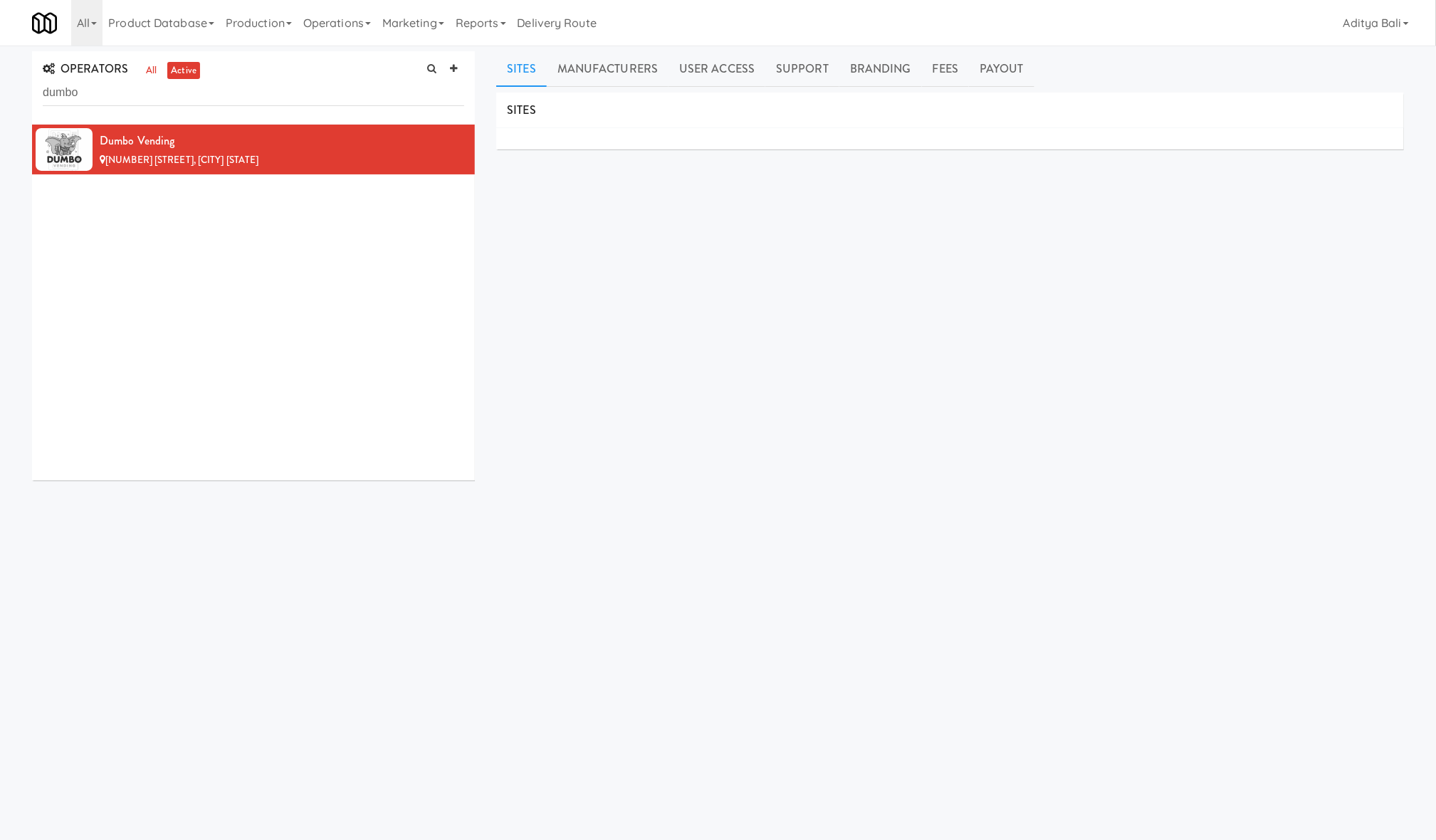 click on "Okay Okay Select date:
previous
2025-Aug
next
Su Mo Tu We Th Fr Sa
27 28 29 30 31 1 2
3 4 5 6 7 8 9
10 11 12 13 14 15 16
17 18 19 20 21 22 23
24 25 26 27 28 29 30
31 1 2 3 4 5 6
Okay Toggle navigation All   901 Smrt Mrkt https://fridge.kitchenmate.com/companies/bf5728c7-2a6d-42d6-96dd-048e26833d1c?operator_id=142   9518002 Canada https://fridge.kitchenmate.com/companies/bf5728c7-2a6d-42d6-96dd-048e26833d1c?operator_id=259   A&A Vending https://fridge.kitchenmate.com/companies/bf5728c7-2a6d-42d6-96dd-048e26833d1c?operator_id=450   AA Vending https://fridge.kitchenmate.com/companies/bf5728c7-2a6d-42d6-96dd-048e26833d1c?operator_id=374   Abrom Vending   Access Amenities" at bounding box center [718, 466] 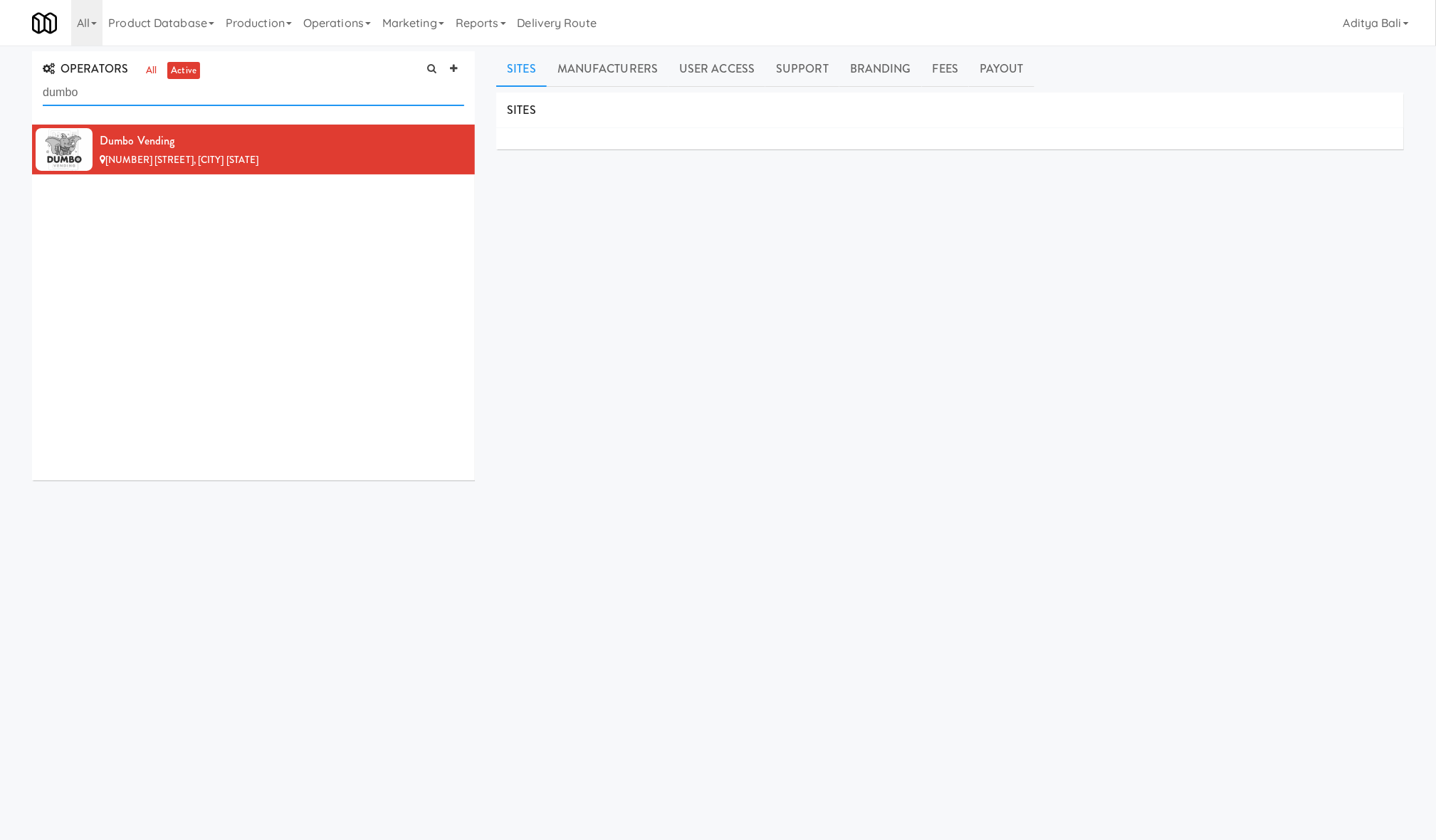 click on "dumbo" at bounding box center (253, 93) 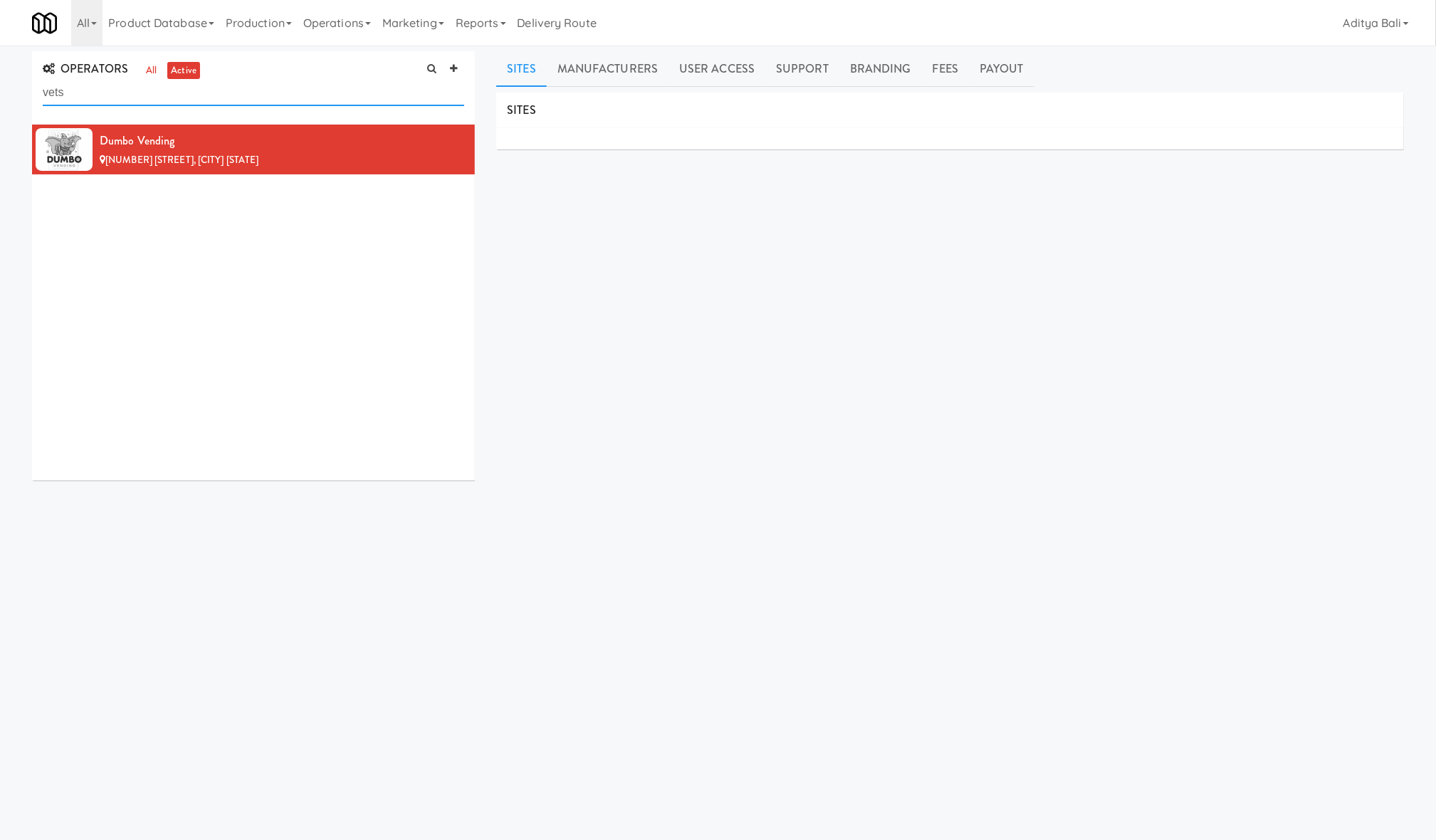 type on "vets" 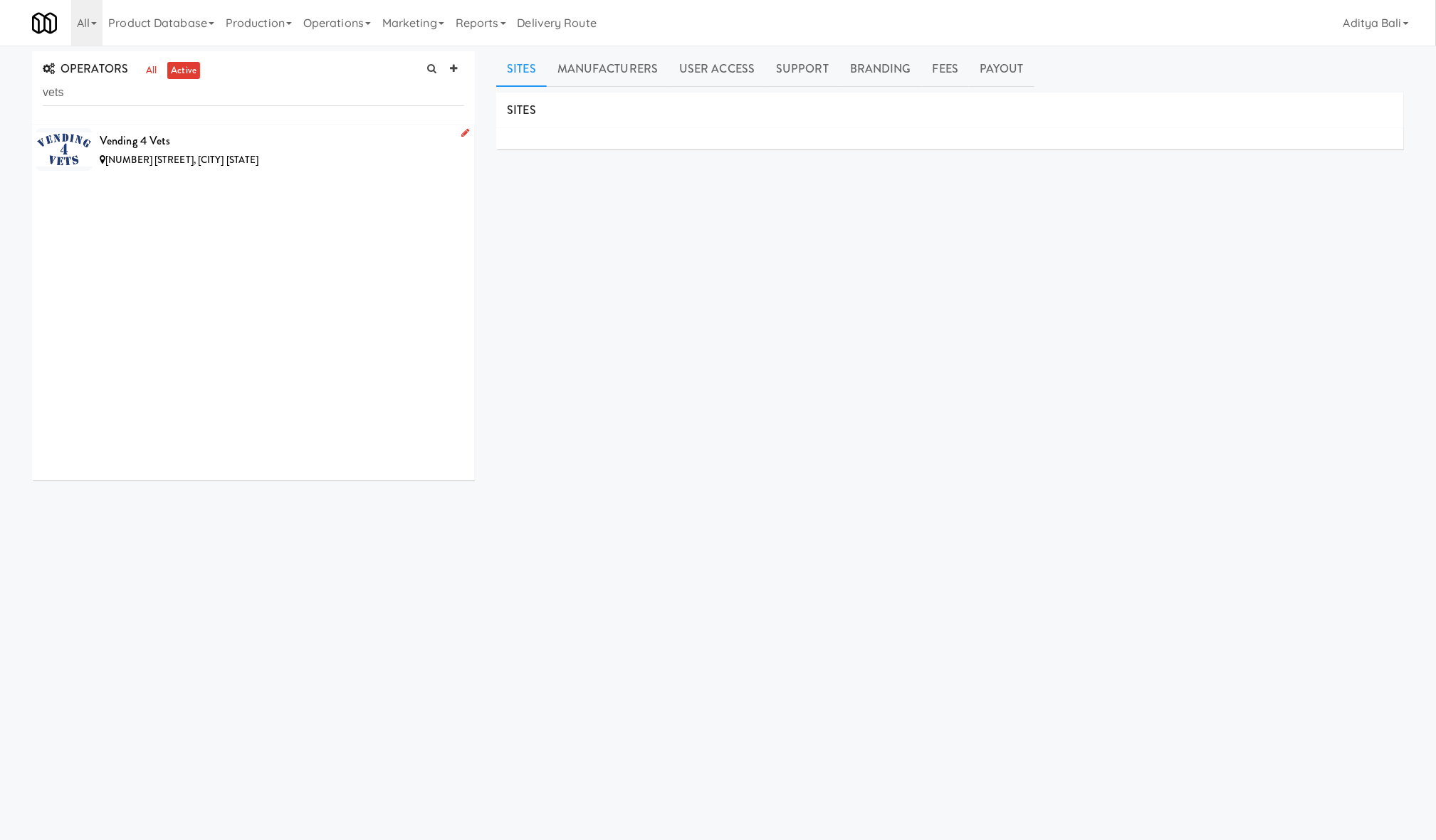 click on "Vending 4 Vets" at bounding box center (282, 141) 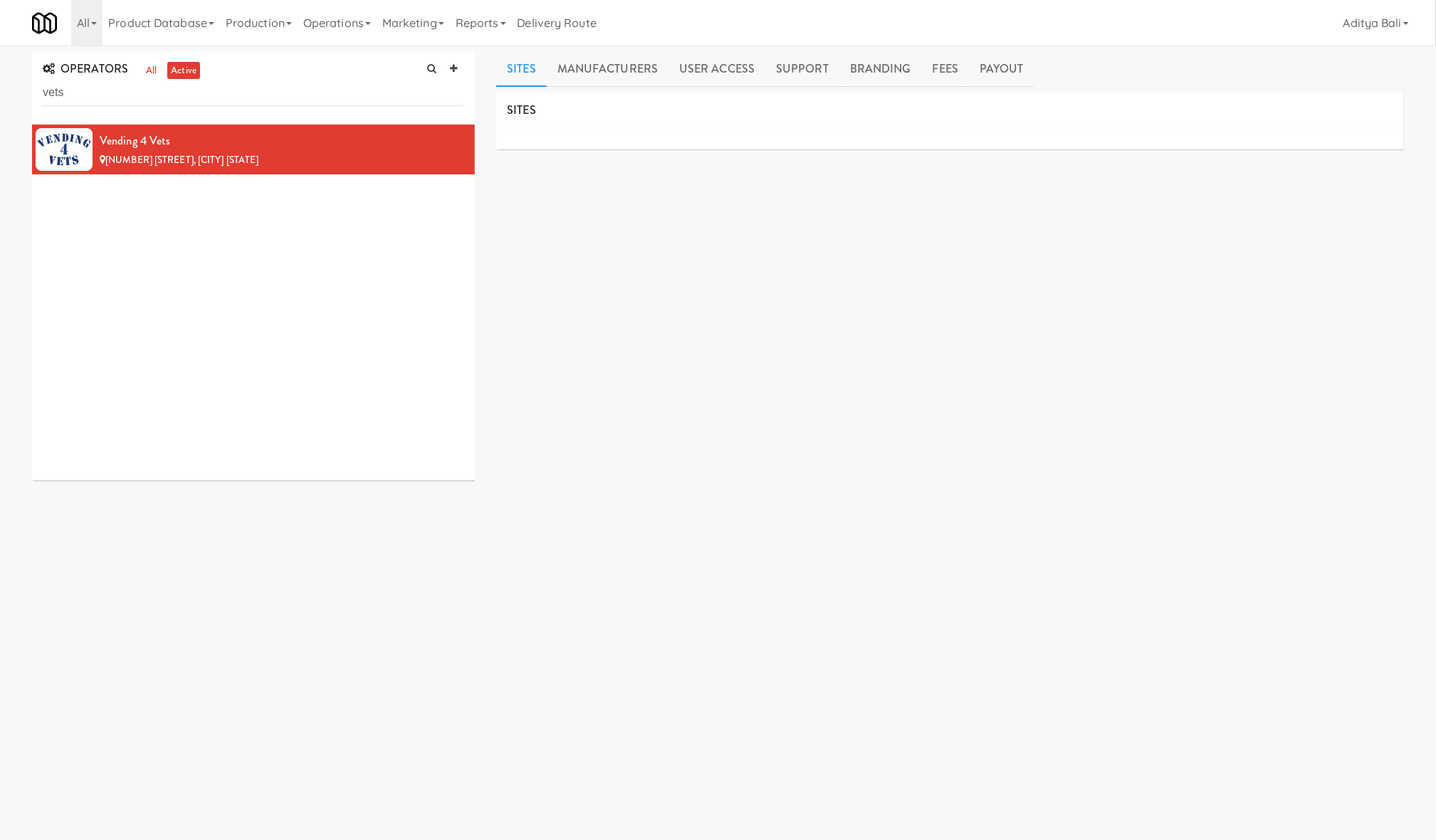 click on "Okay Okay Select date:
previous
2025-Aug
next
Su Mo Tu We Th Fr Sa
27 28 29 30 31 1 2
3 4 5 6 7 8 9
10 11 12 13 14 15 16
17 18 19 20 21 22 23
24 25 26 27 28 29 30
31 1 2 3 4 5 6
Okay Toggle navigation All   901 Smrt Mrkt https://fridge.kitchenmate.com/companies/bf5728c7-2a6d-42d6-96dd-048e26833d1c?operator_id=142   9518002 Canada https://fridge.kitchenmate.com/companies/bf5728c7-2a6d-42d6-96dd-048e26833d1c?operator_id=259   A&A Vending https://fridge.kitchenmate.com/companies/bf5728c7-2a6d-42d6-96dd-048e26833d1c?operator_id=450   AA Vending https://fridge.kitchenmate.com/companies/bf5728c7-2a6d-42d6-96dd-048e26833d1c?operator_id=374   Abrom Vending   Access Amenities" at bounding box center (718, 466) 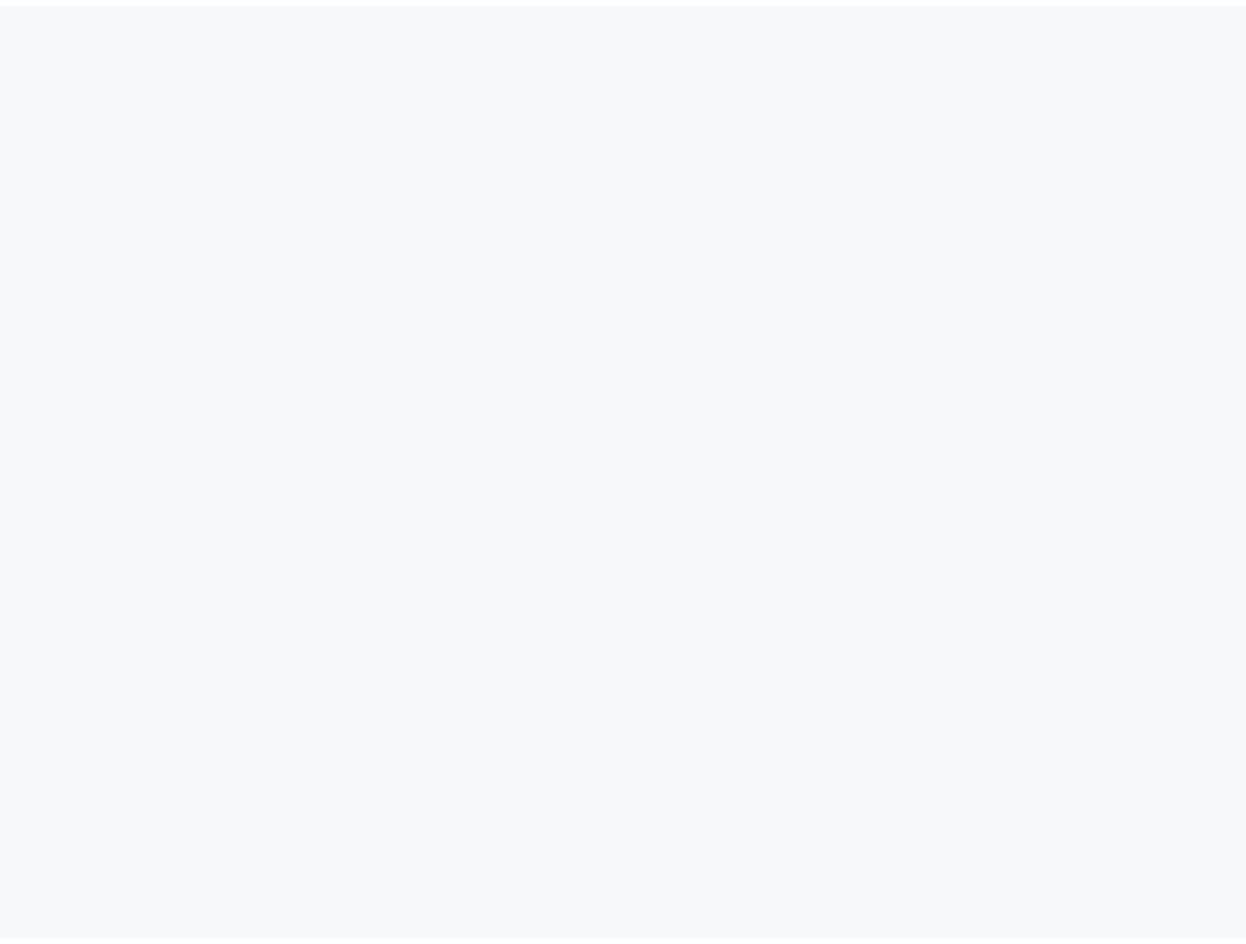 scroll, scrollTop: 0, scrollLeft: 0, axis: both 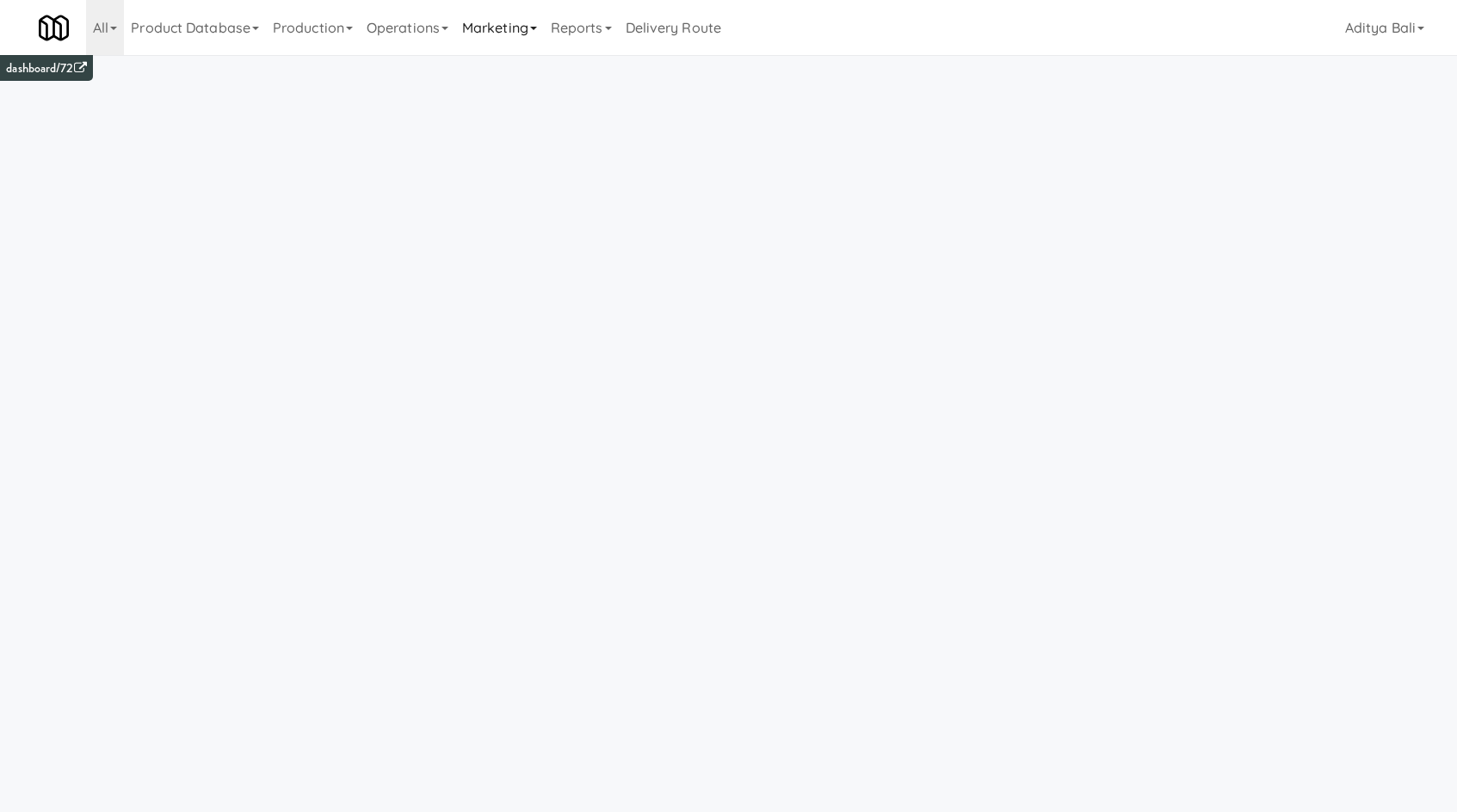 click on "Marketing" at bounding box center (499, 28) 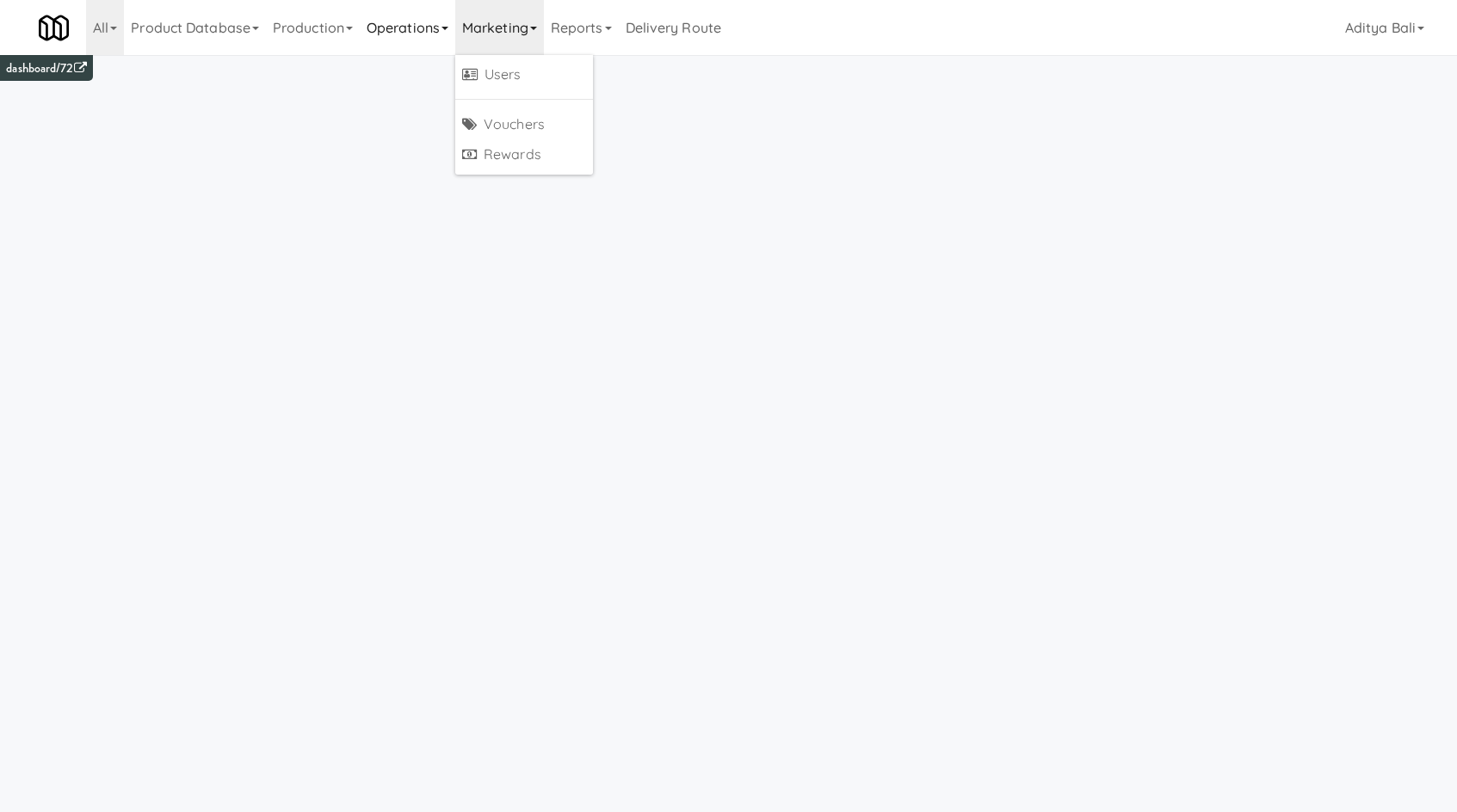 click on "Operations" at bounding box center [407, 28] 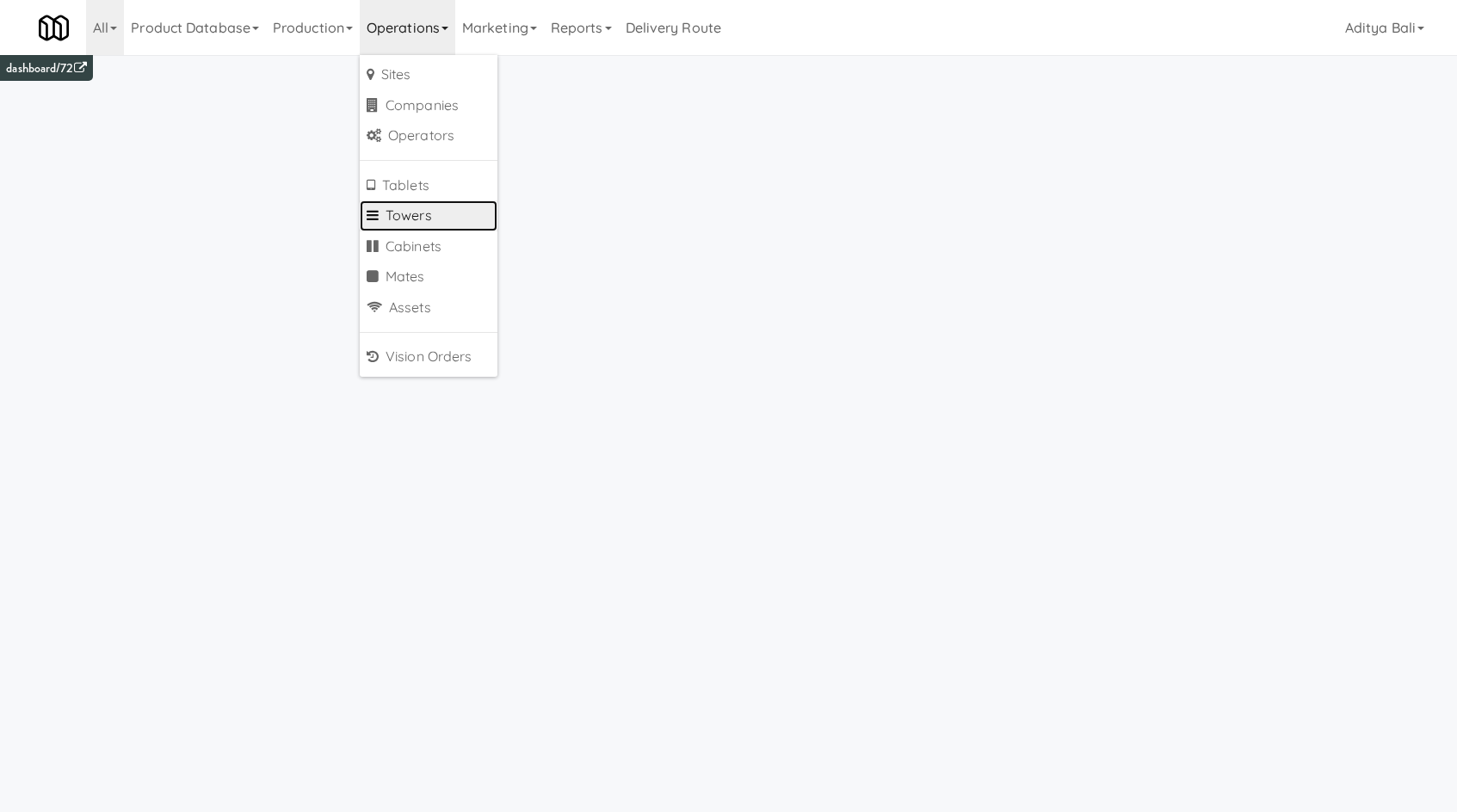 click on "Towers" at bounding box center [429, 216] 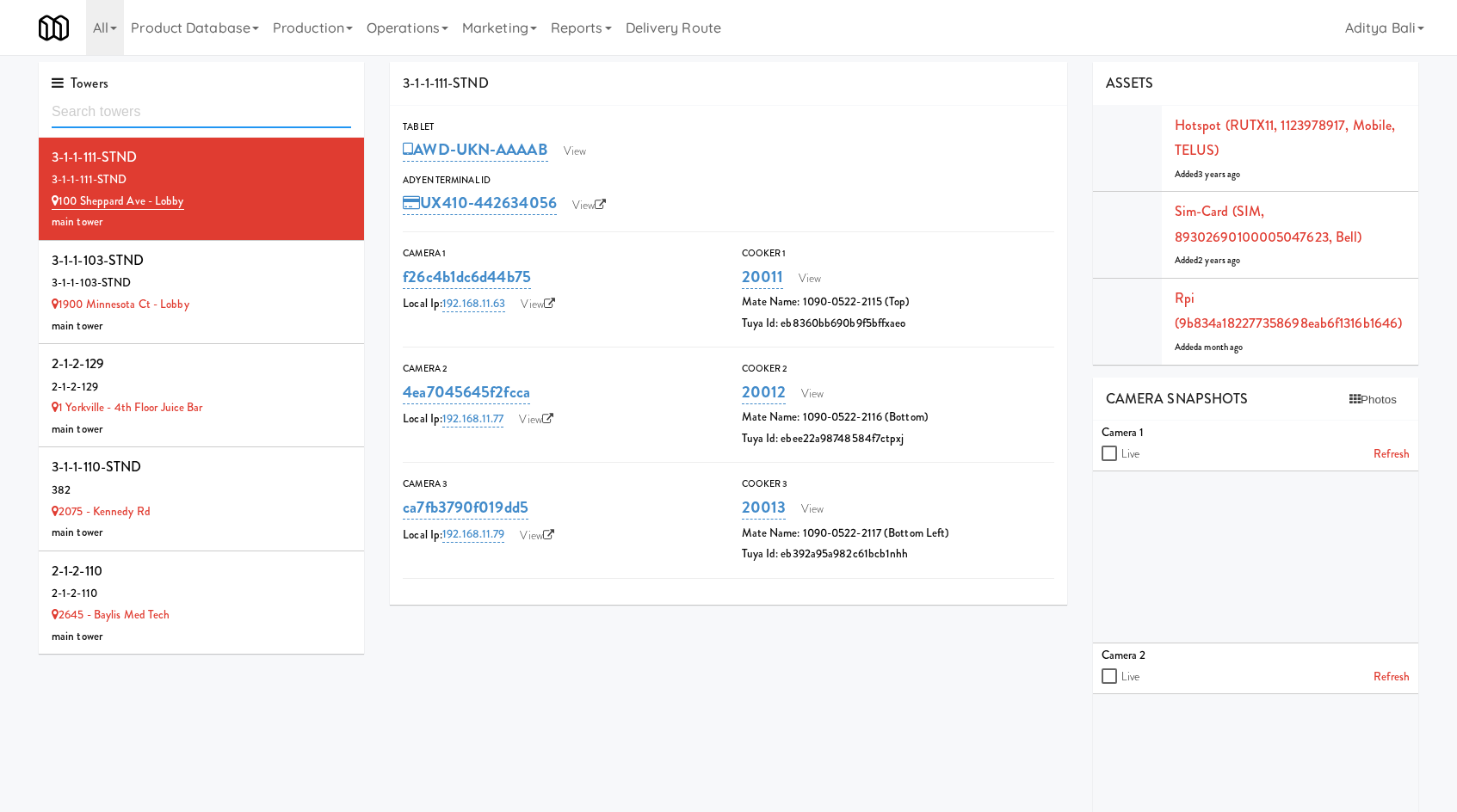 click at bounding box center [201, 112] 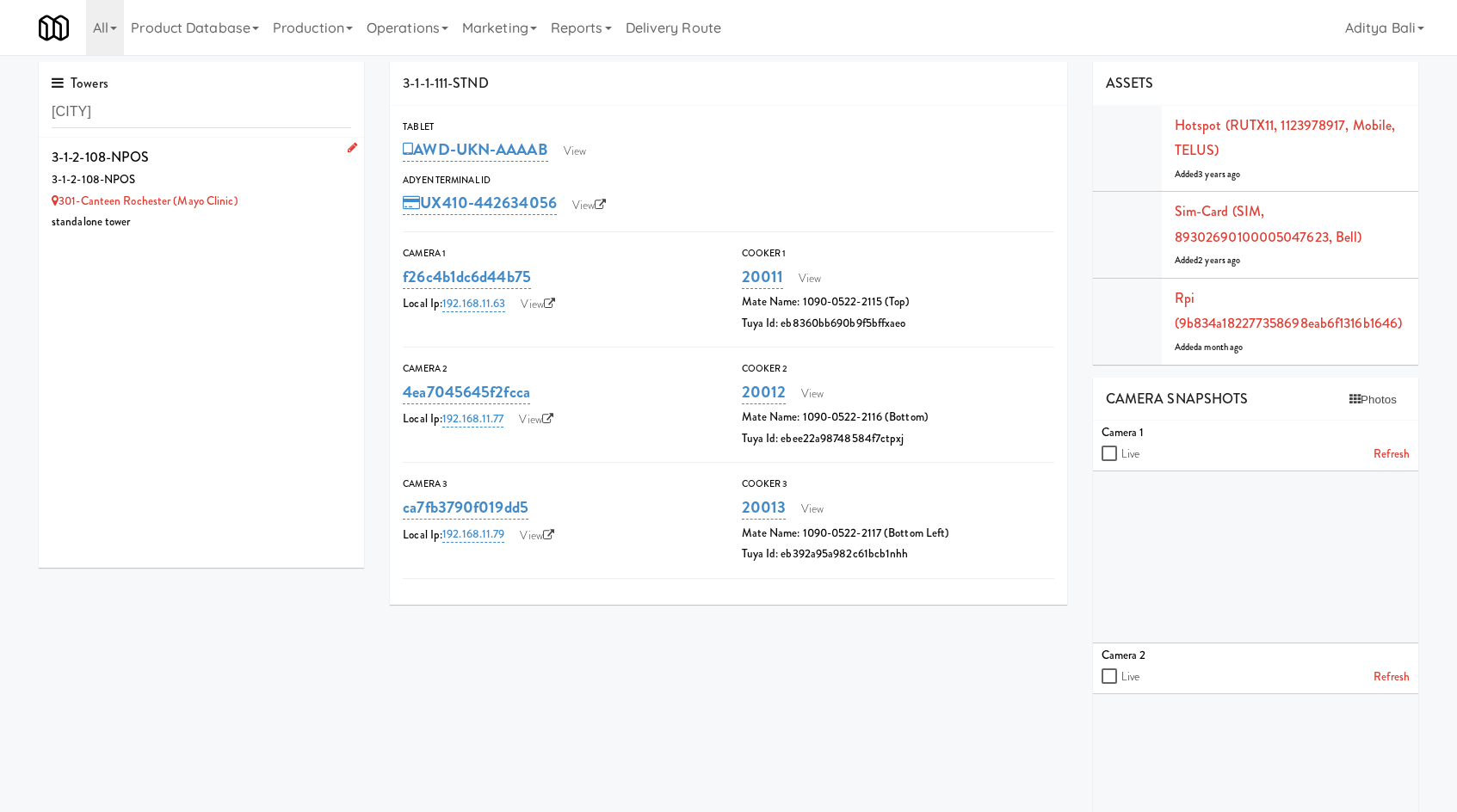 click on "301-Canteen Rochester (Mayo Clinic)" at bounding box center (201, 201) 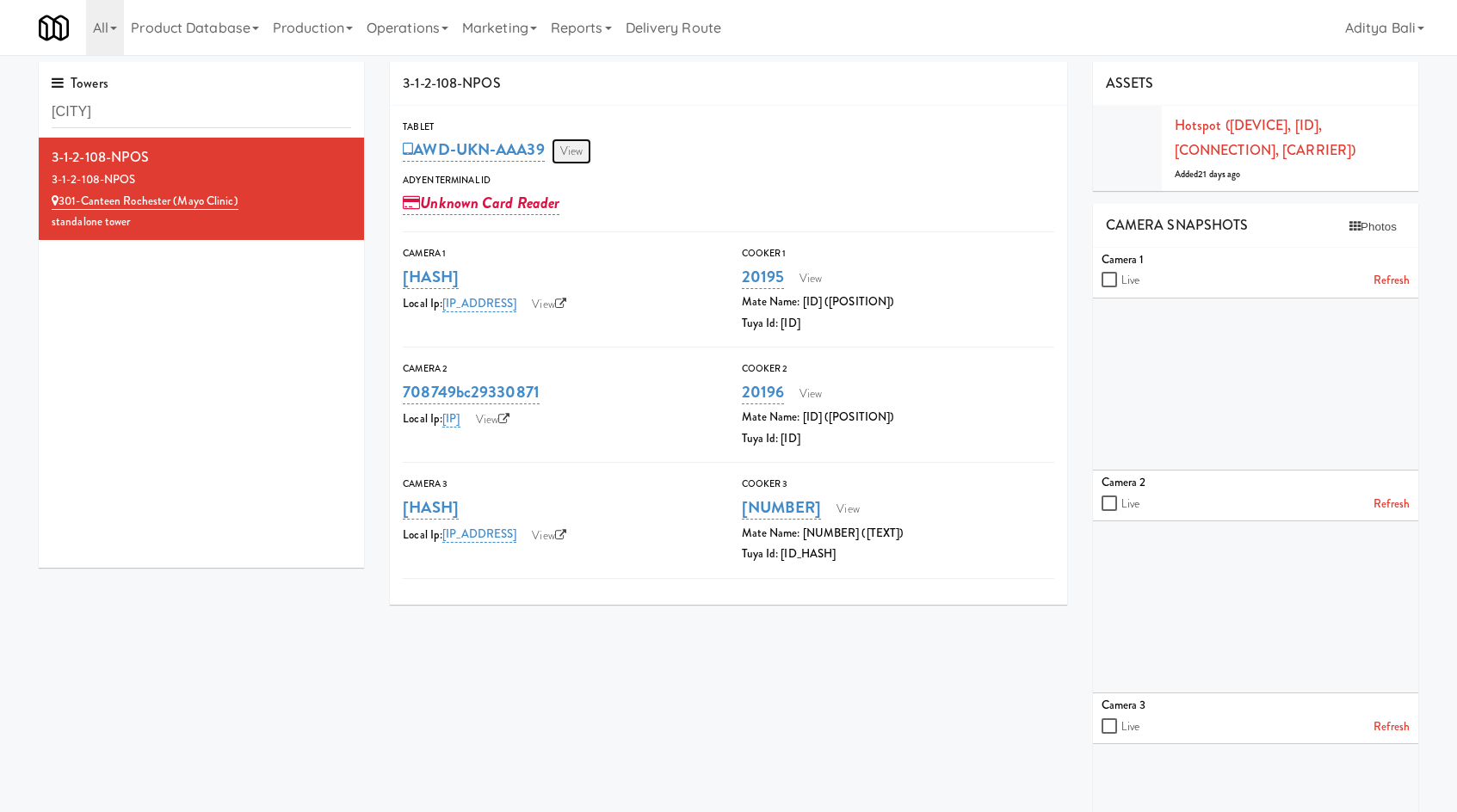 click on "View" at bounding box center [571, 151] 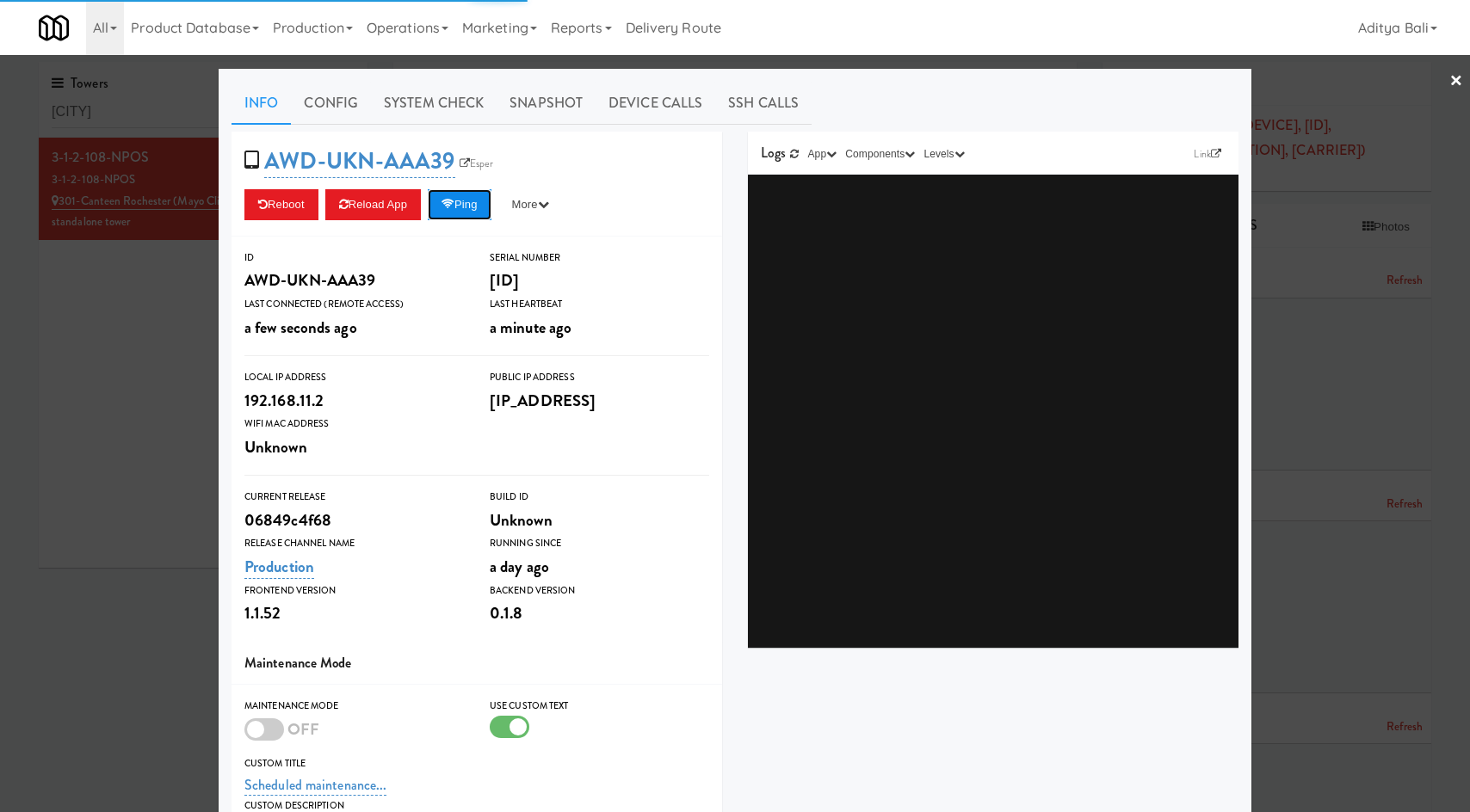 click on "Ping" at bounding box center (460, 205) 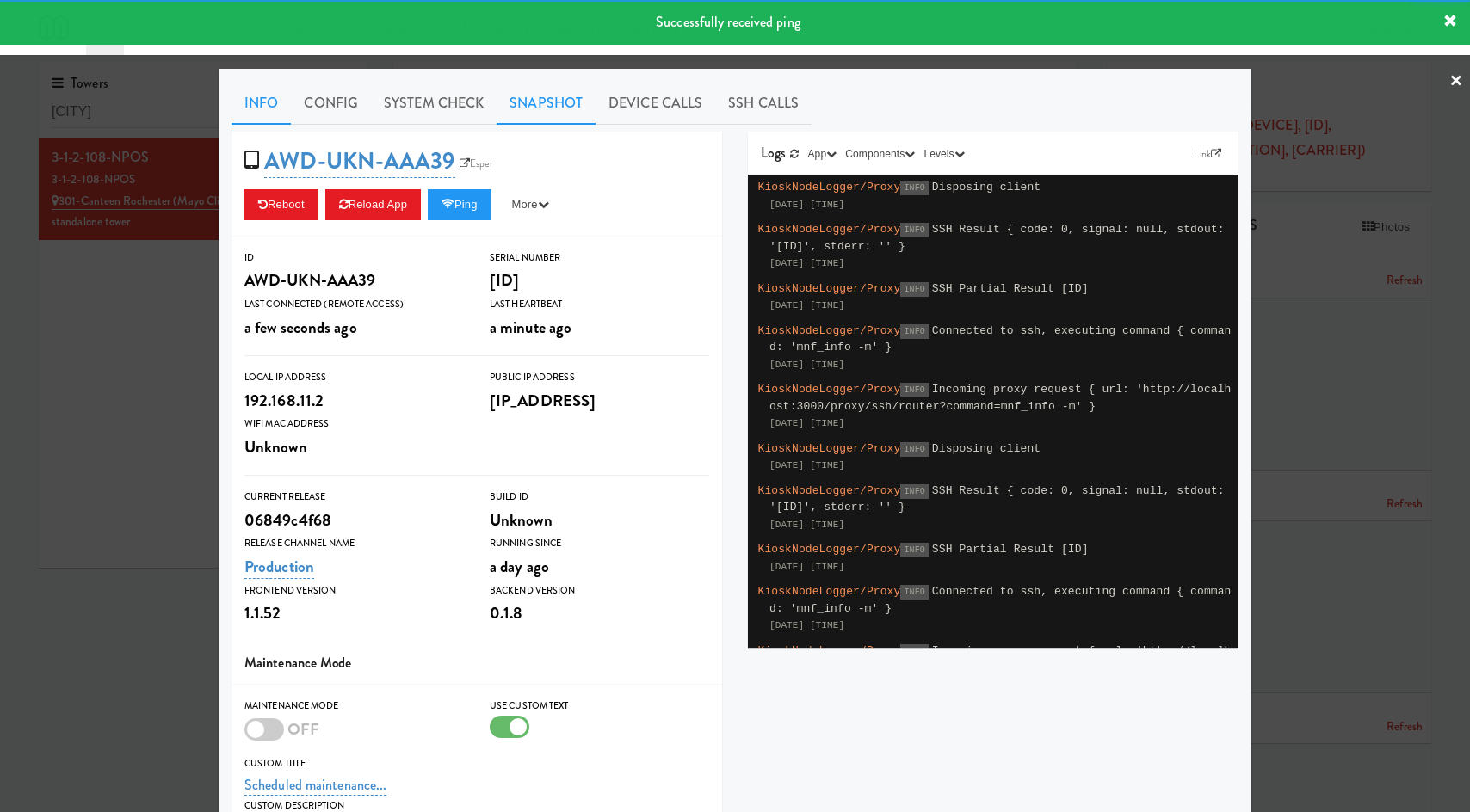 click on "Snapshot" at bounding box center [546, 103] 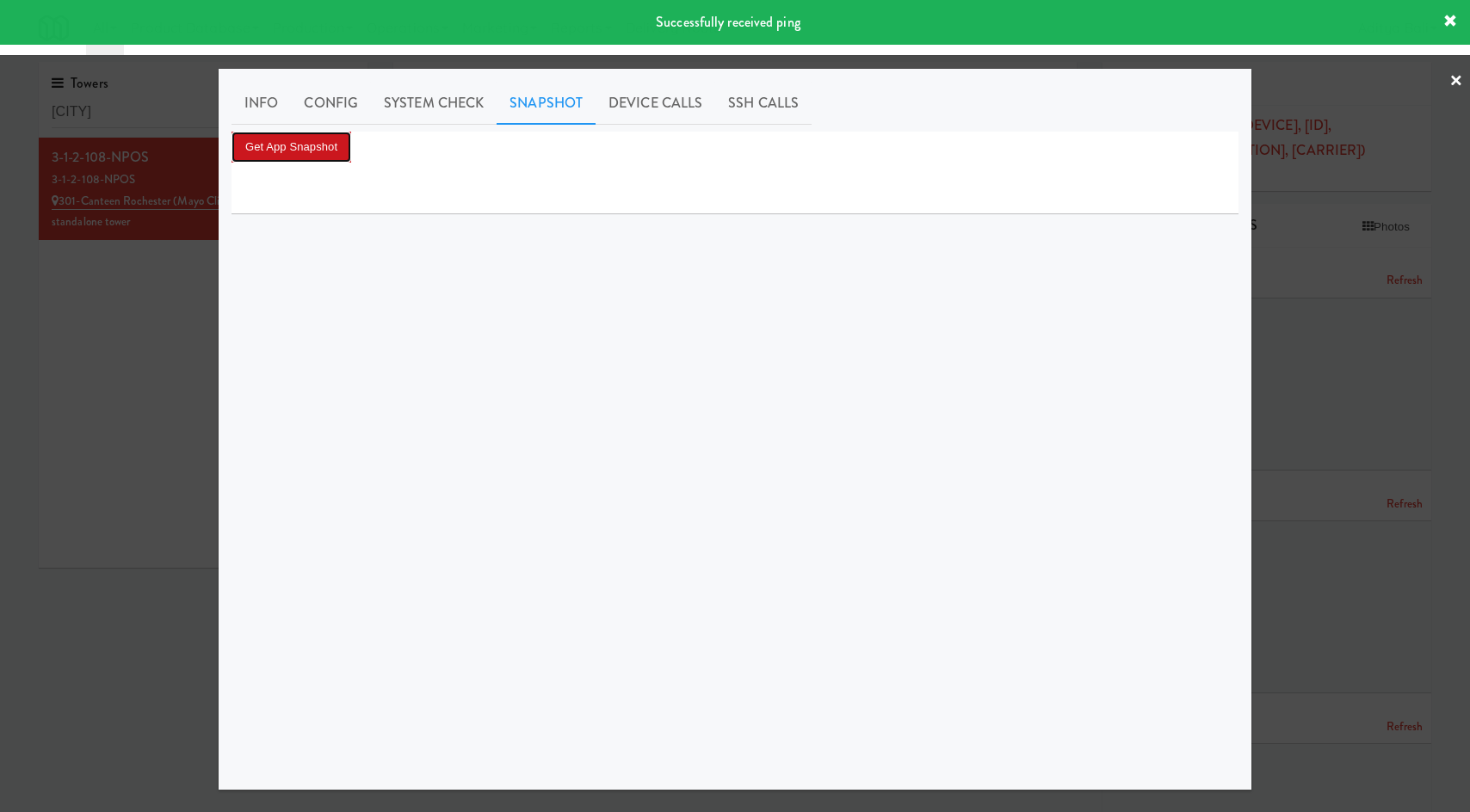 click on "Get App Snapshot" at bounding box center [291, 147] 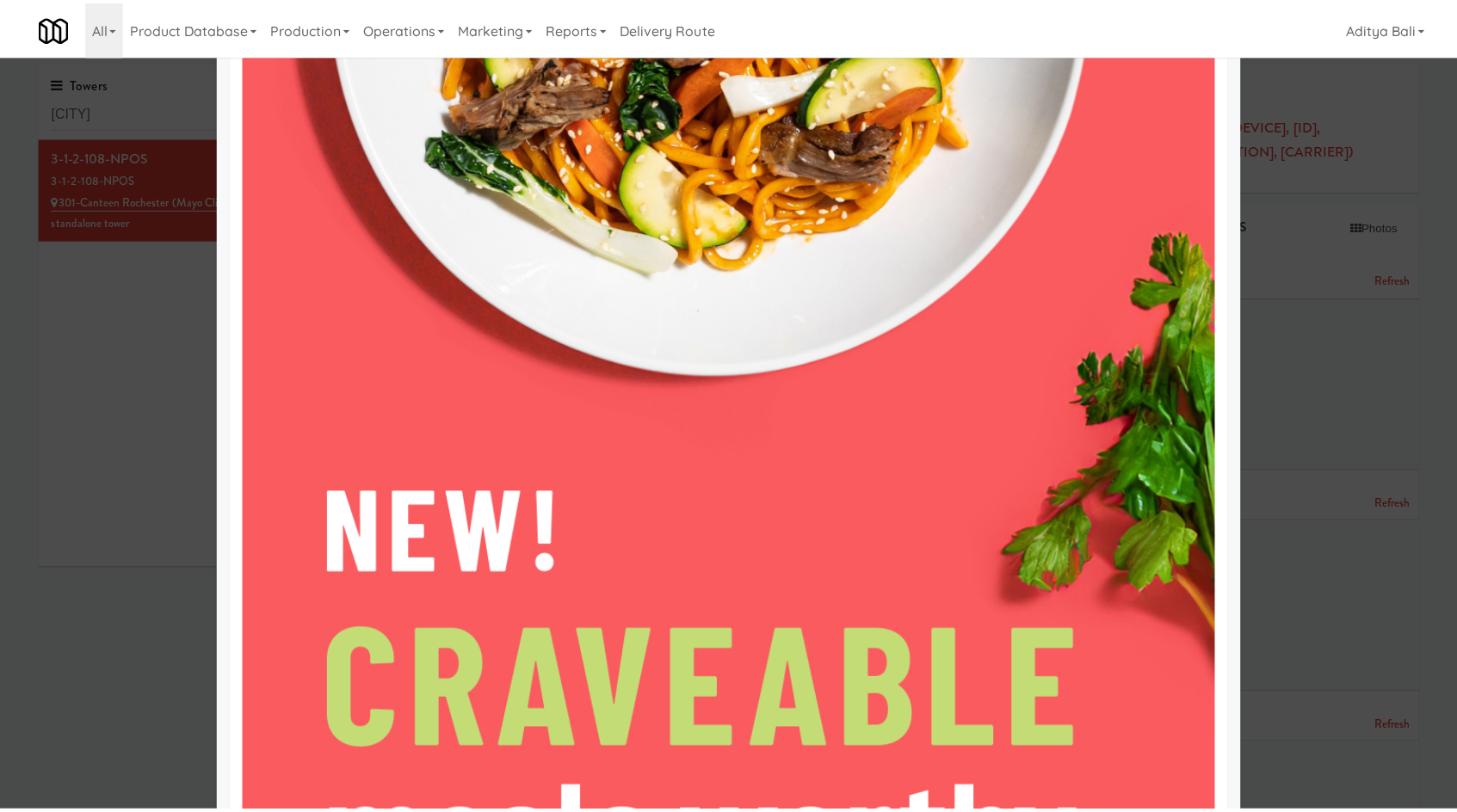 scroll, scrollTop: 0, scrollLeft: 0, axis: both 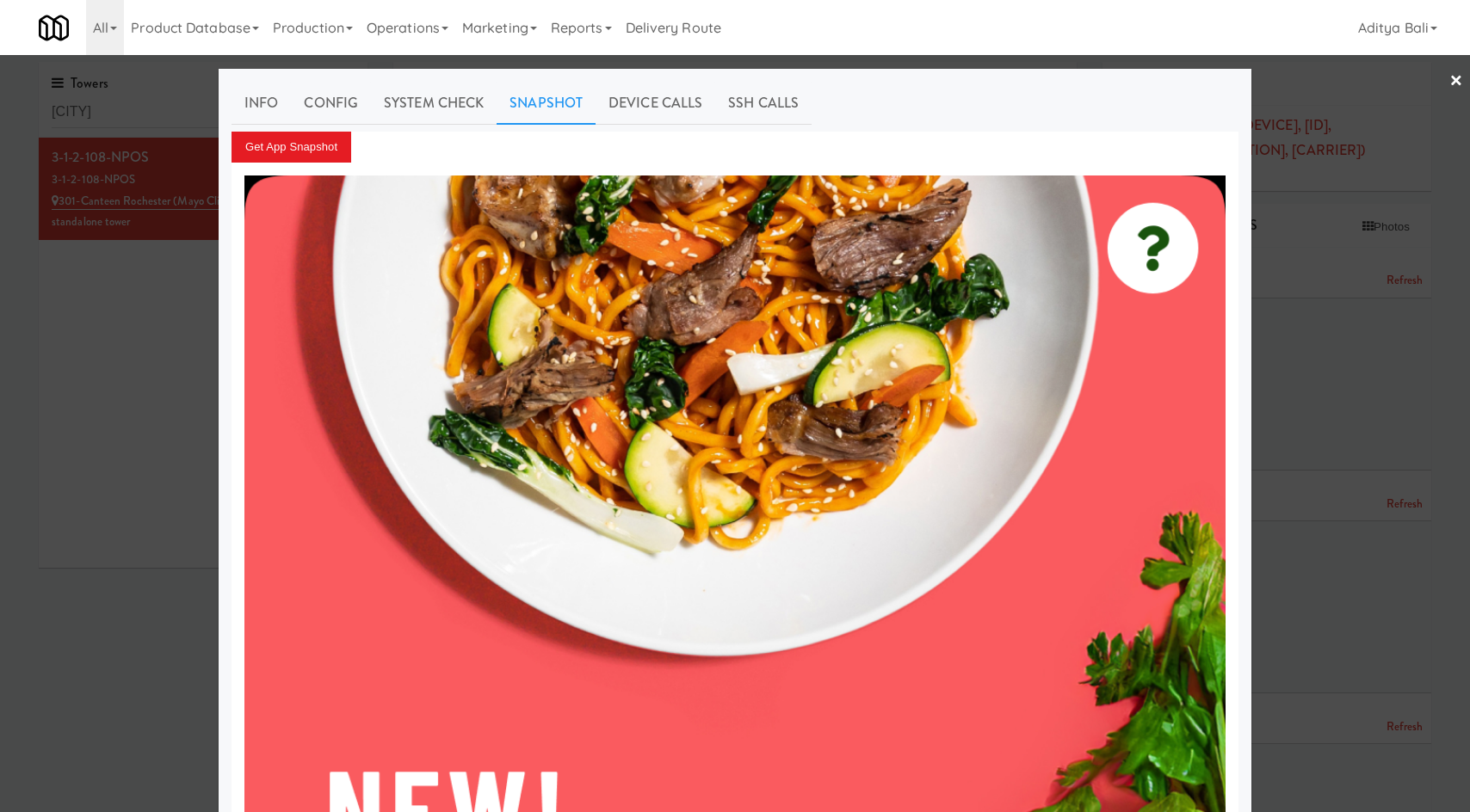 click at bounding box center (735, 406) 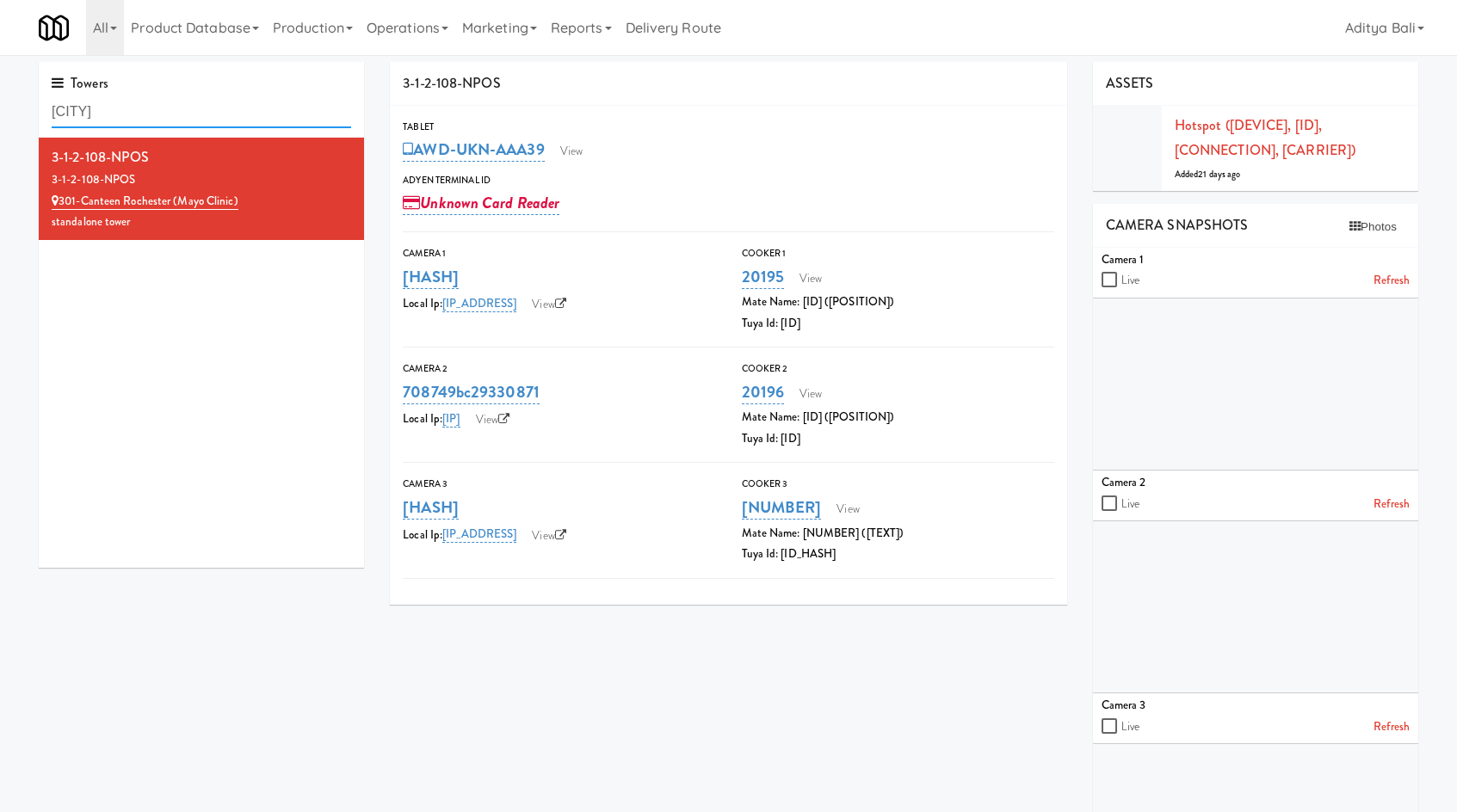 click on "mayo" at bounding box center [201, 112] 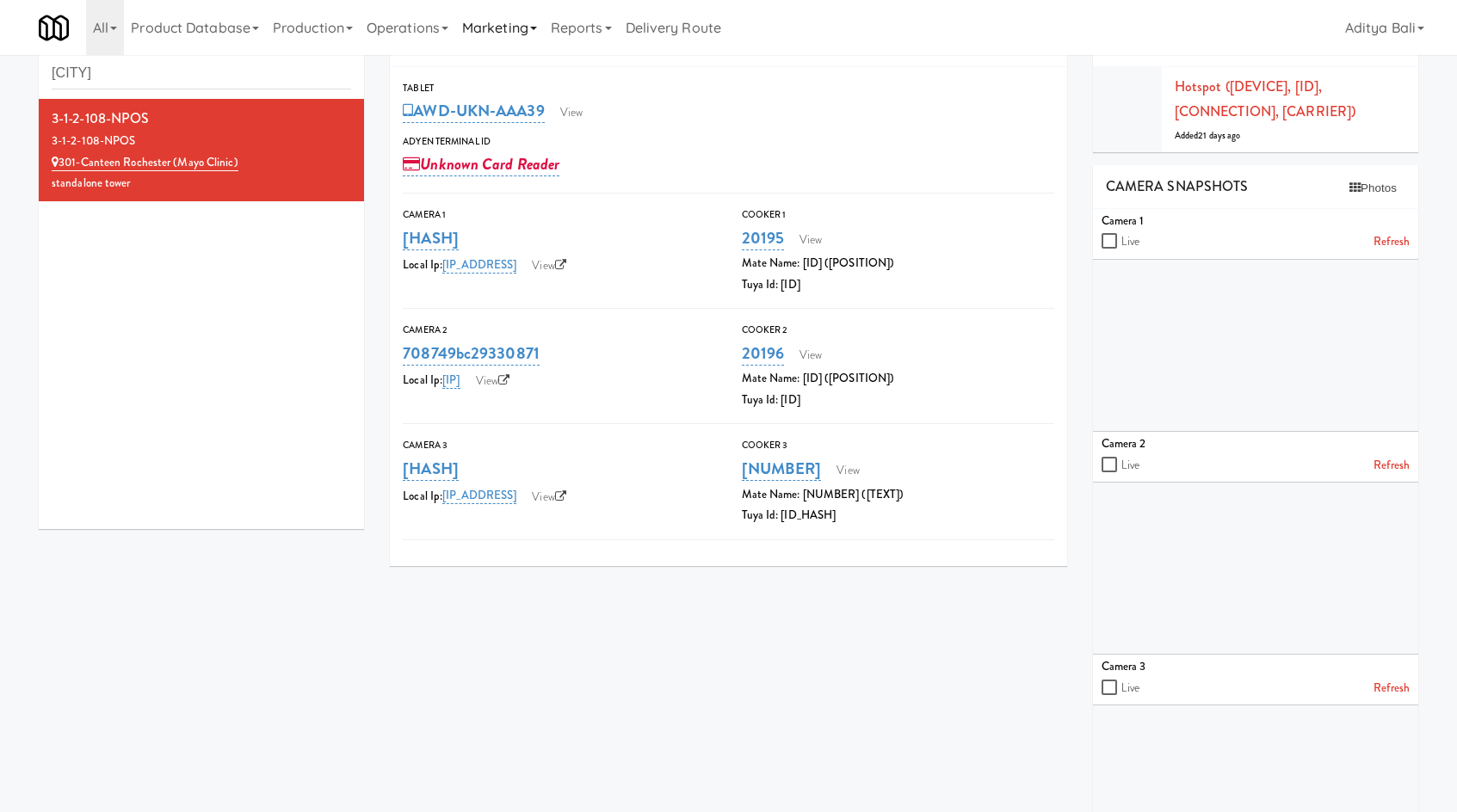 scroll, scrollTop: 0, scrollLeft: 0, axis: both 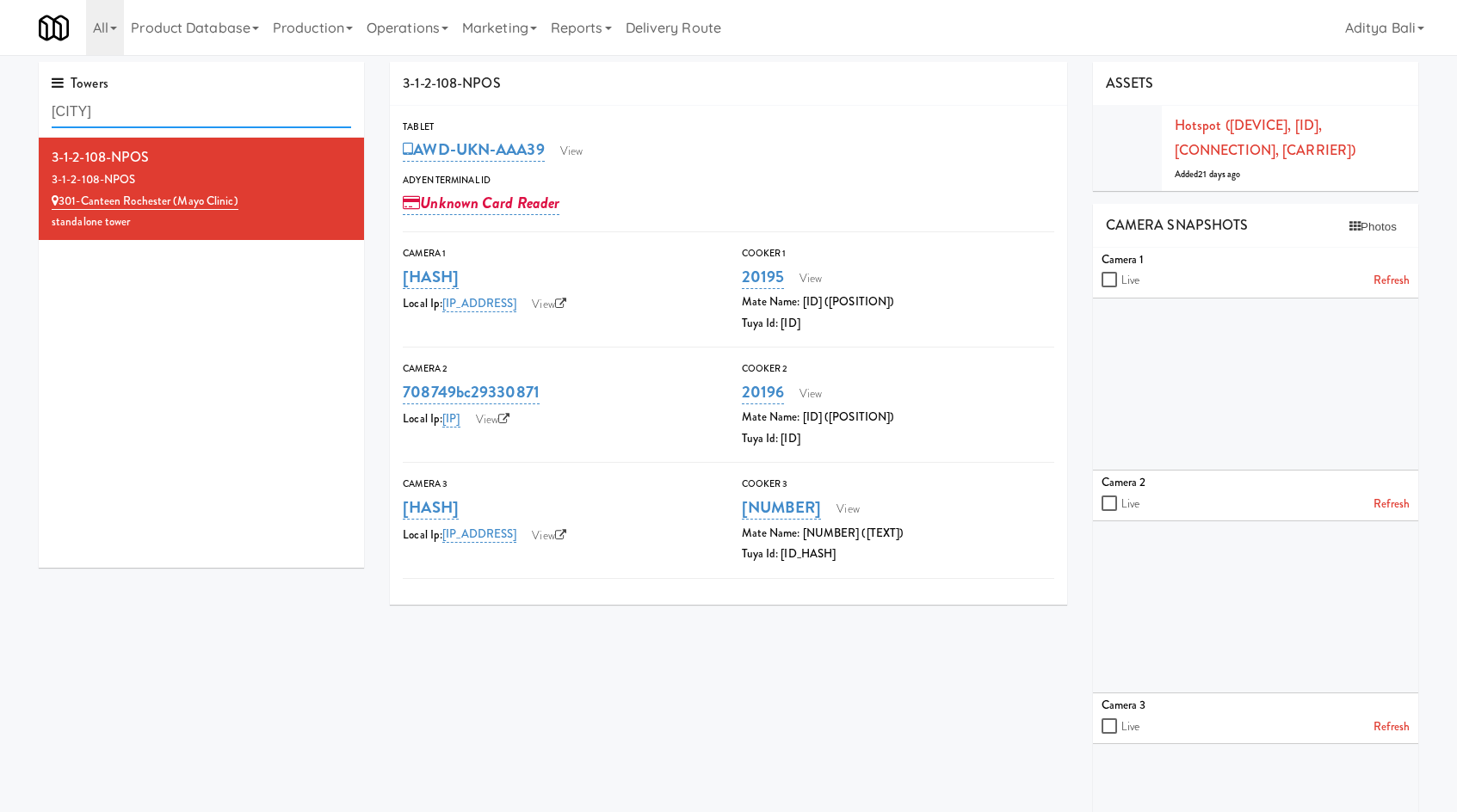click on "mayo" at bounding box center [201, 112] 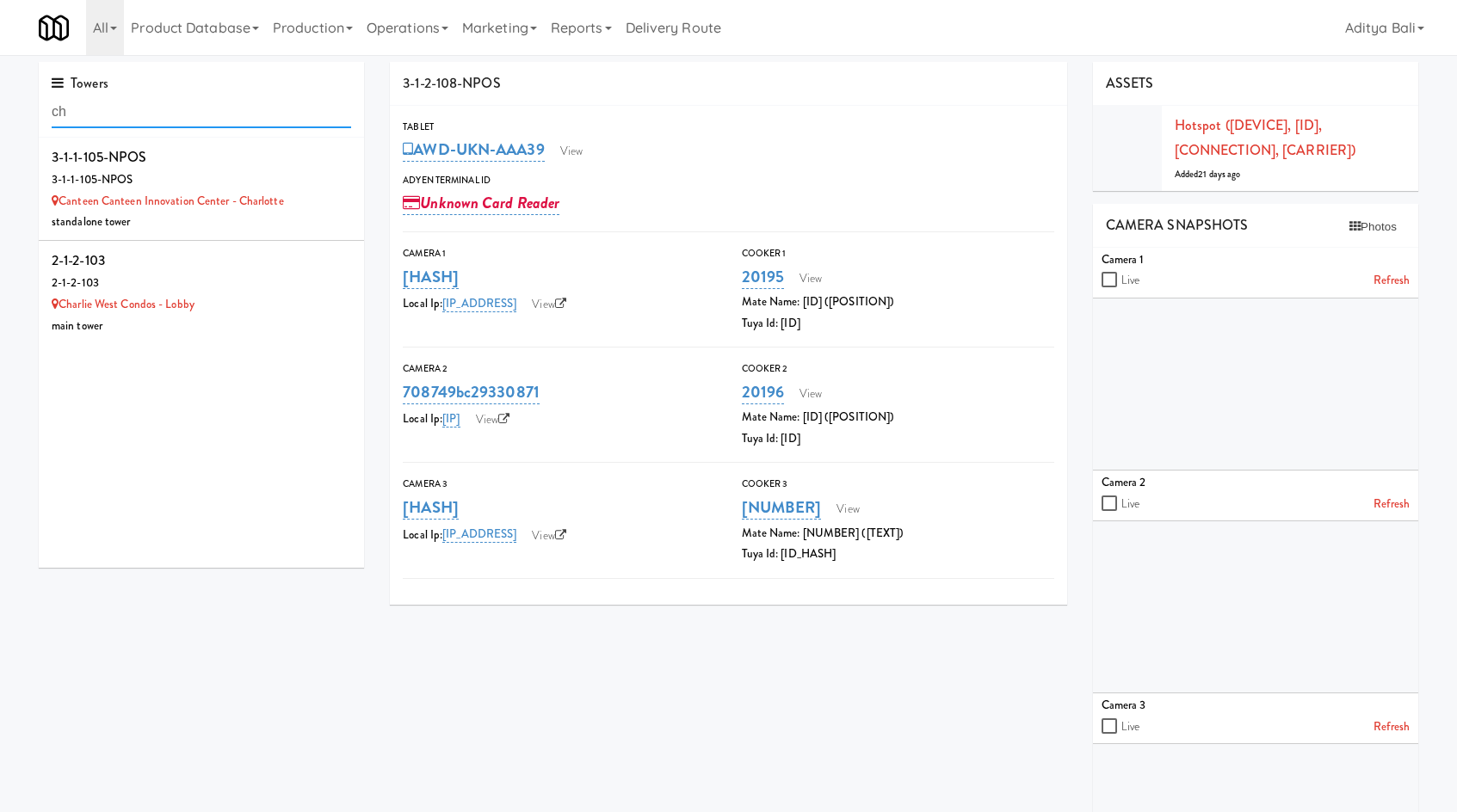 type on "c" 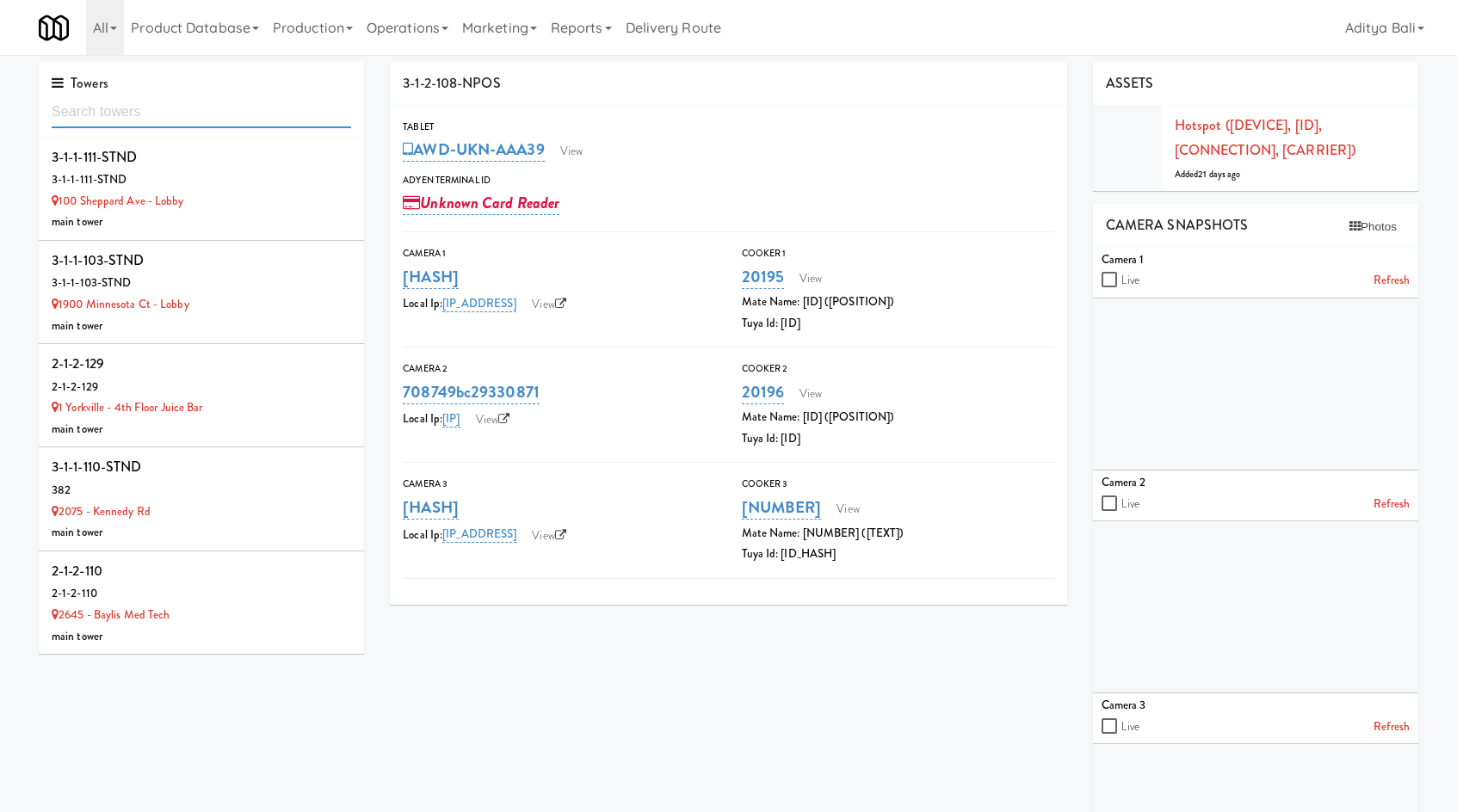scroll, scrollTop: 809, scrollLeft: 0, axis: vertical 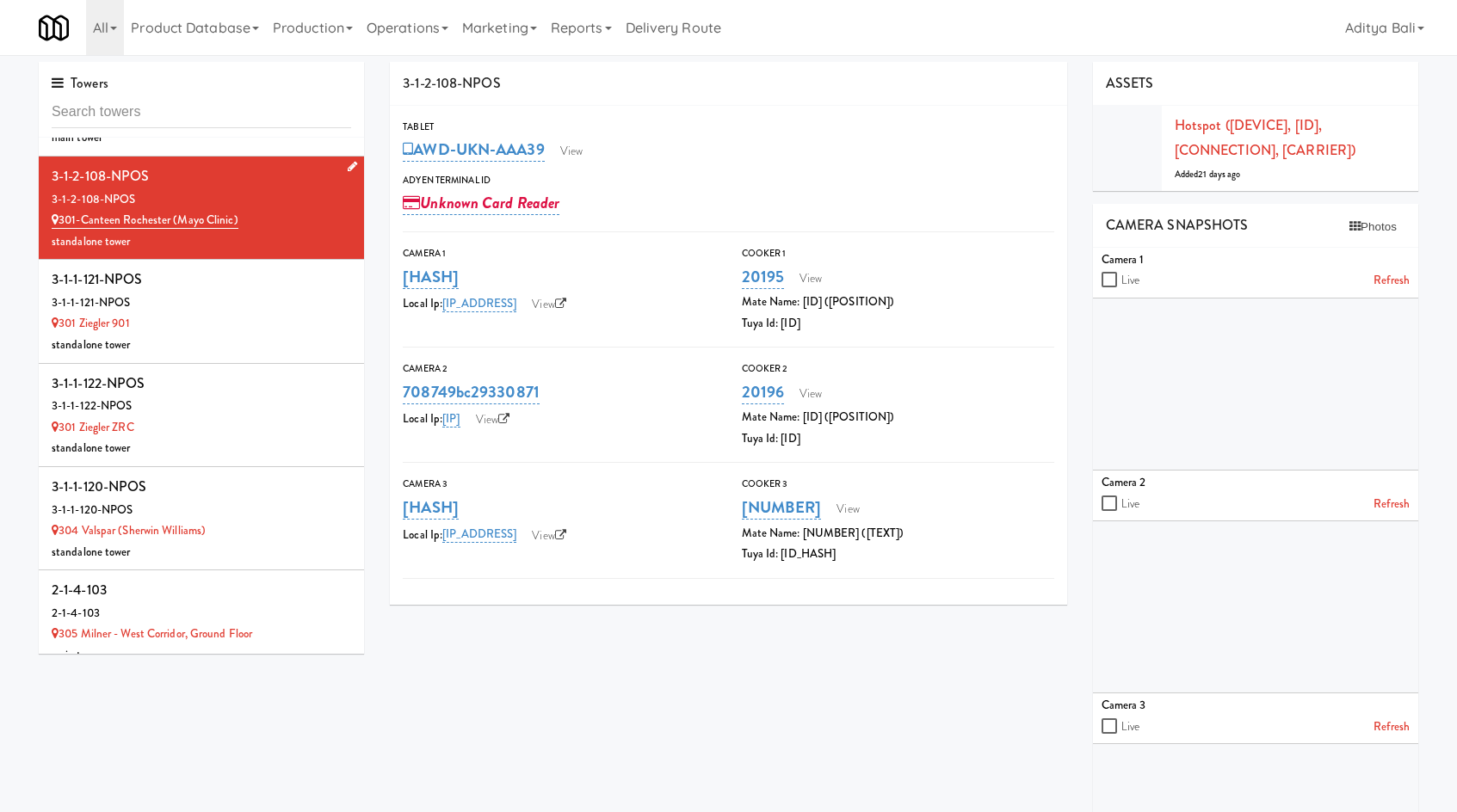 click on "3-1-2-108-NPOS" at bounding box center [201, 176] 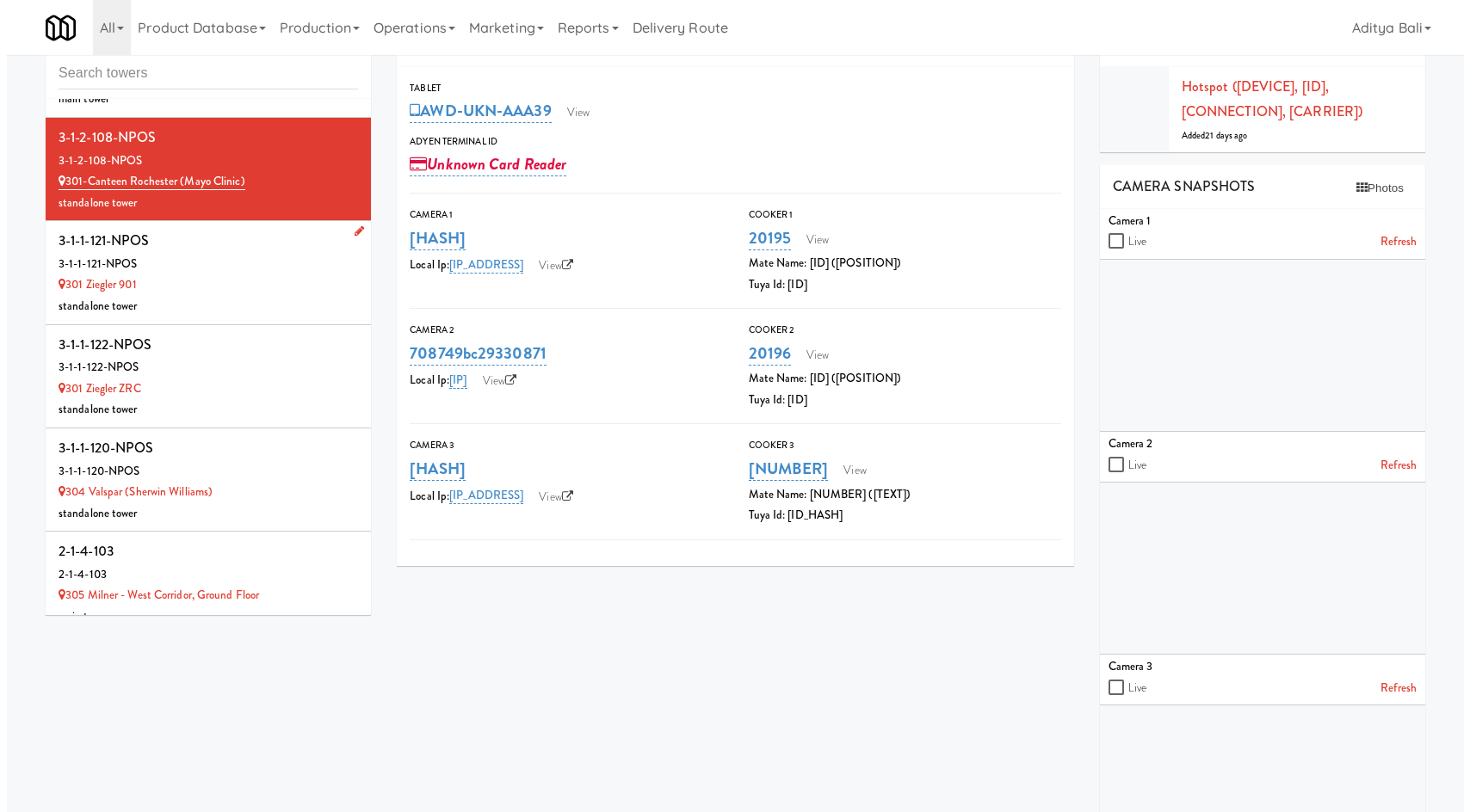 scroll, scrollTop: 0, scrollLeft: 0, axis: both 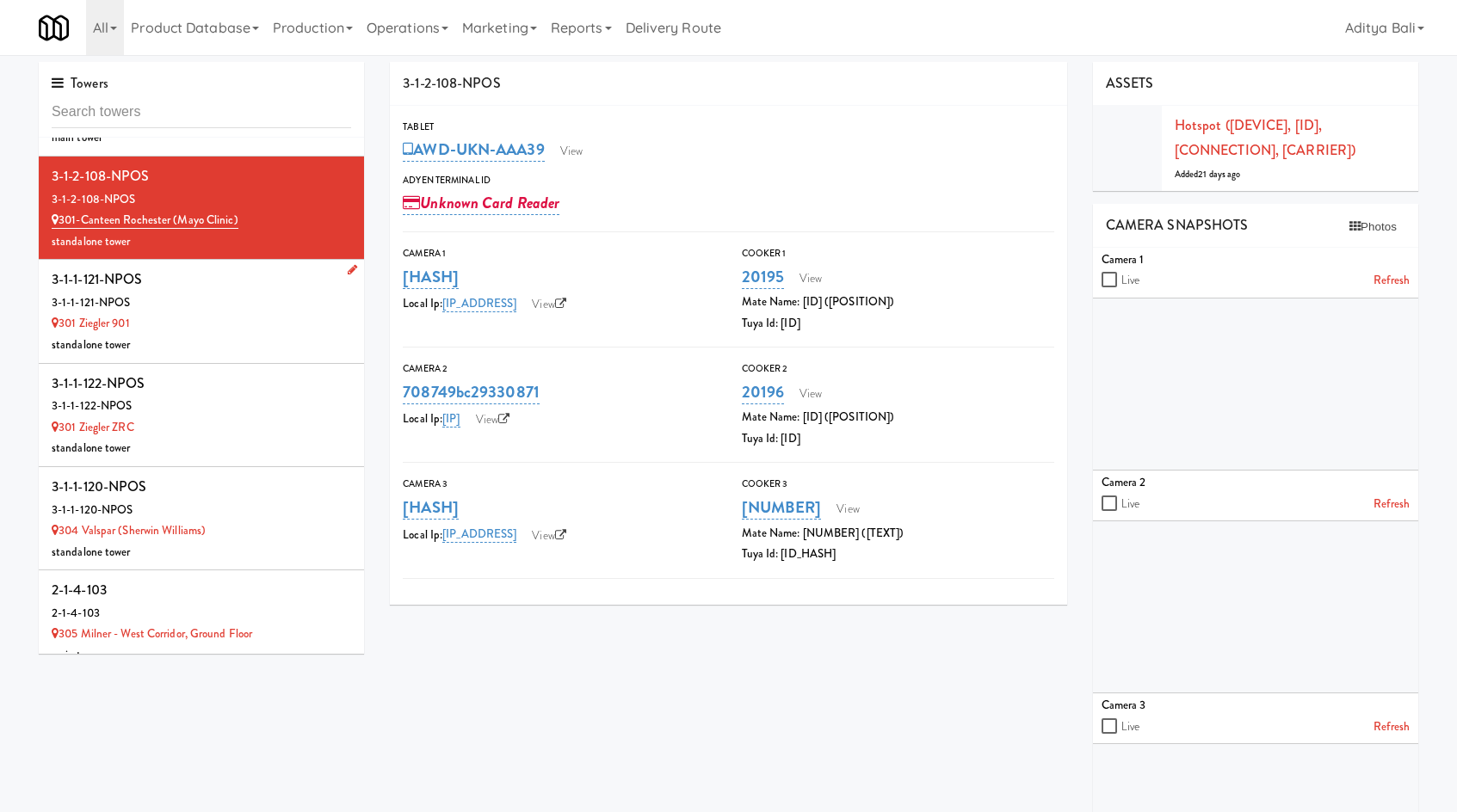 click on "standalone tower" at bounding box center (201, 345) 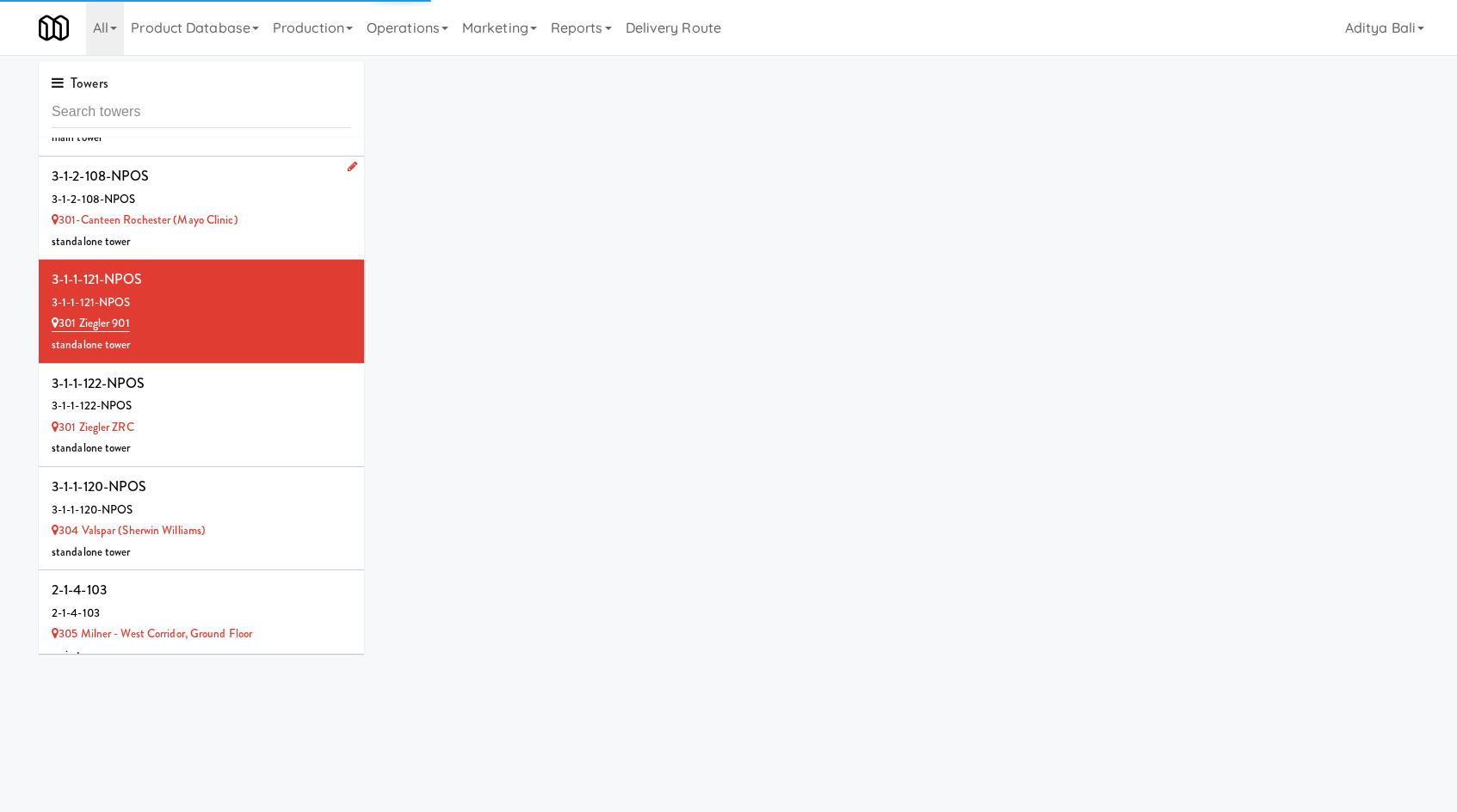 click on "standalone tower" at bounding box center (201, 242) 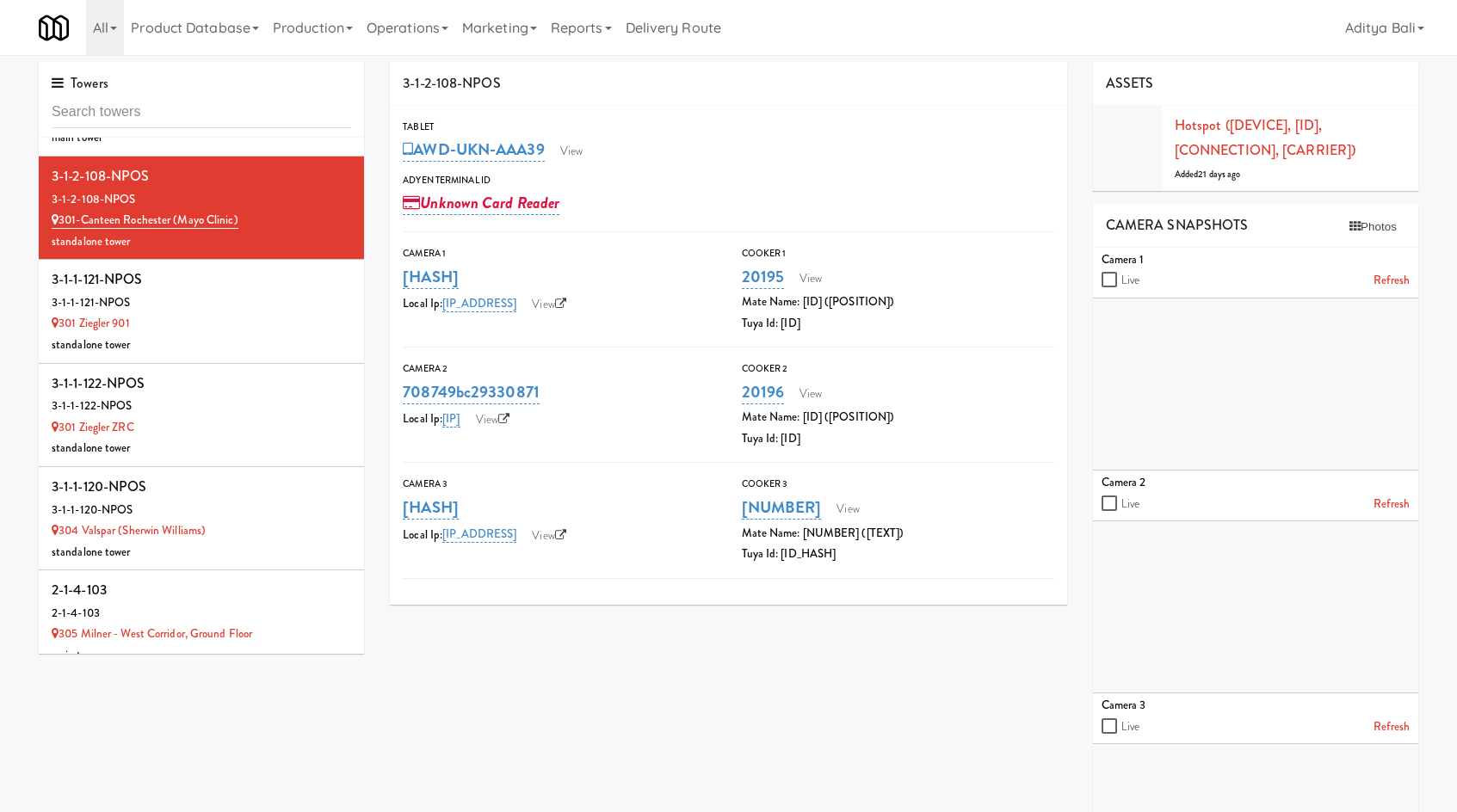 click on "CAMERA SNAPSHOTS  Photos" at bounding box center [1256, 225] 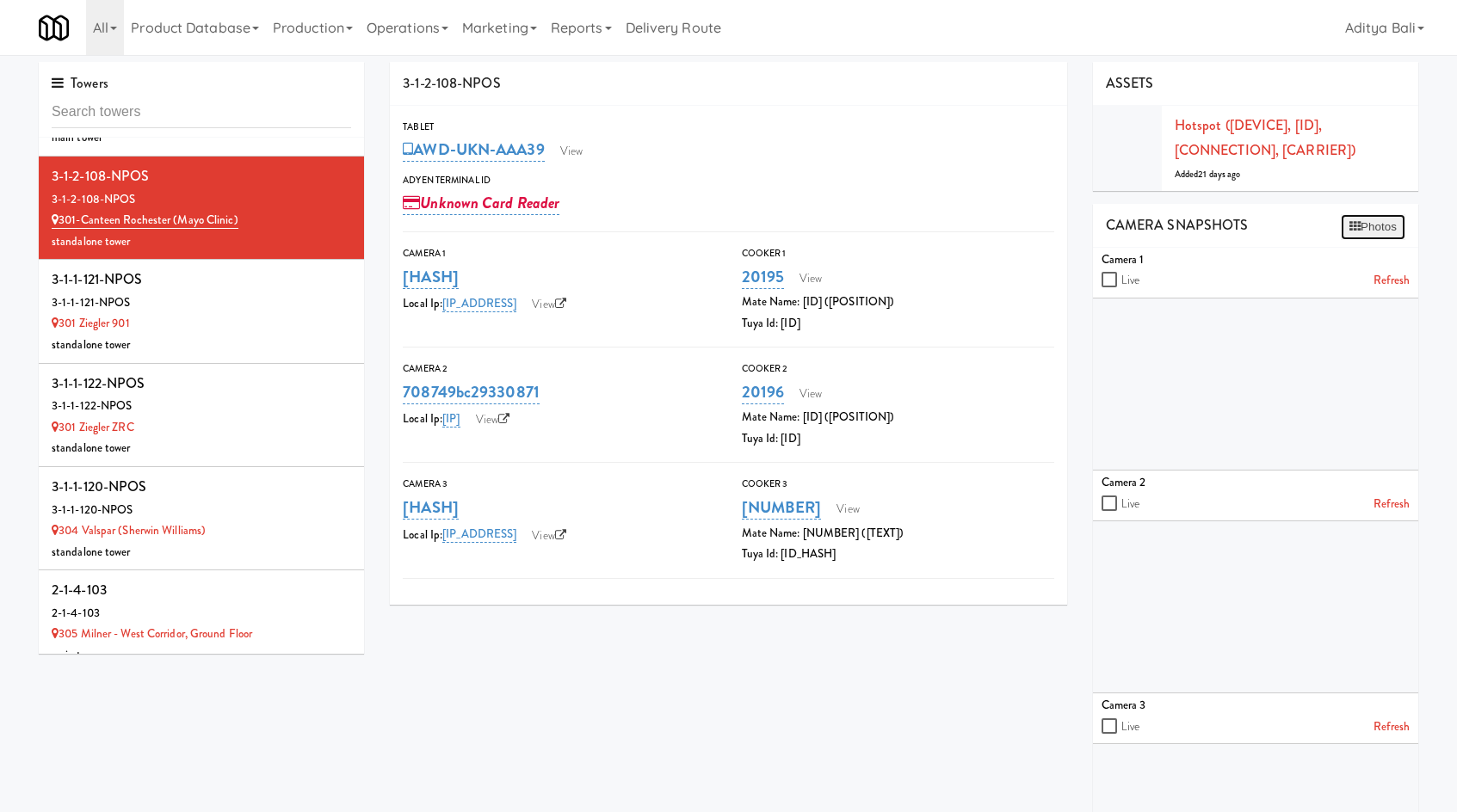 click on "Photos" at bounding box center [1373, 227] 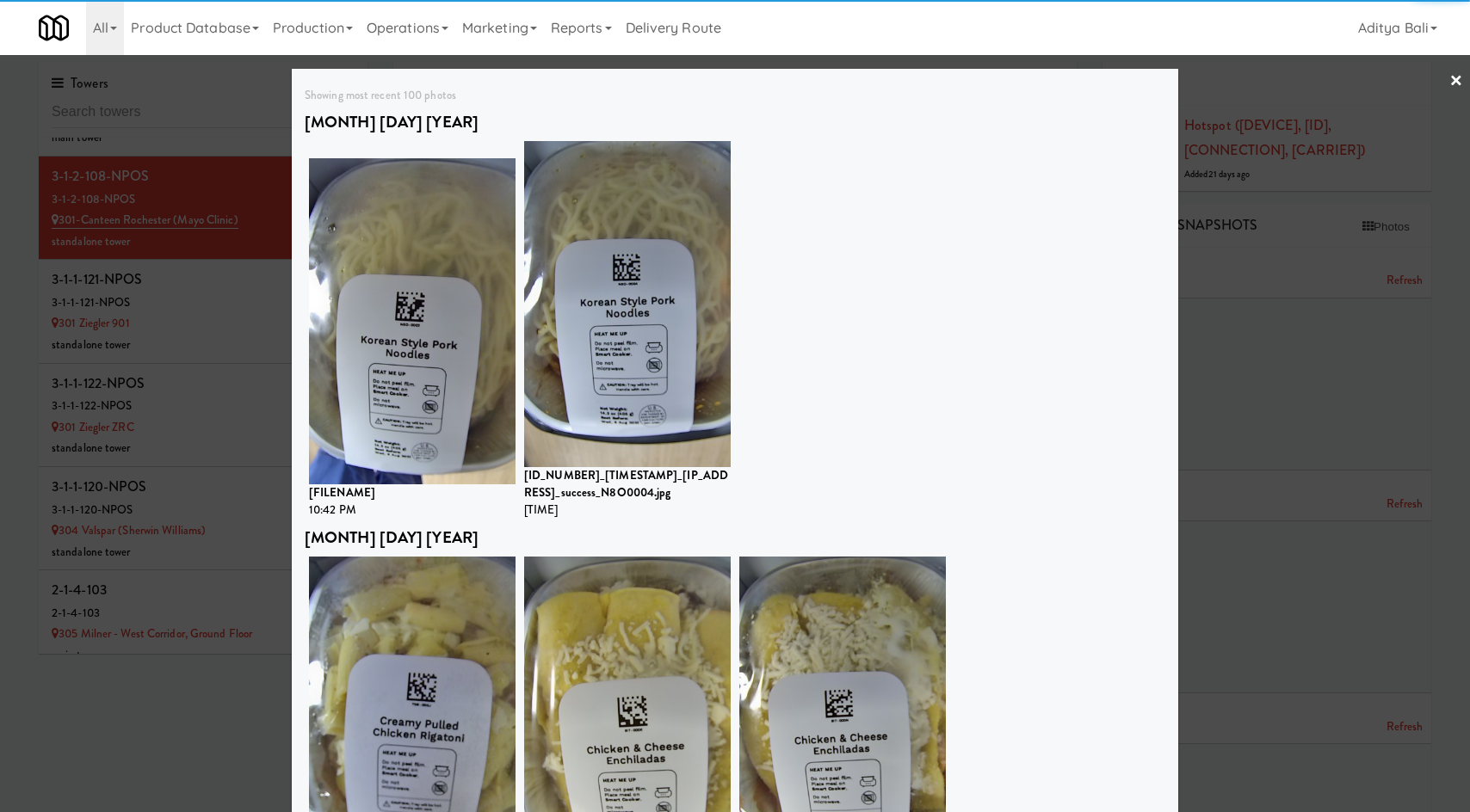 drag, startPoint x: 114, startPoint y: 736, endPoint x: 269, endPoint y: 542, distance: 248.31633 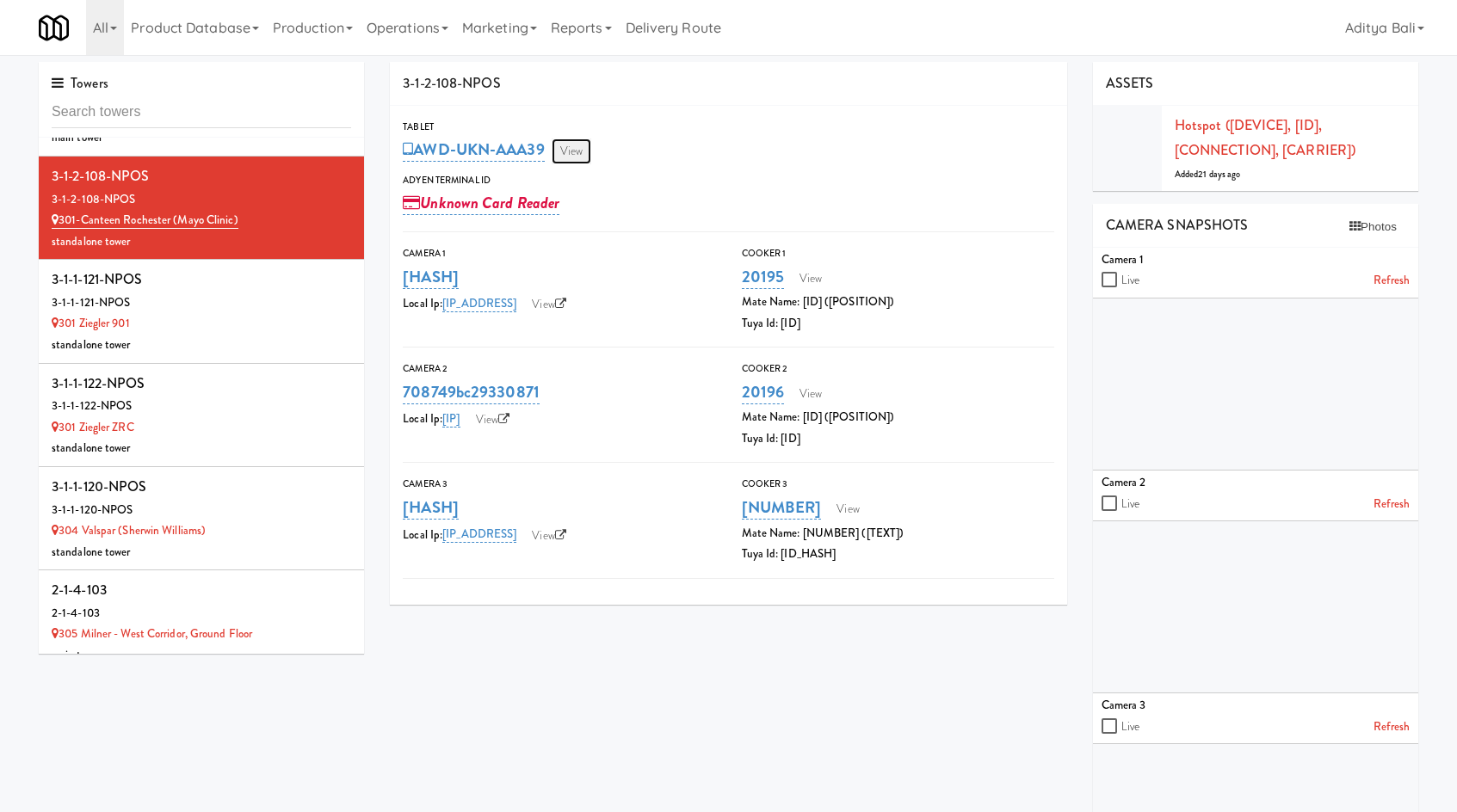 click on "View" at bounding box center (571, 151) 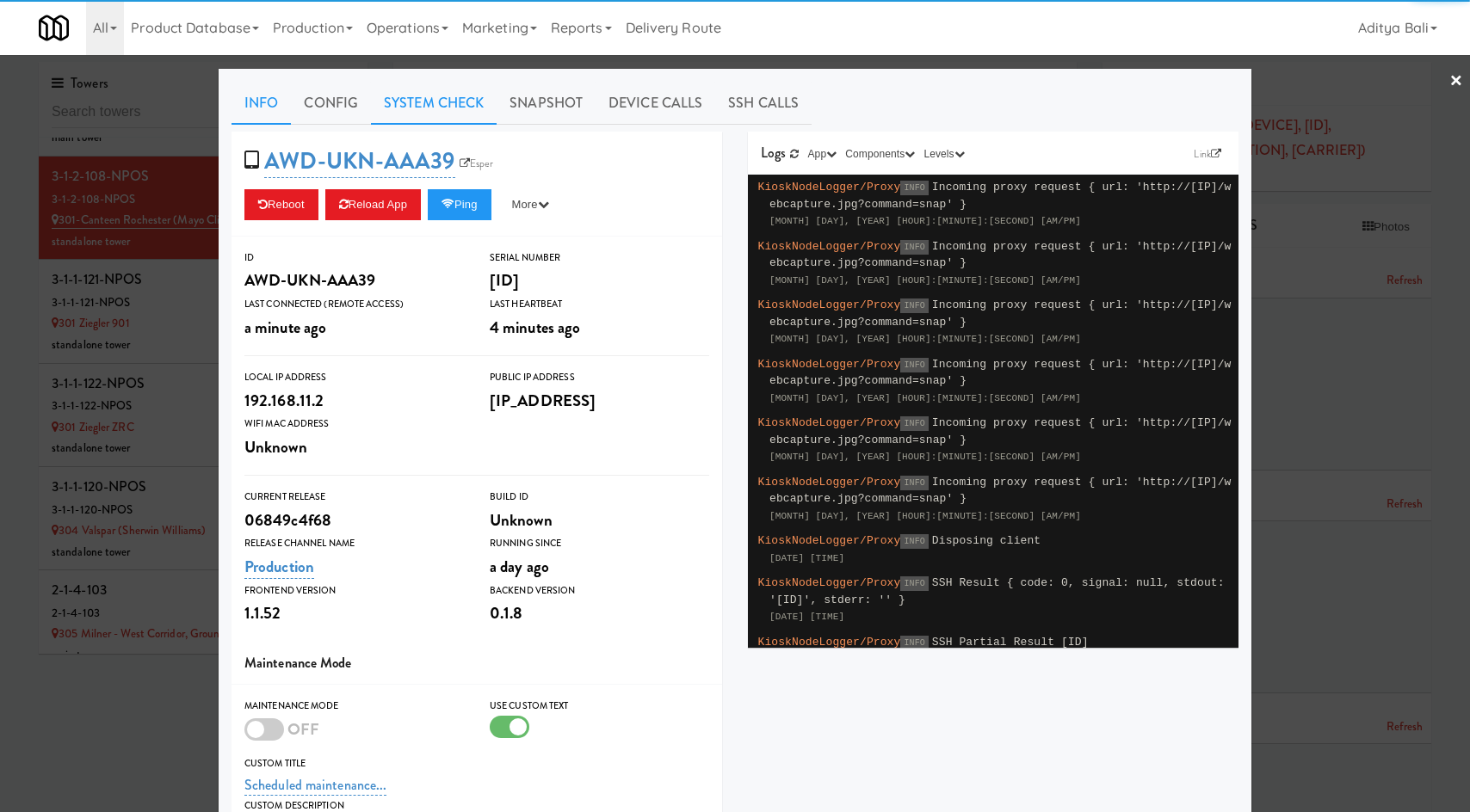 click on "System Check" at bounding box center [434, 103] 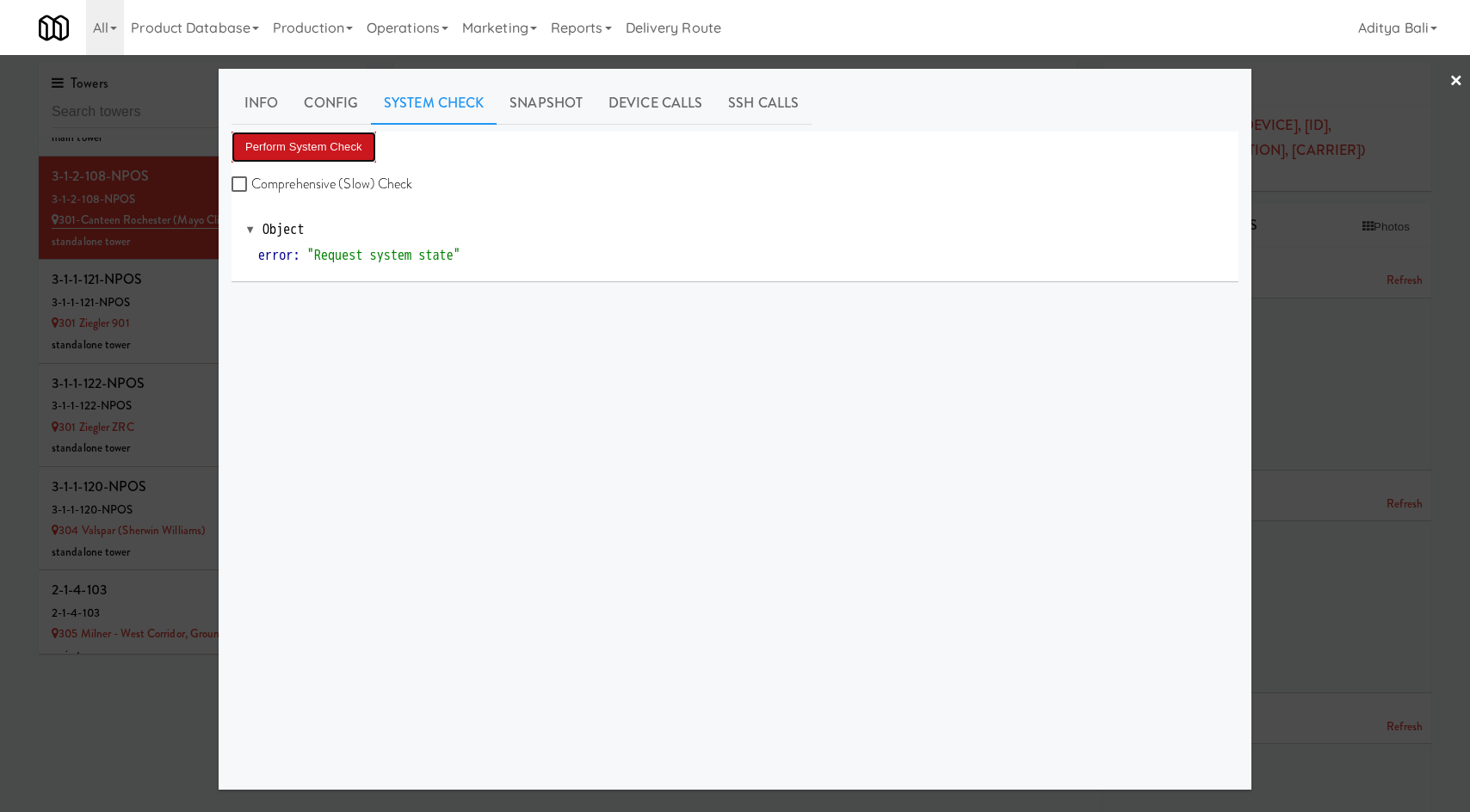 click on "Perform System Check" at bounding box center (304, 147) 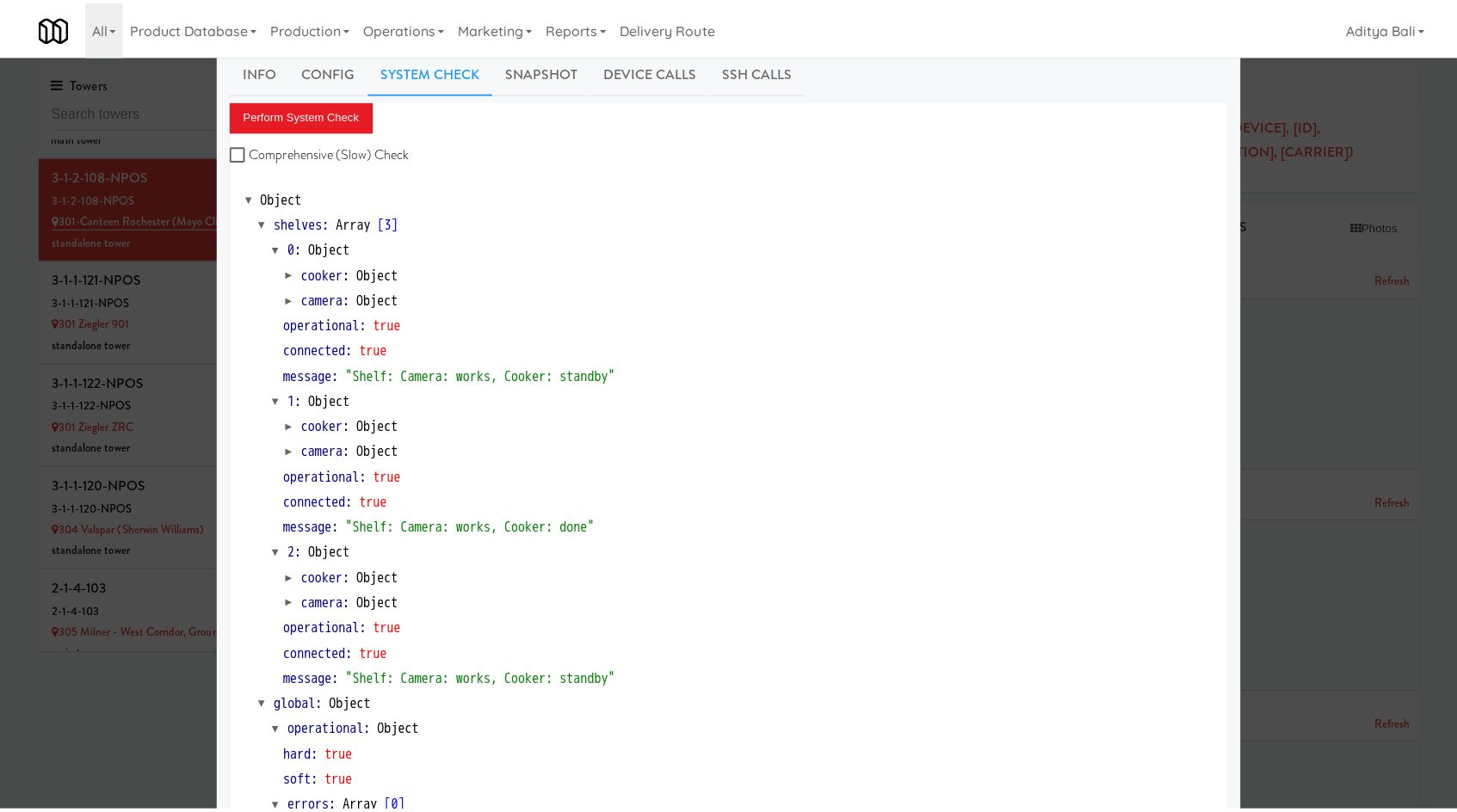 scroll, scrollTop: 0, scrollLeft: 0, axis: both 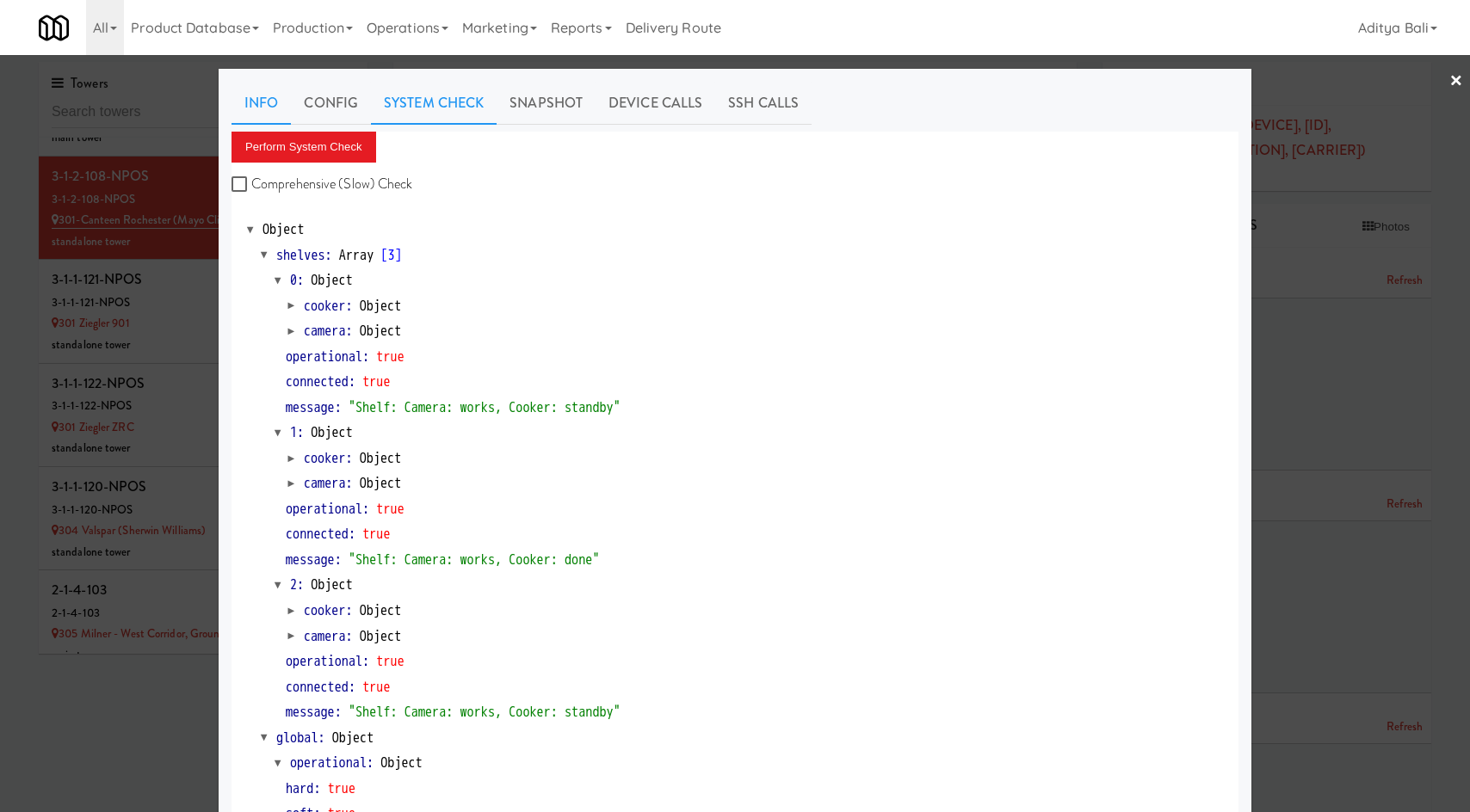 click on "Info" at bounding box center (261, 103) 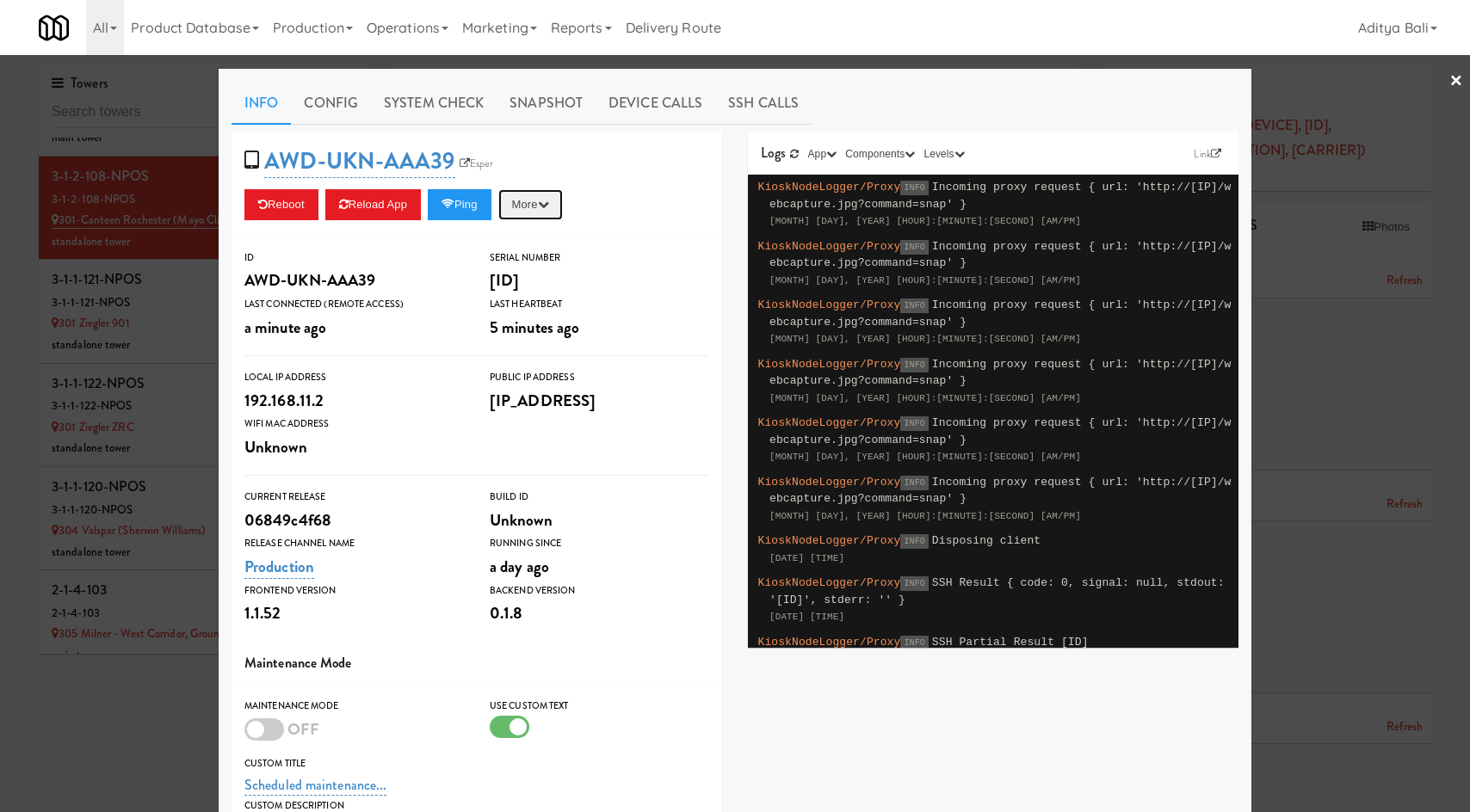 click on "More" at bounding box center [530, 205] 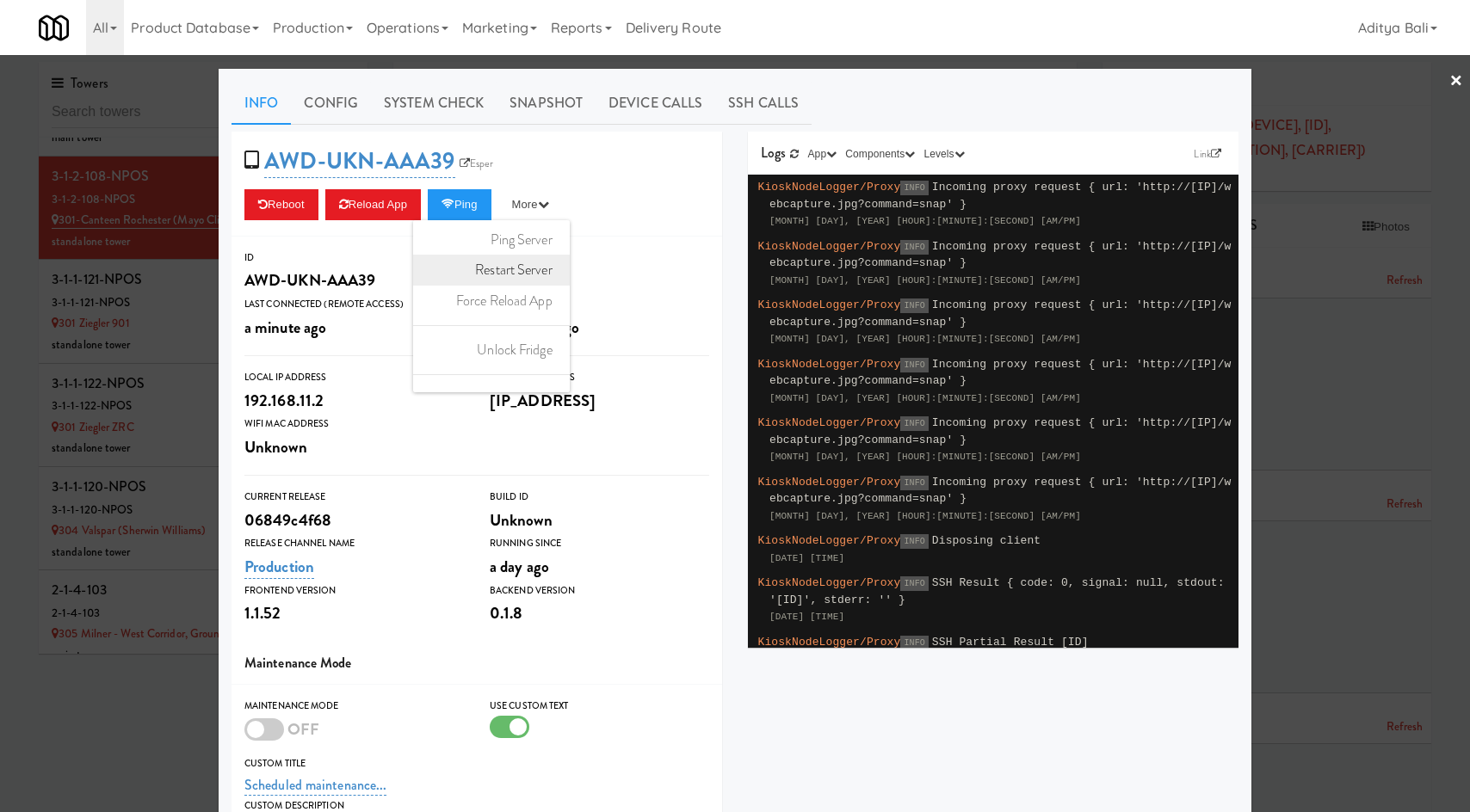 click on "Restart Server" at bounding box center (491, 270) 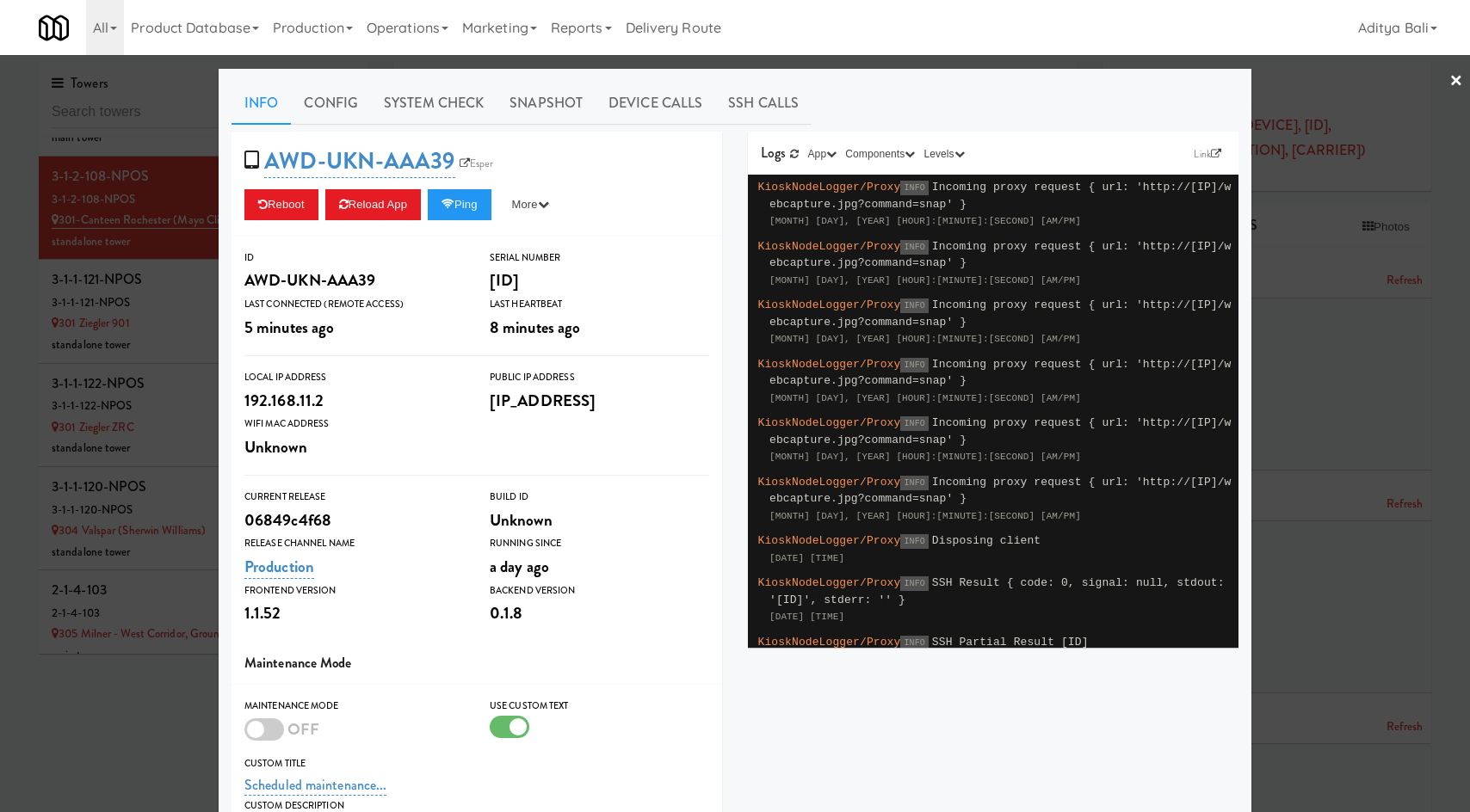click at bounding box center (735, 406) 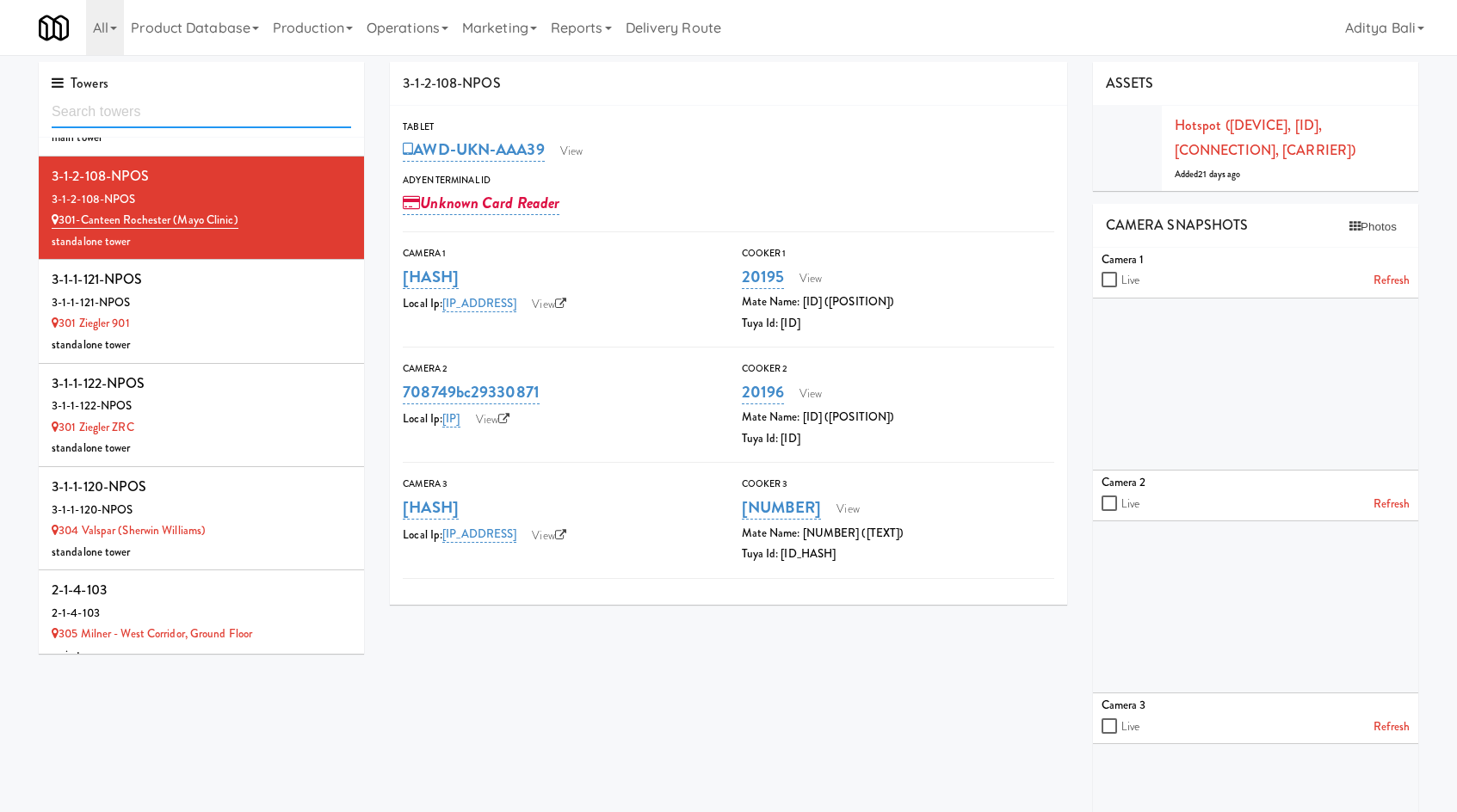 click at bounding box center (201, 112) 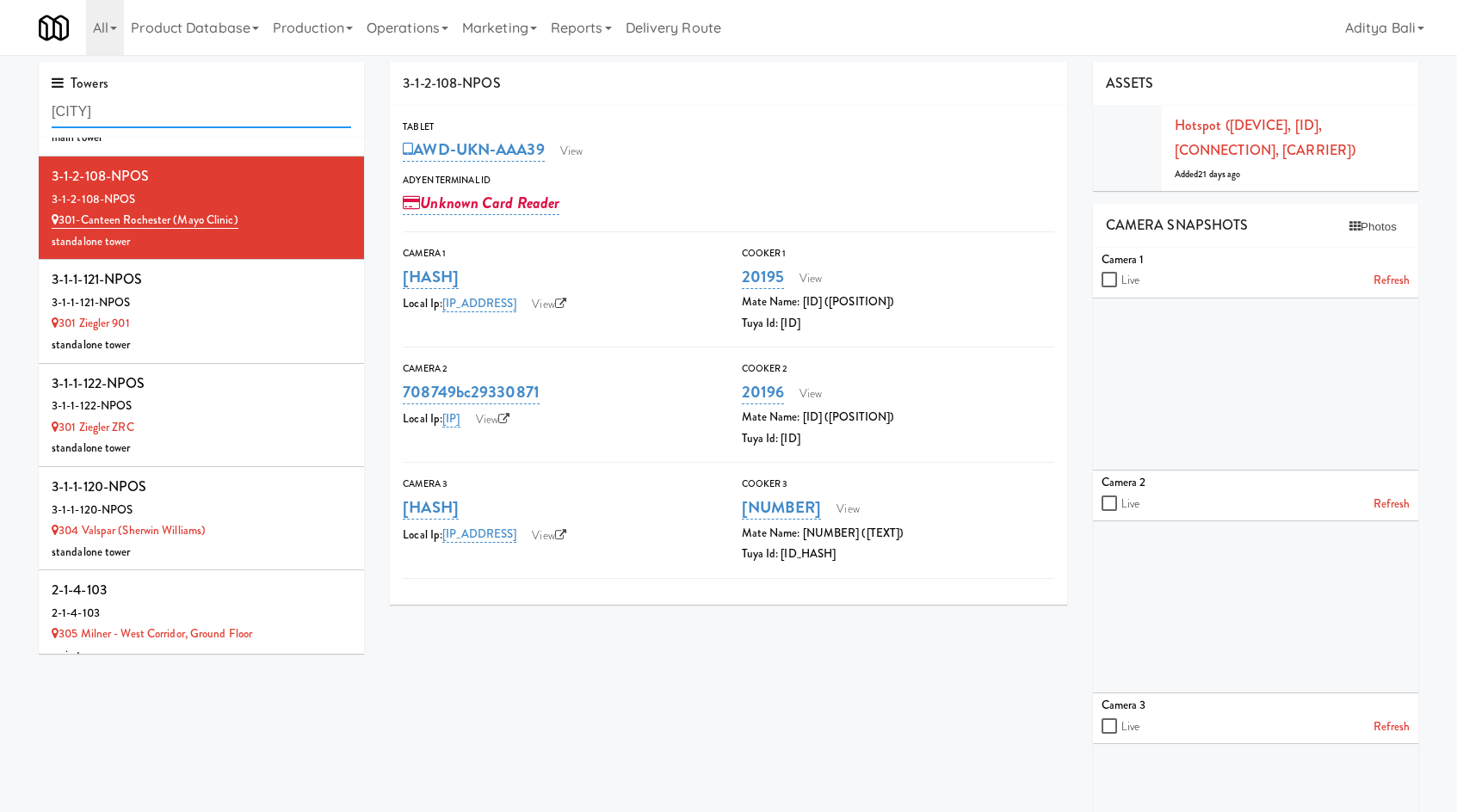 type on "boston" 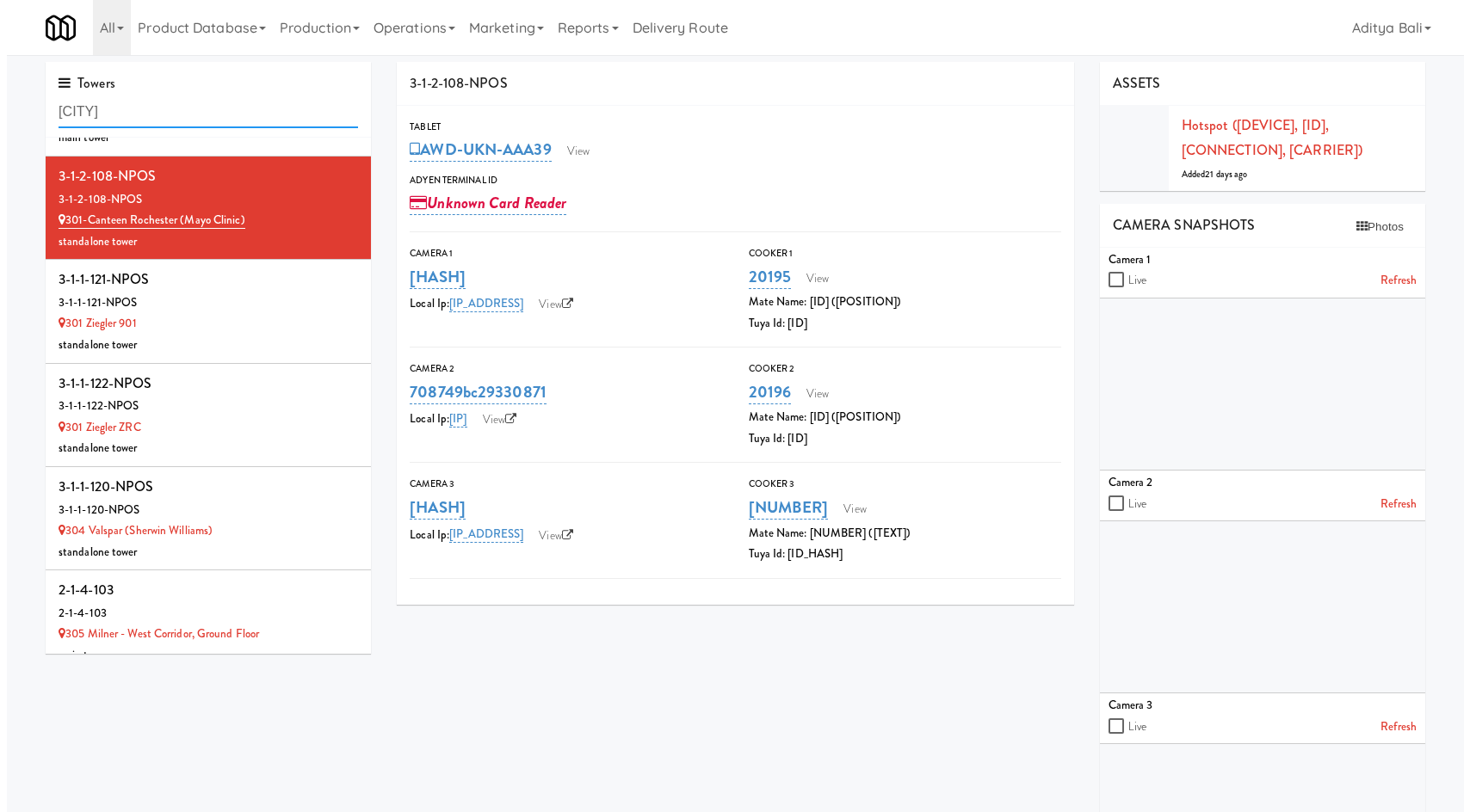 scroll, scrollTop: 0, scrollLeft: 0, axis: both 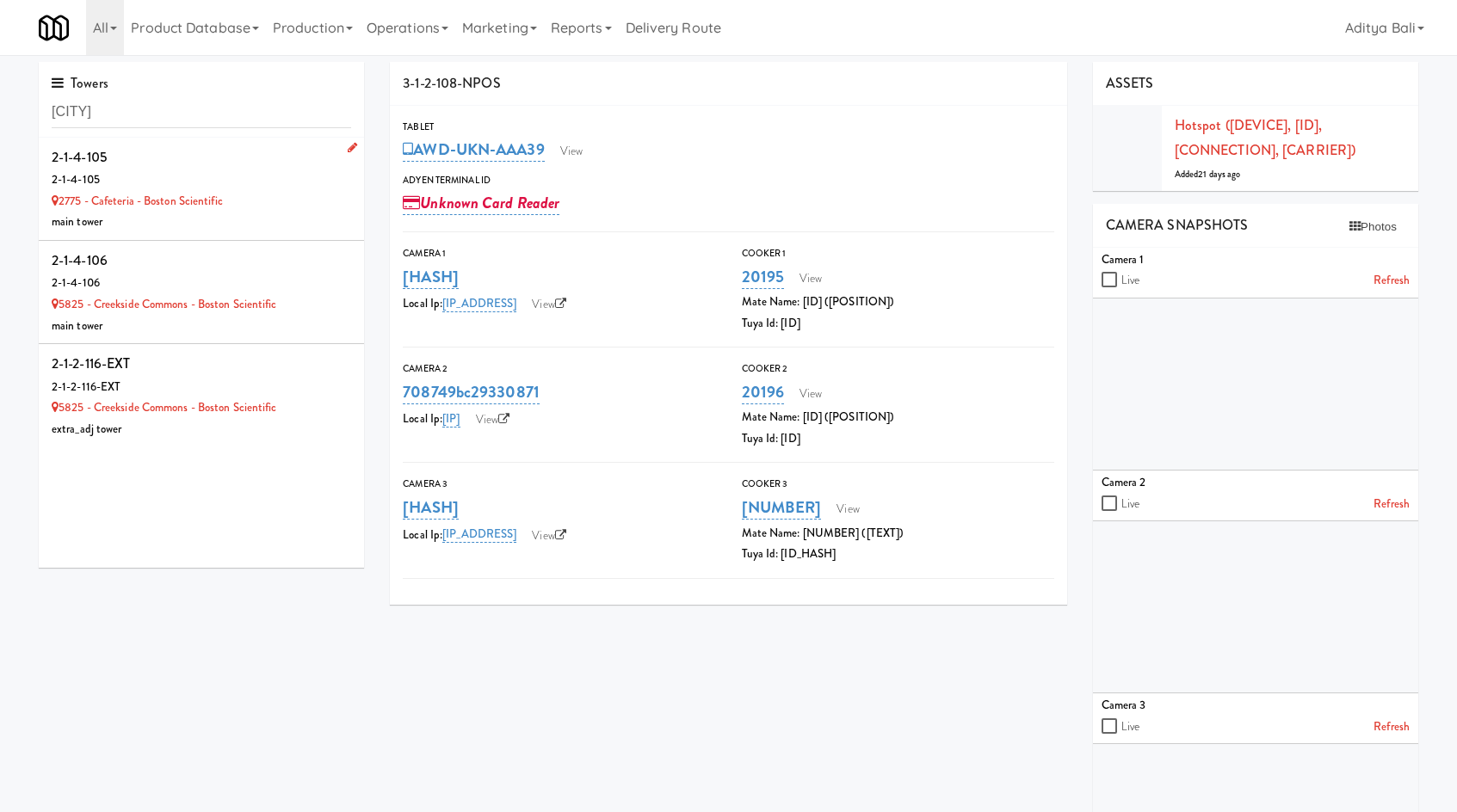 click on "2775 - Cafeteria - Boston Scientific" at bounding box center (201, 201) 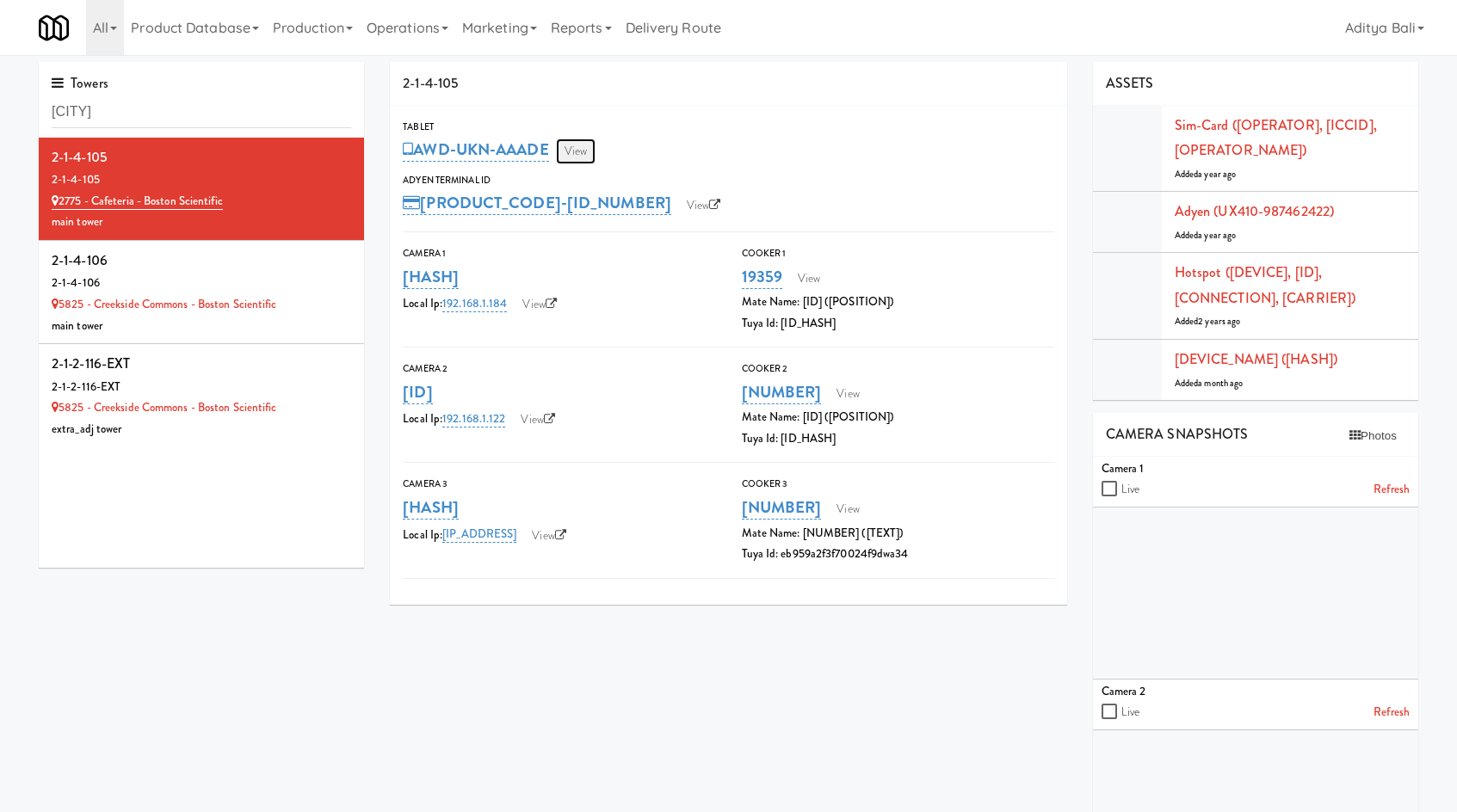click on "View" at bounding box center (576, 151) 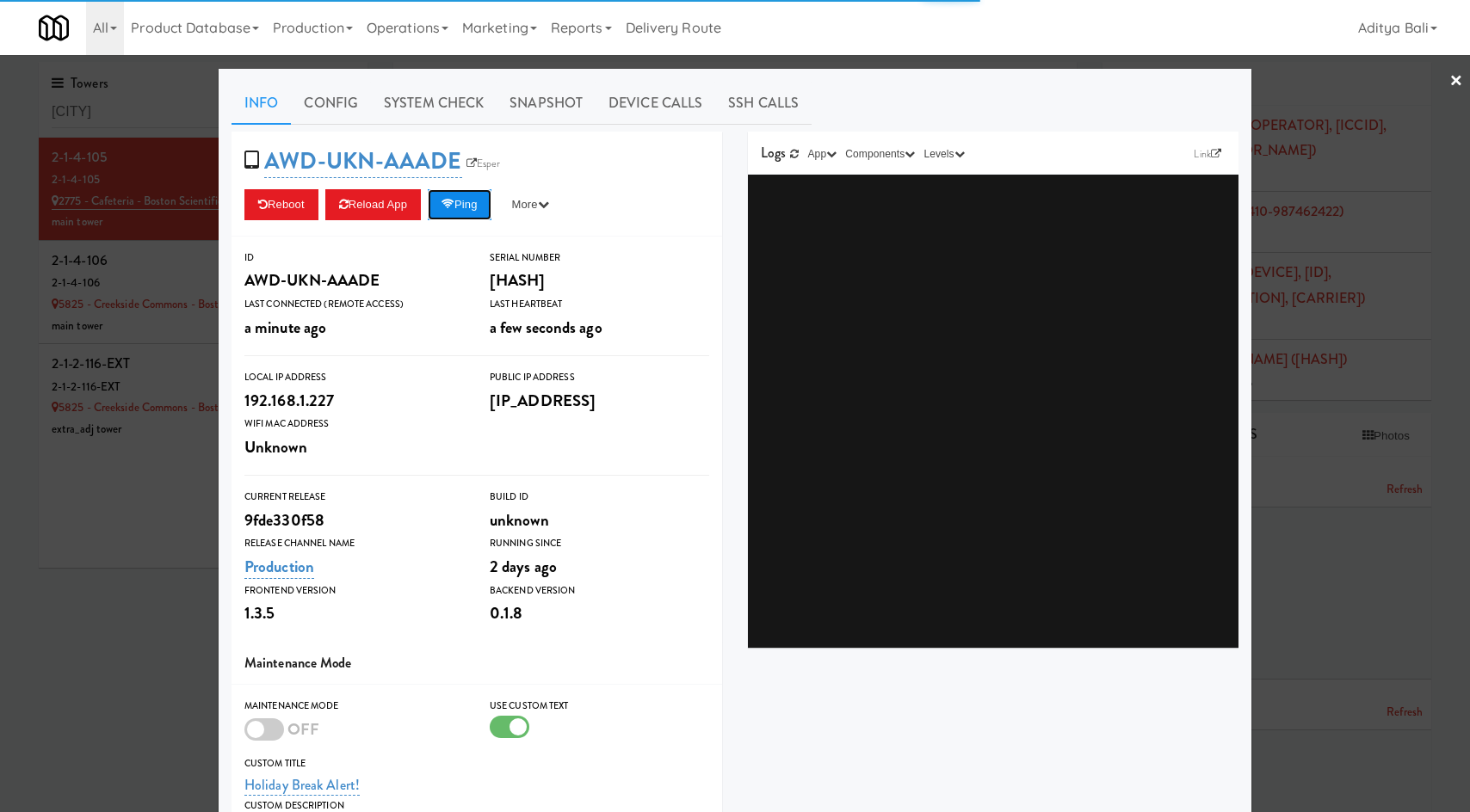 click on "Ping" at bounding box center [460, 205] 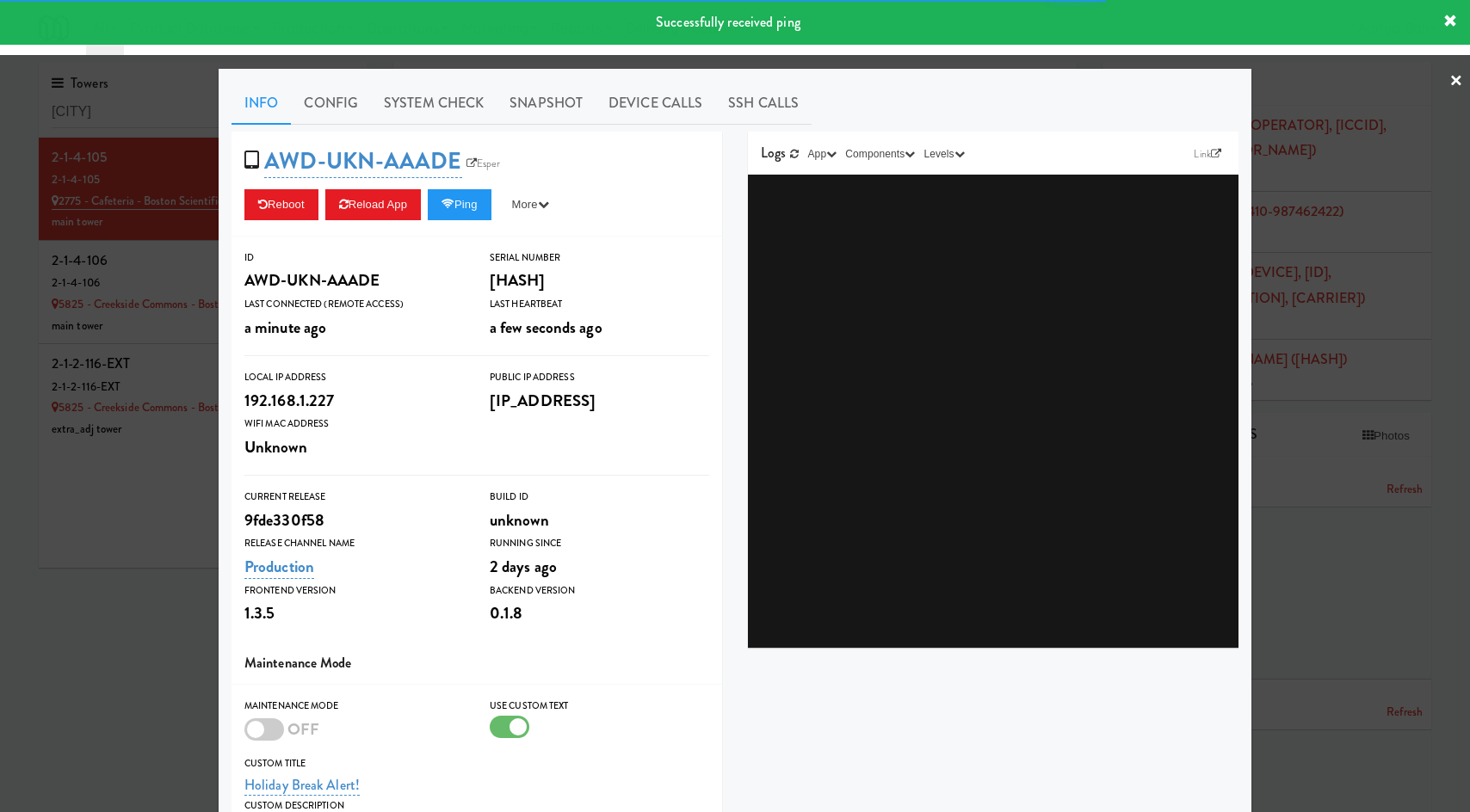 drag, startPoint x: 435, startPoint y: 104, endPoint x: 423, endPoint y: 126, distance: 25.059928 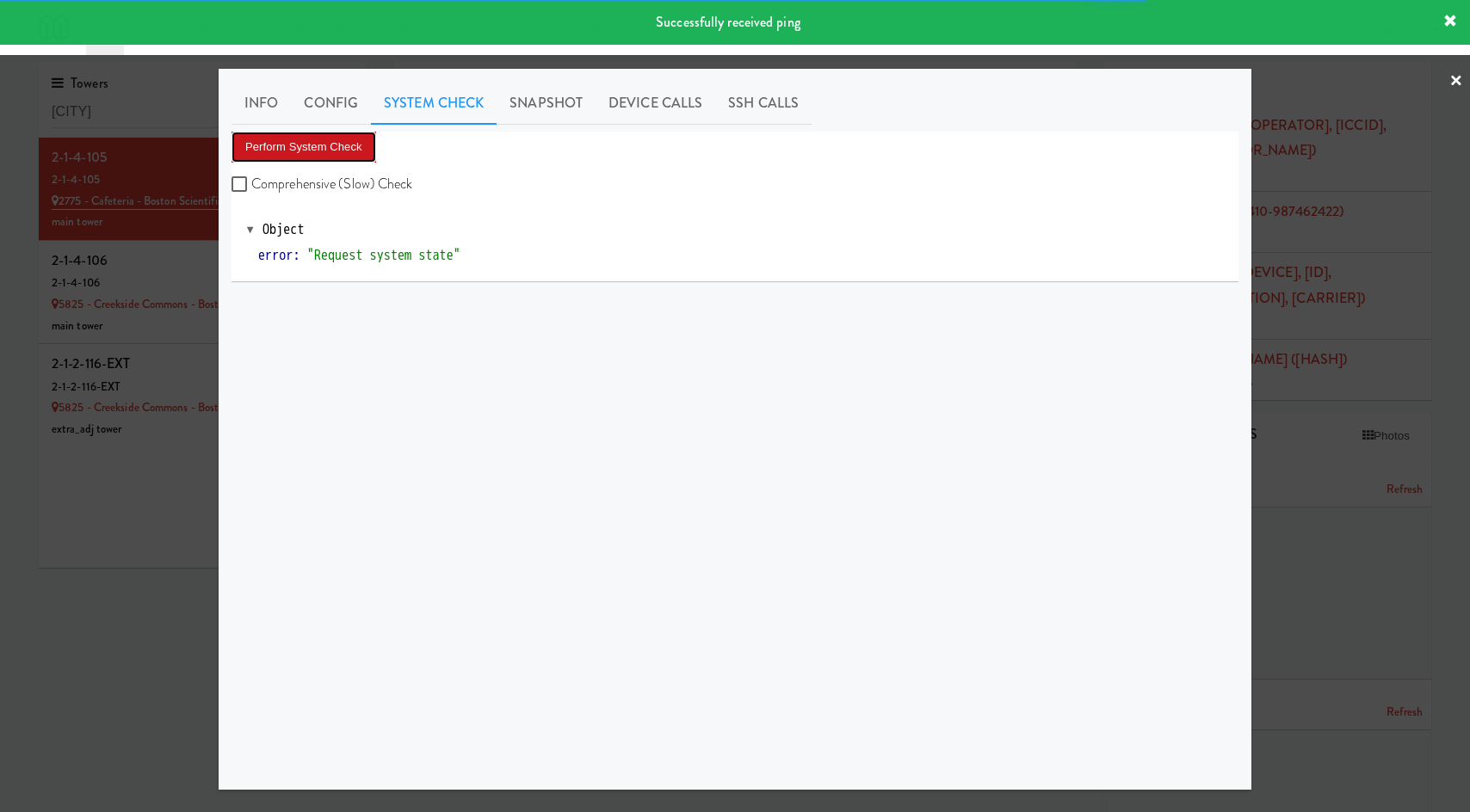 click on "Perform System Check" at bounding box center (304, 147) 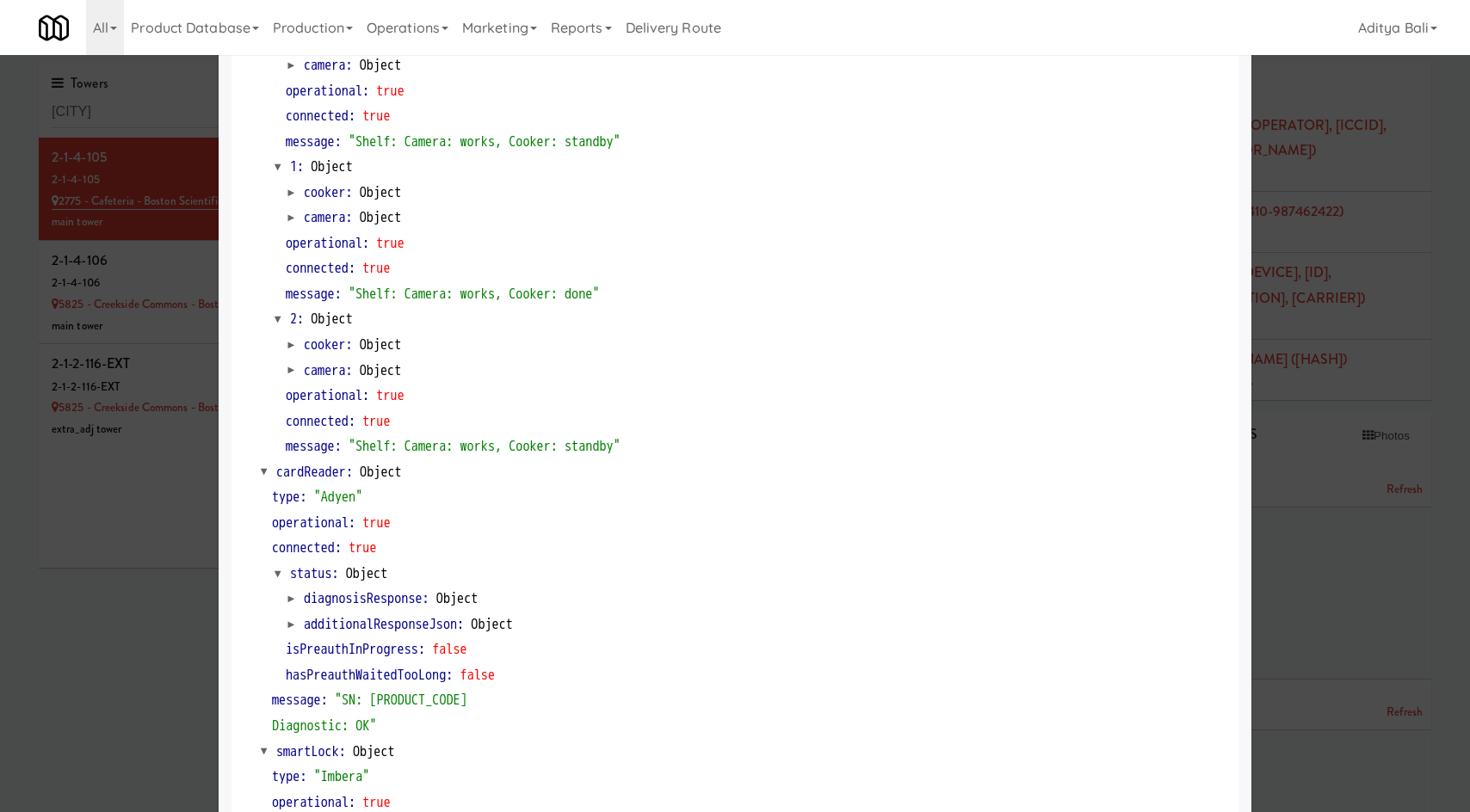 scroll, scrollTop: 0, scrollLeft: 0, axis: both 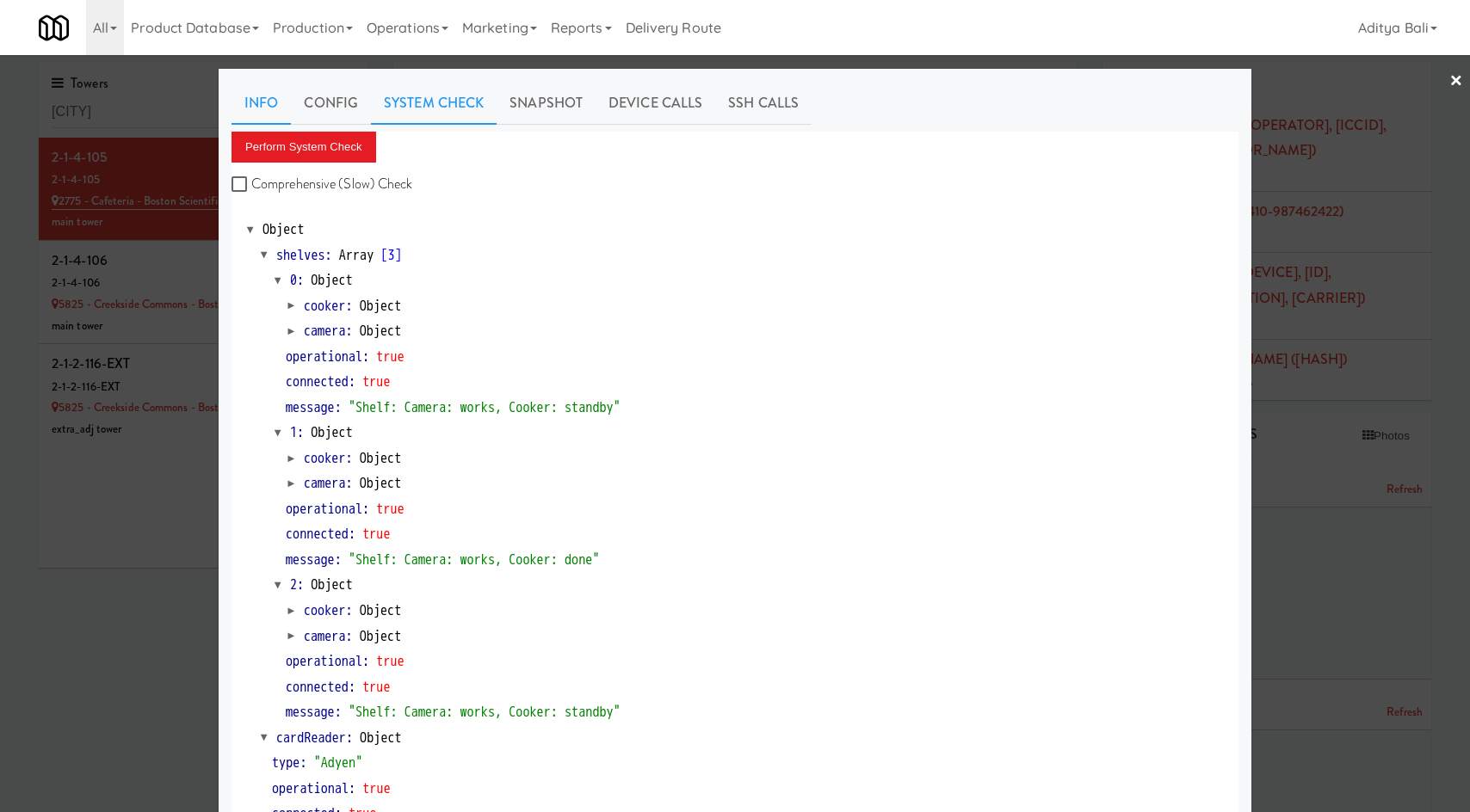 click on "Info" at bounding box center [261, 103] 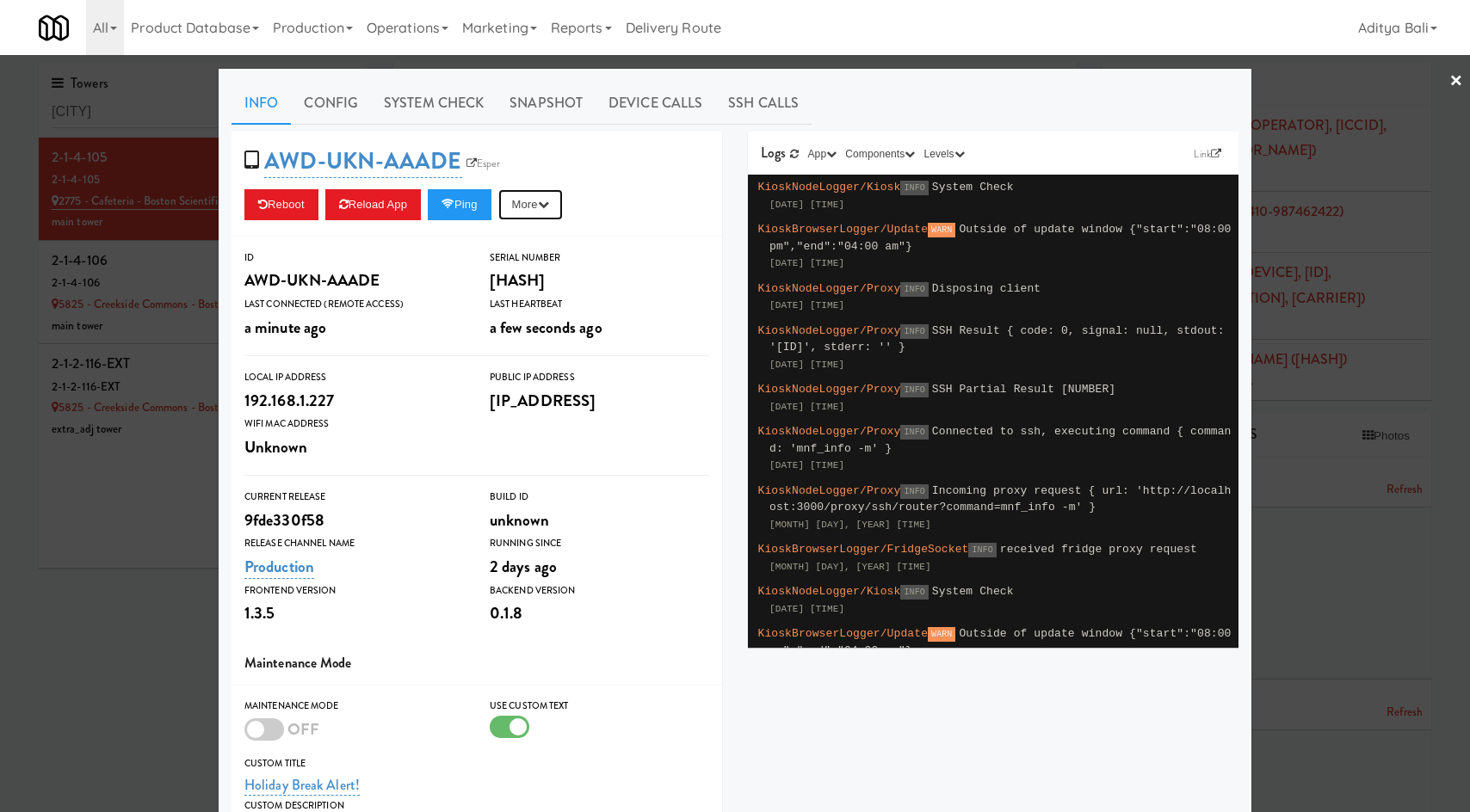 drag, startPoint x: 547, startPoint y: 212, endPoint x: 536, endPoint y: 249, distance: 38.60052 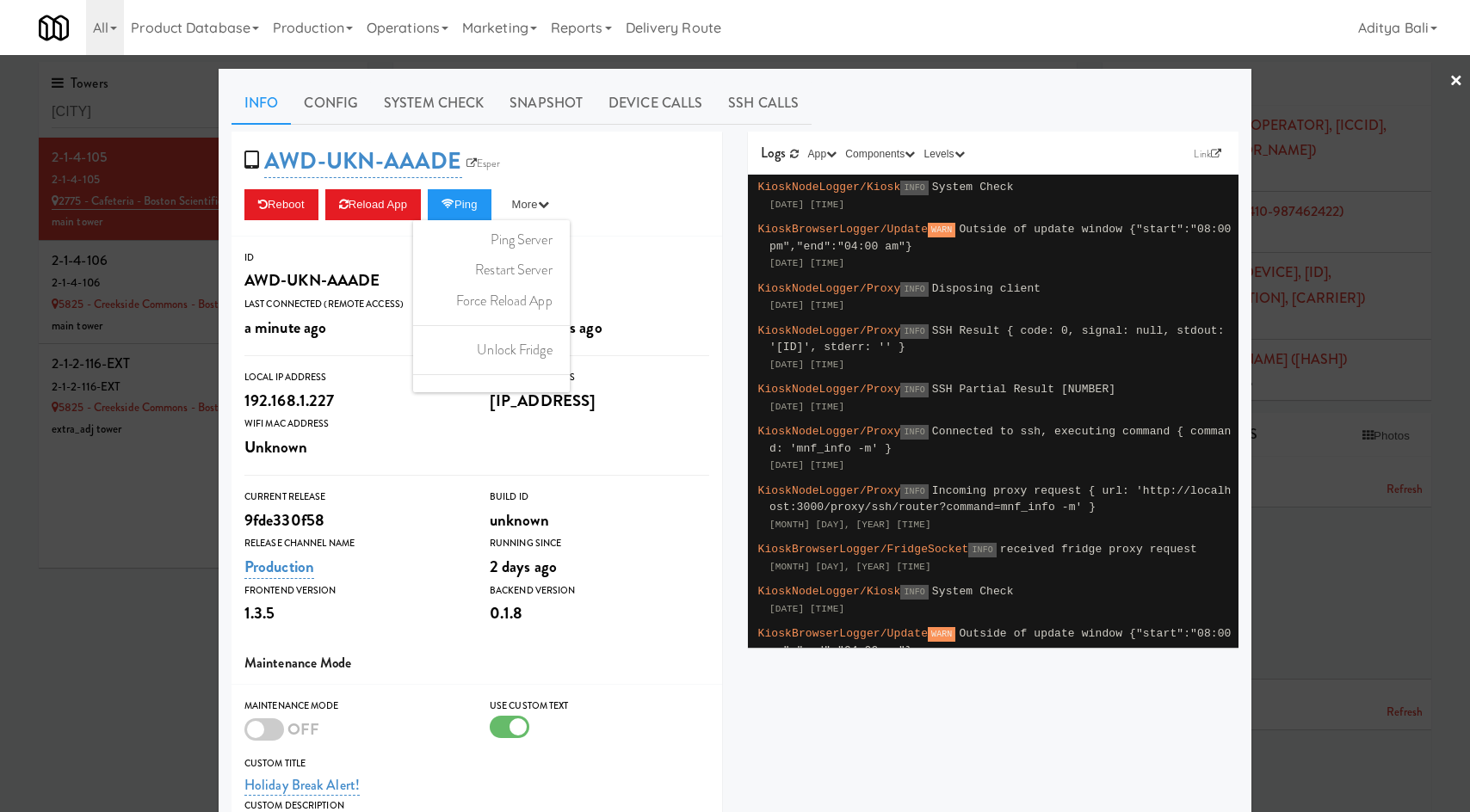 drag, startPoint x: 526, startPoint y: 274, endPoint x: 818, endPoint y: 100, distance: 339.91175 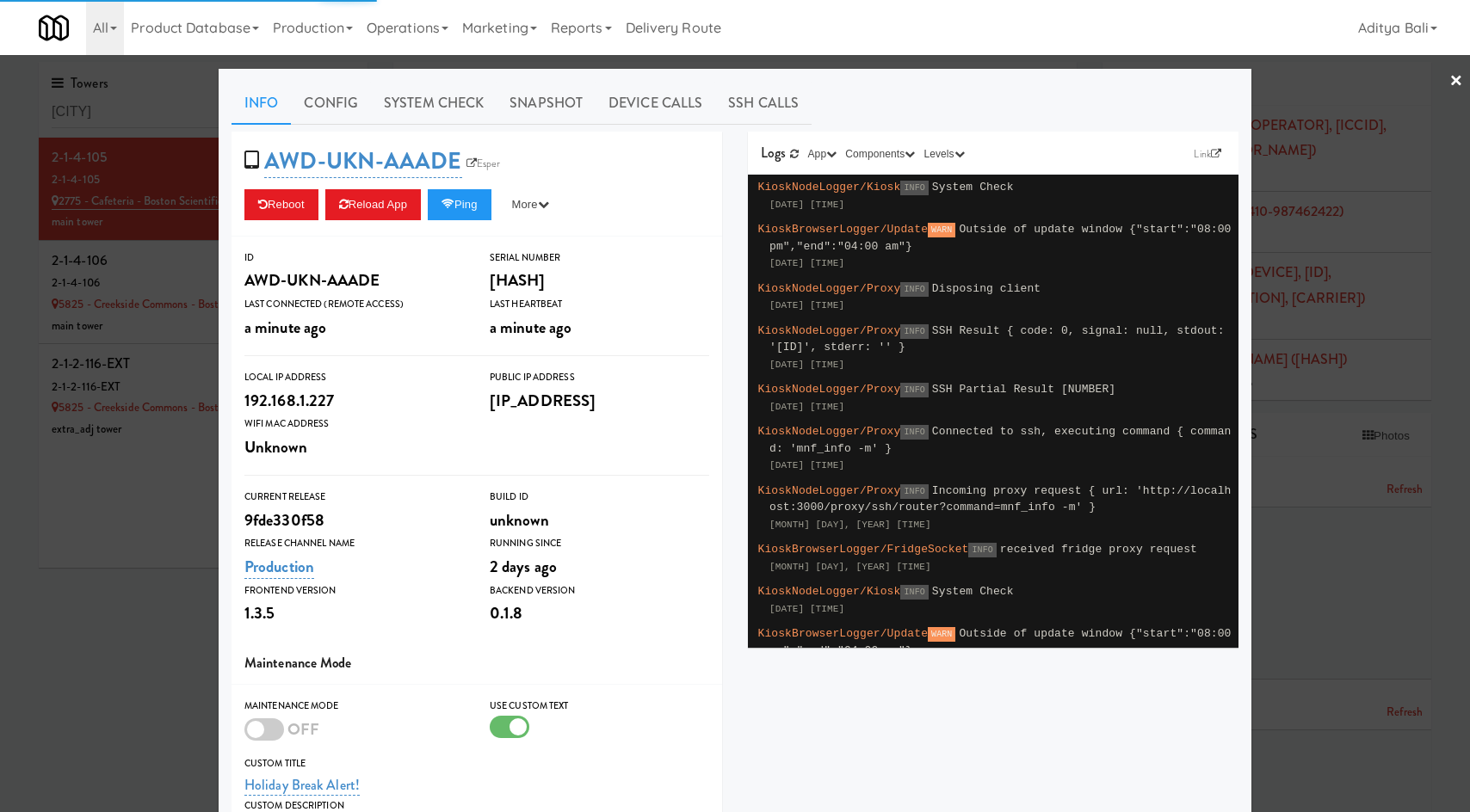 click at bounding box center [735, 406] 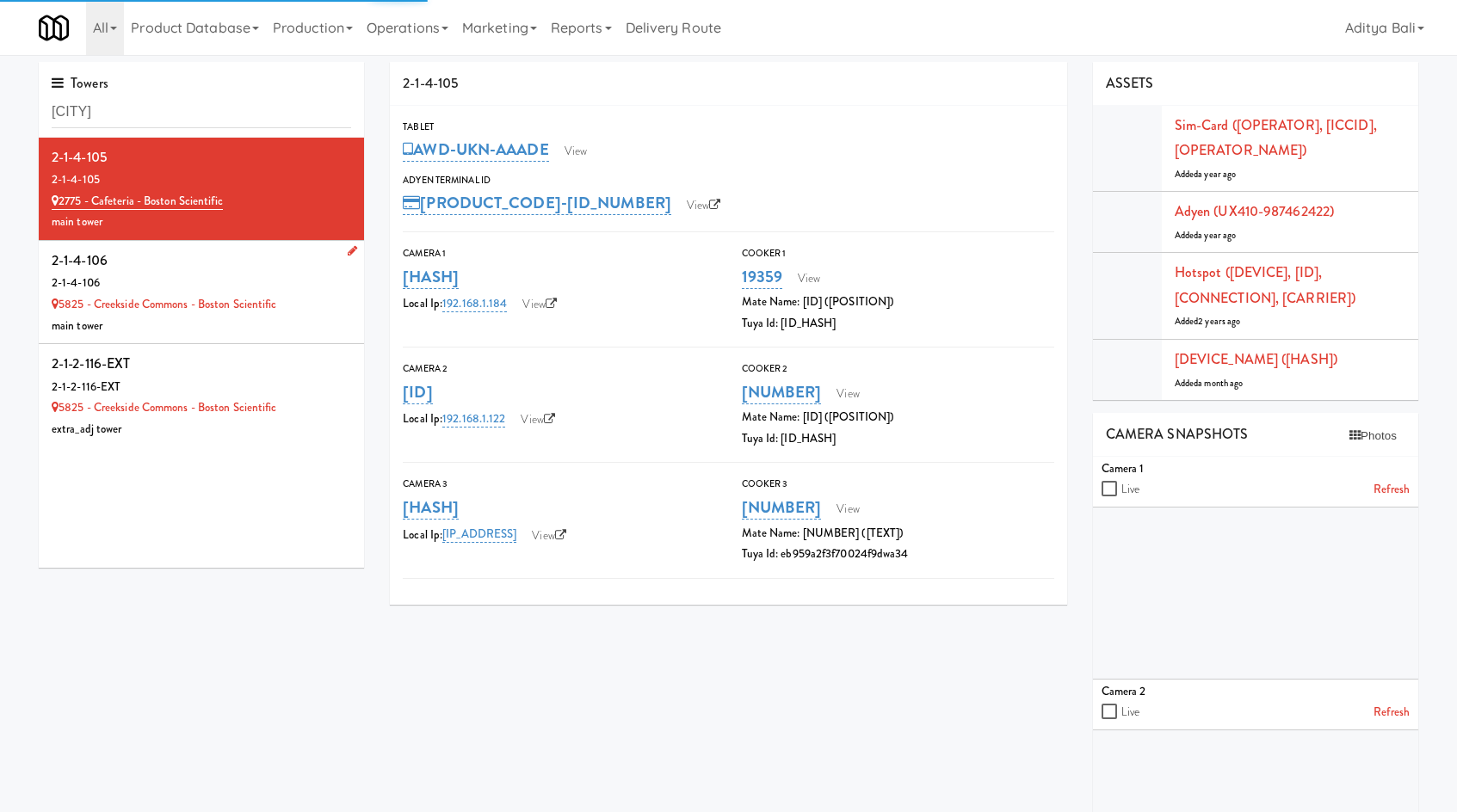 click on "2-1-4-106" at bounding box center (201, 261) 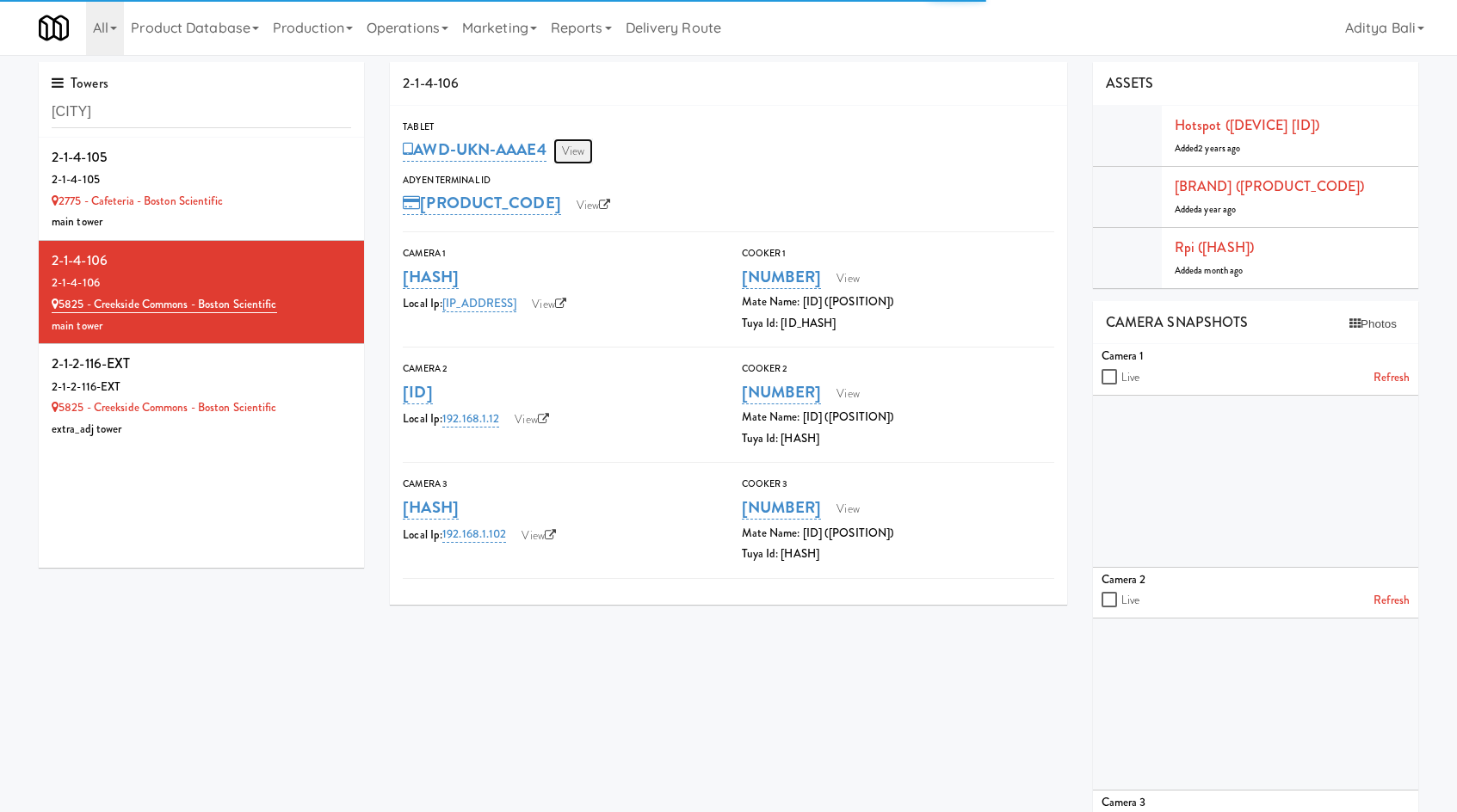 click on "View" at bounding box center (573, 151) 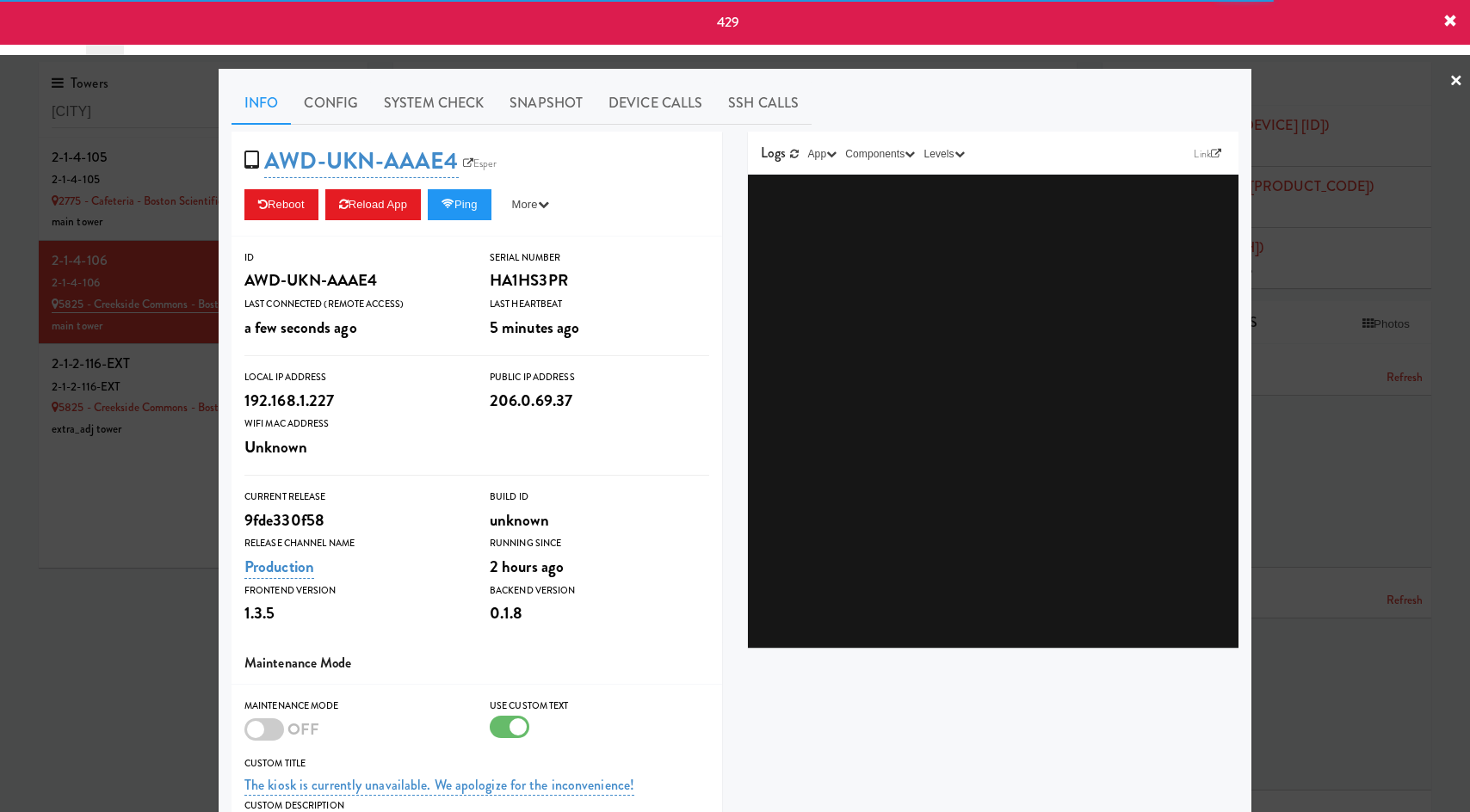 drag, startPoint x: 99, startPoint y: 598, endPoint x: 206, endPoint y: 366, distance: 255.48581 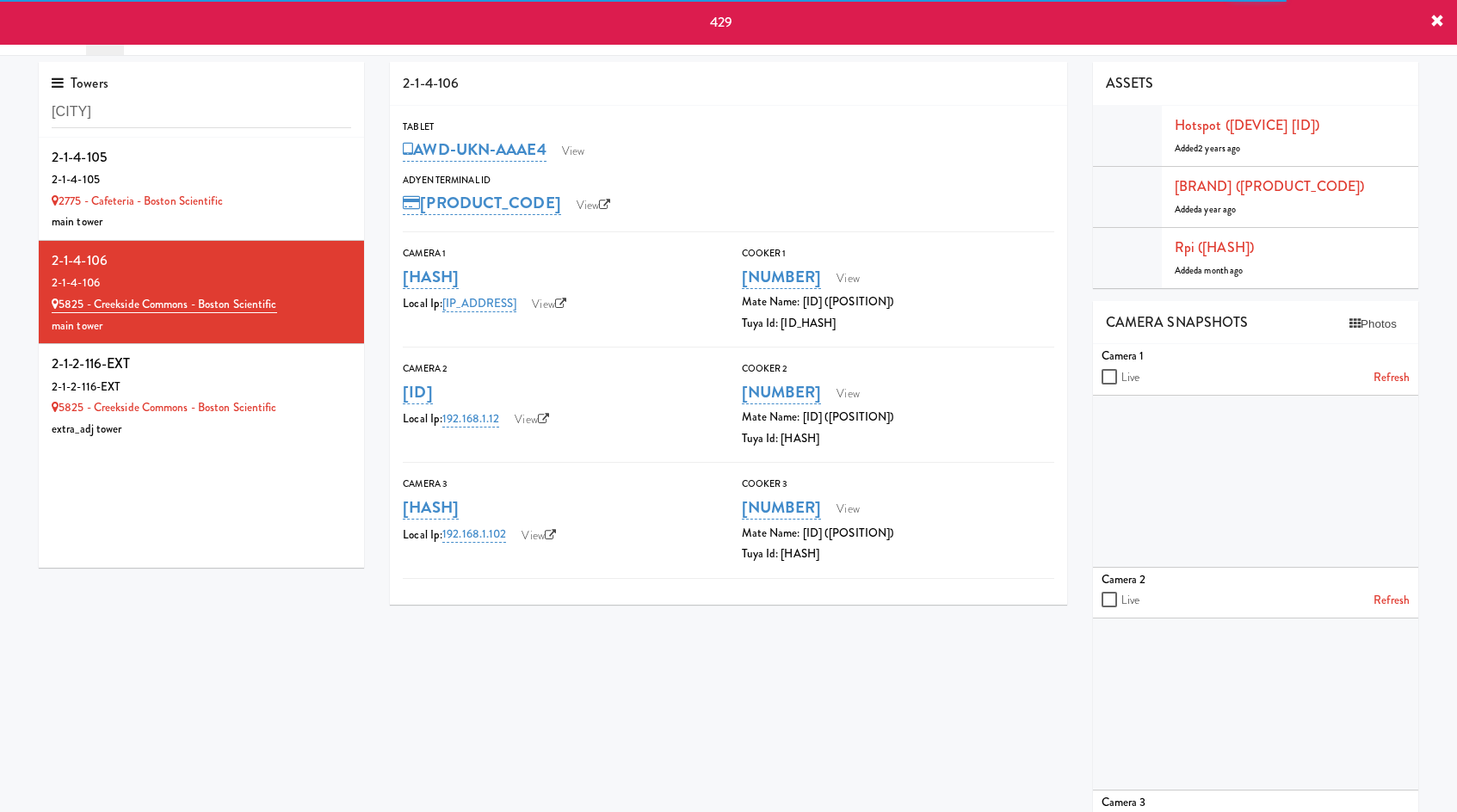 drag, startPoint x: 244, startPoint y: 256, endPoint x: 577, endPoint y: 179, distance: 341.78648 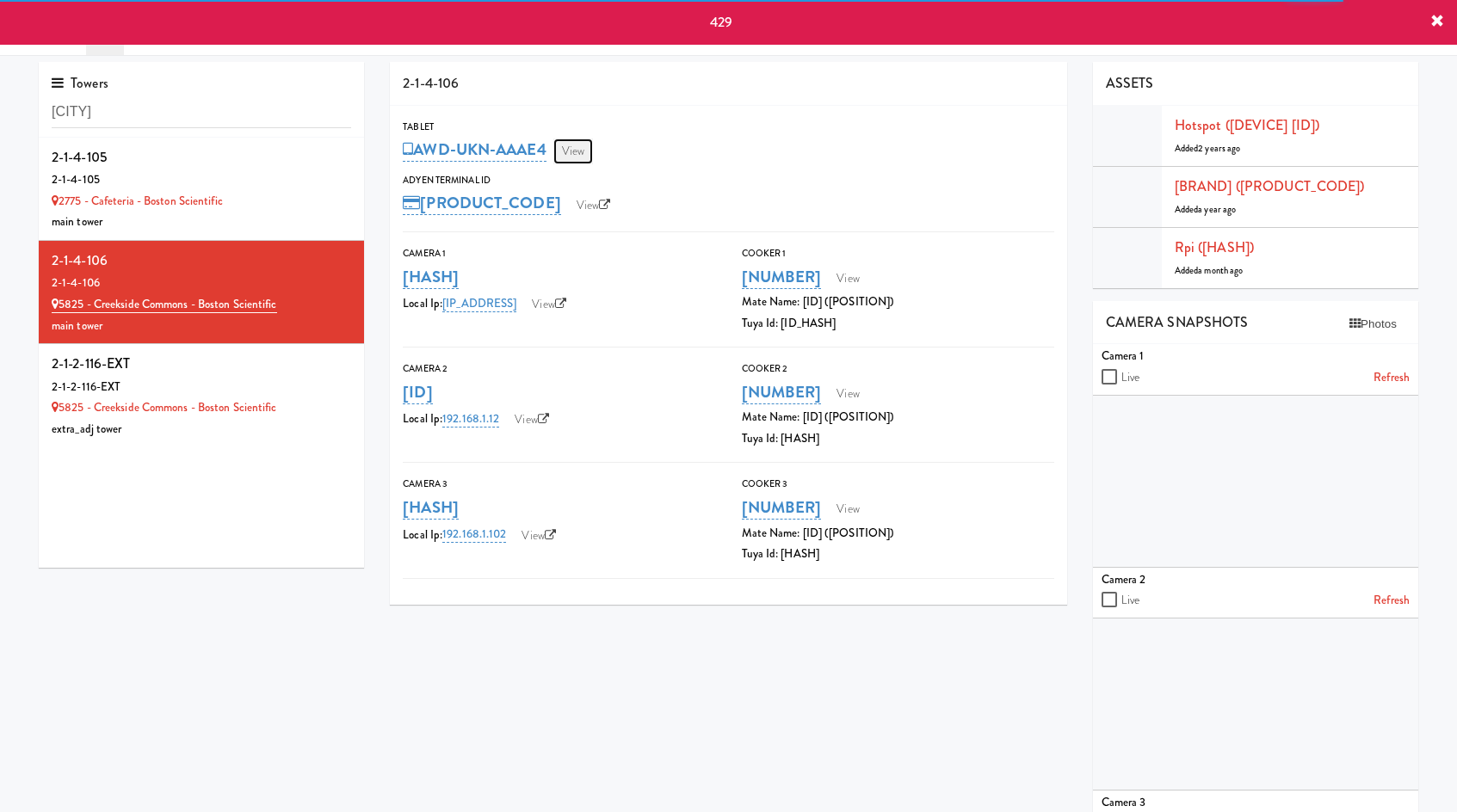 click on "View" at bounding box center [573, 151] 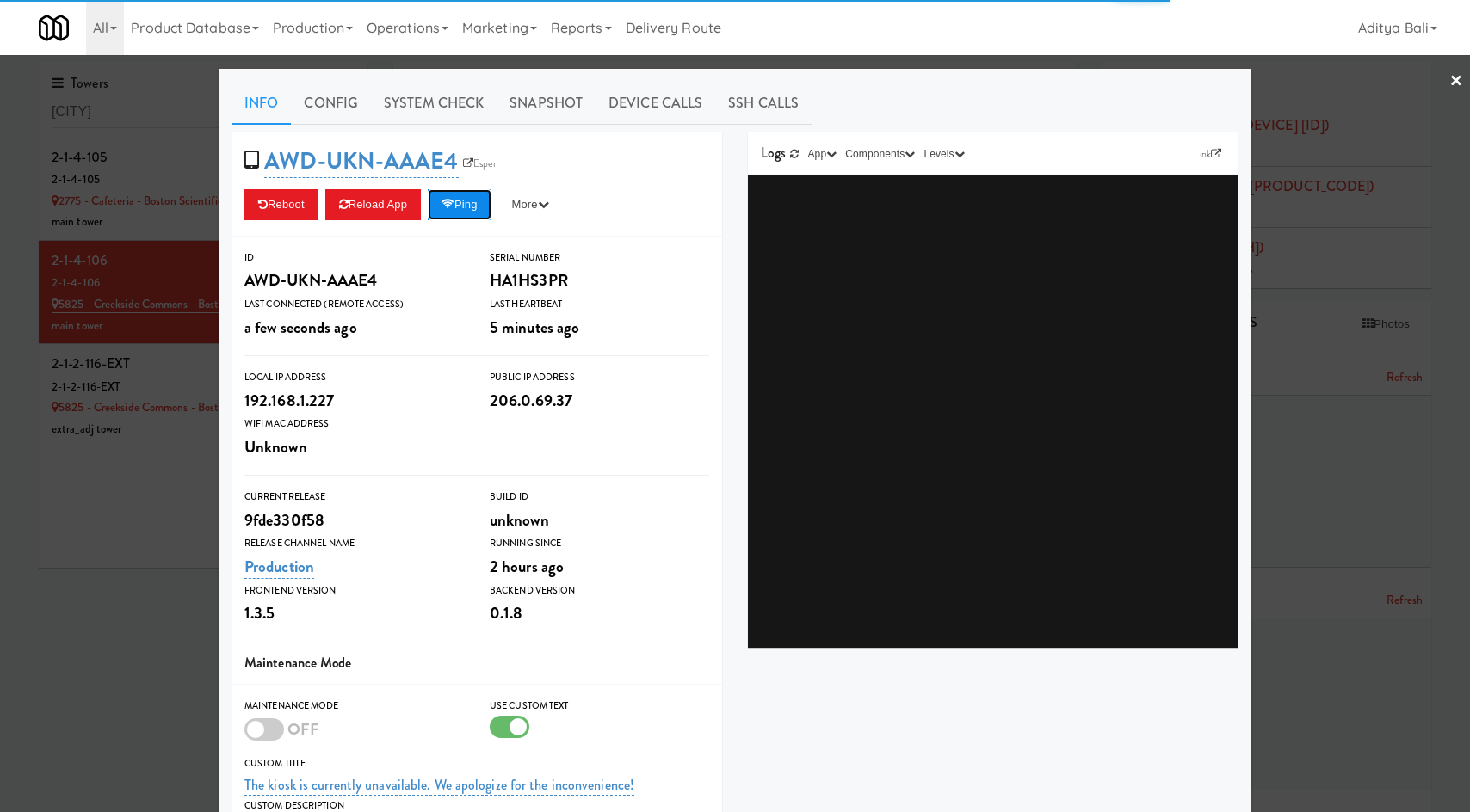 click on "Ping" at bounding box center (460, 205) 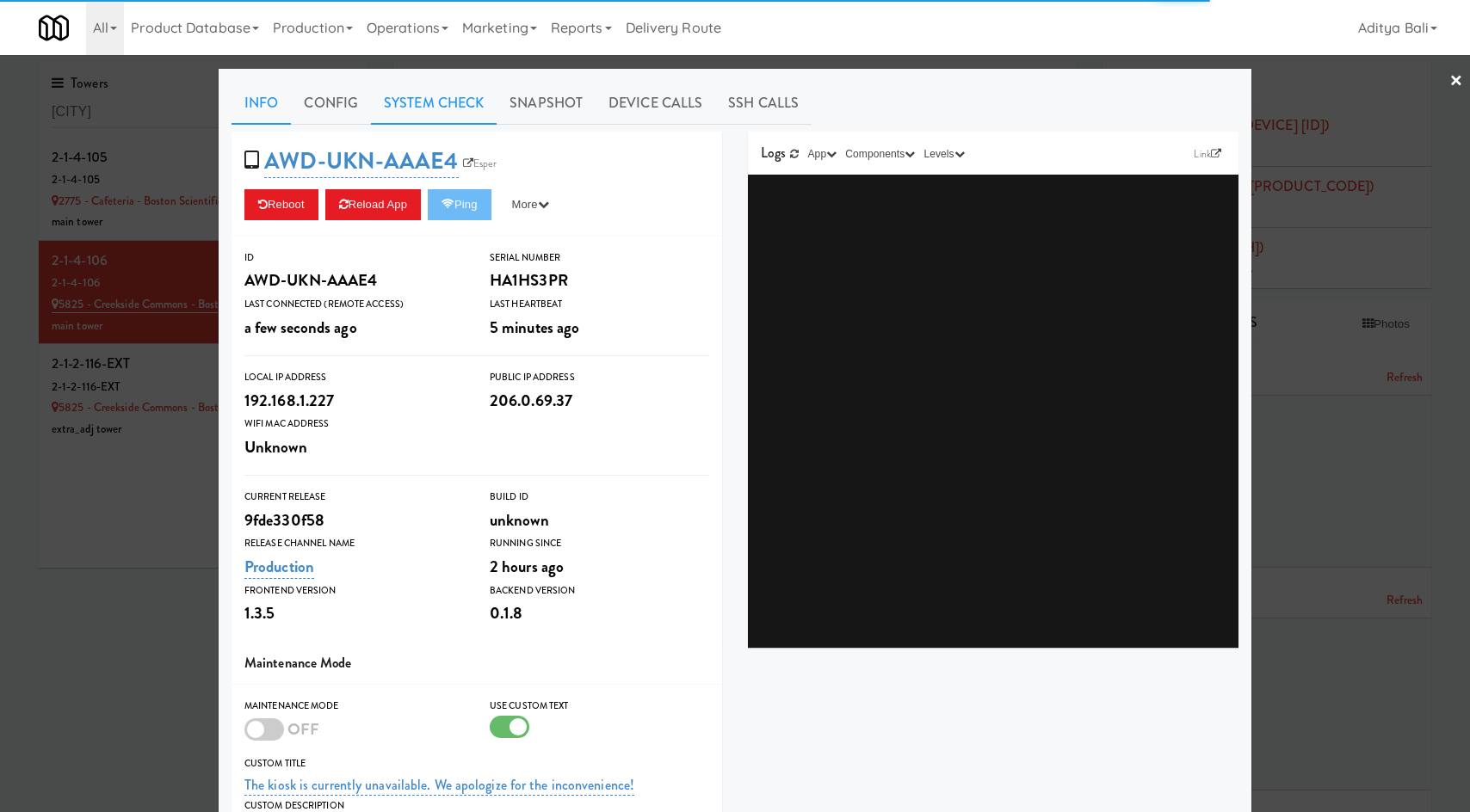 click on "System Check" at bounding box center [434, 103] 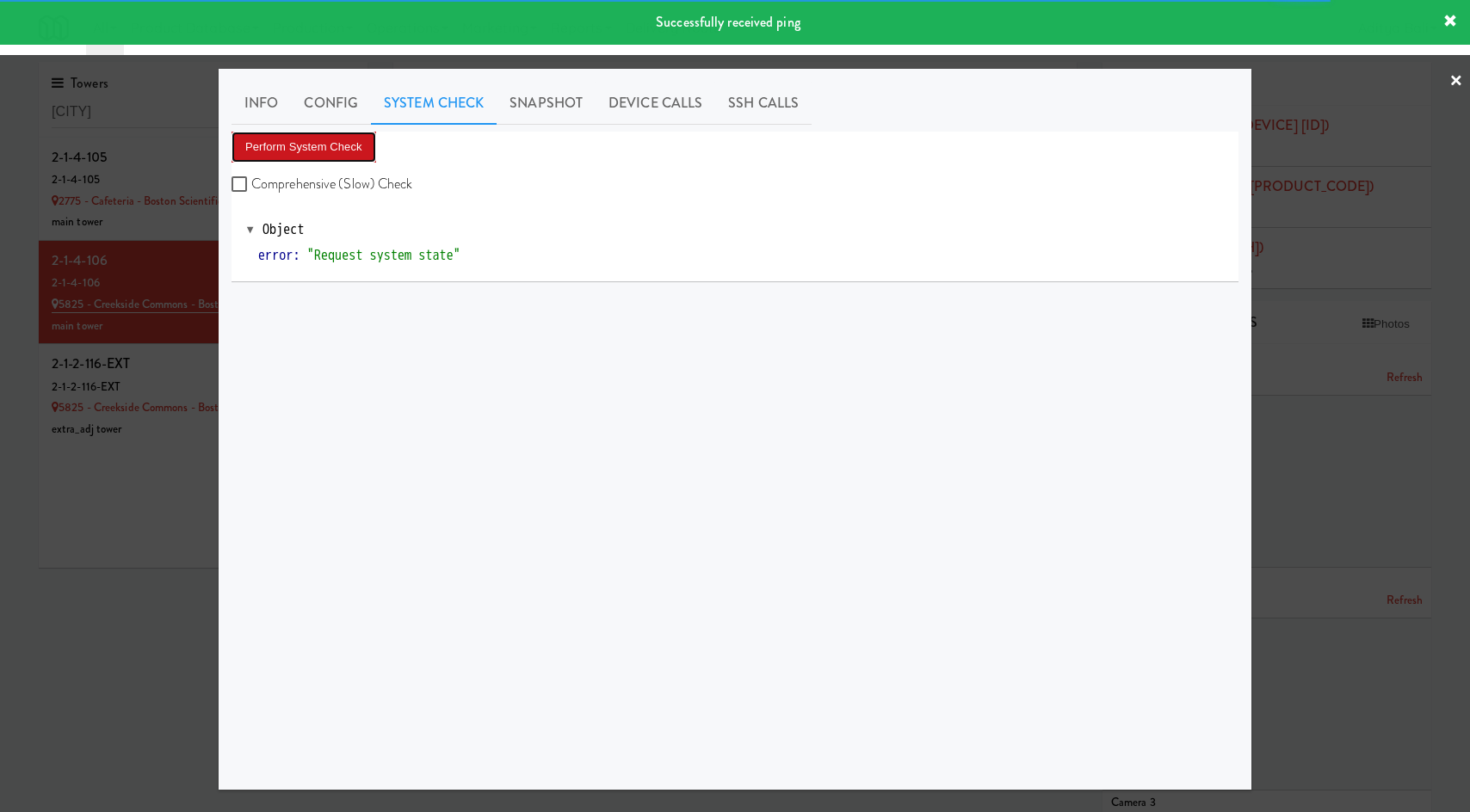 click on "Perform System Check" at bounding box center (304, 147) 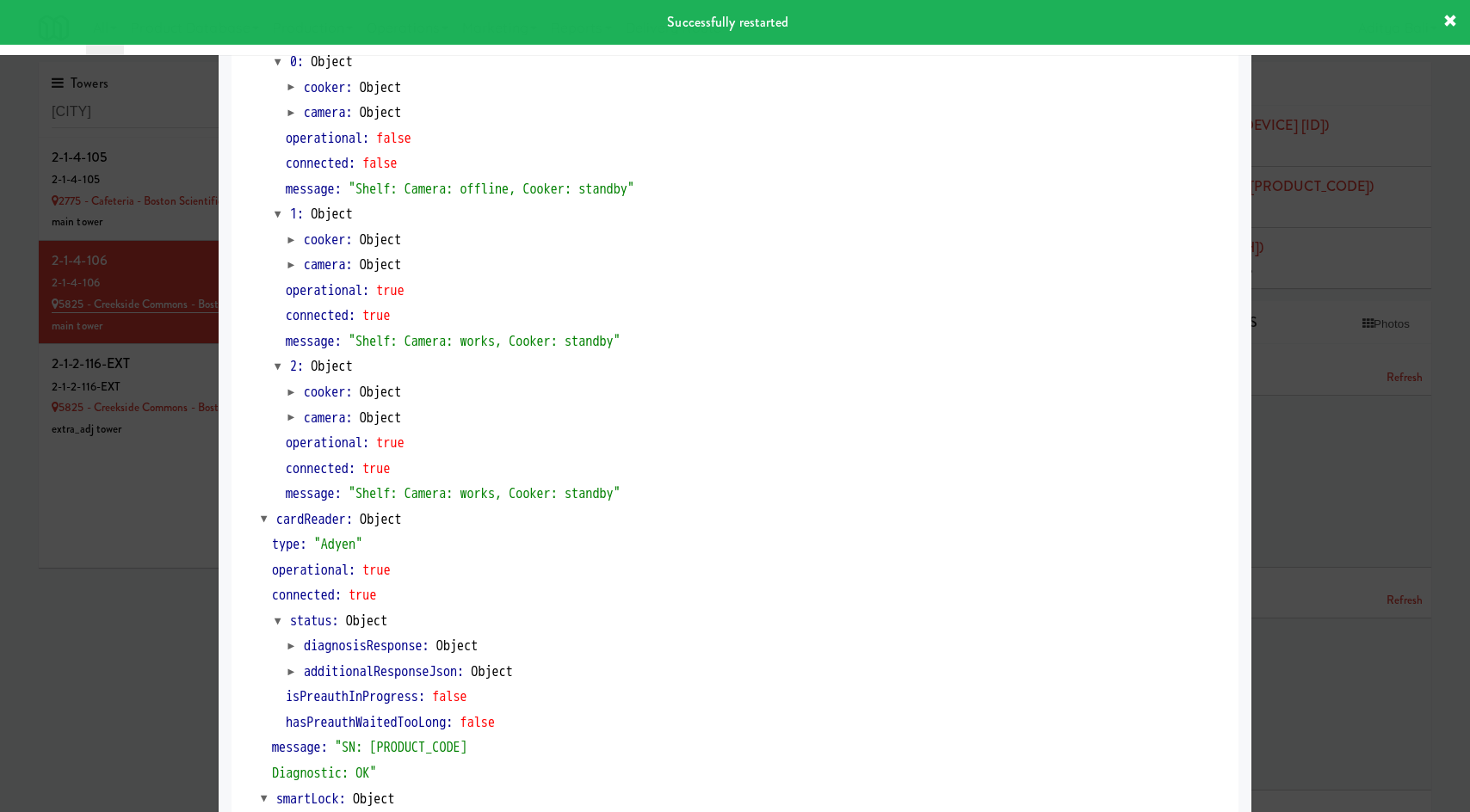 scroll, scrollTop: 0, scrollLeft: 0, axis: both 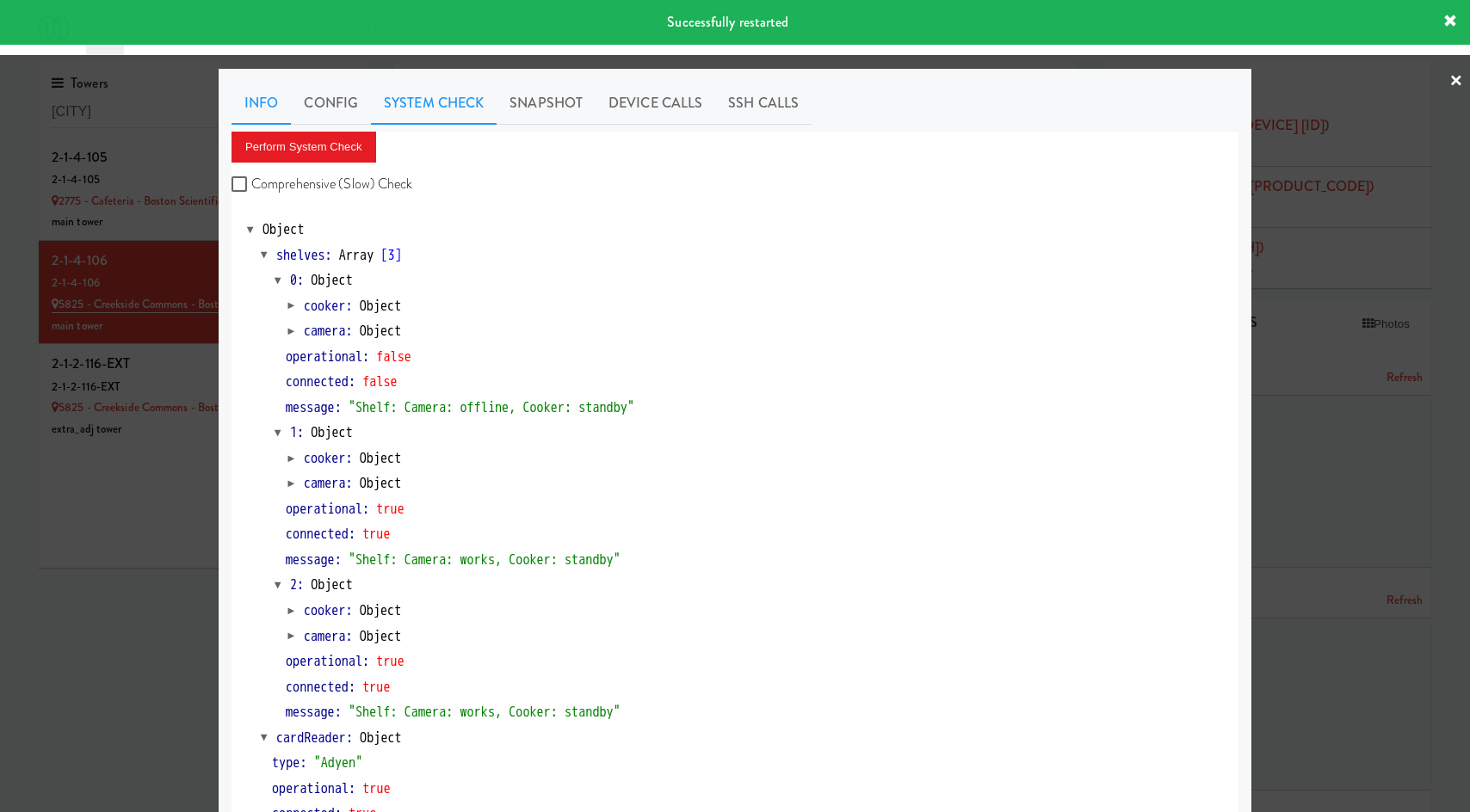 click on "Info" at bounding box center (261, 103) 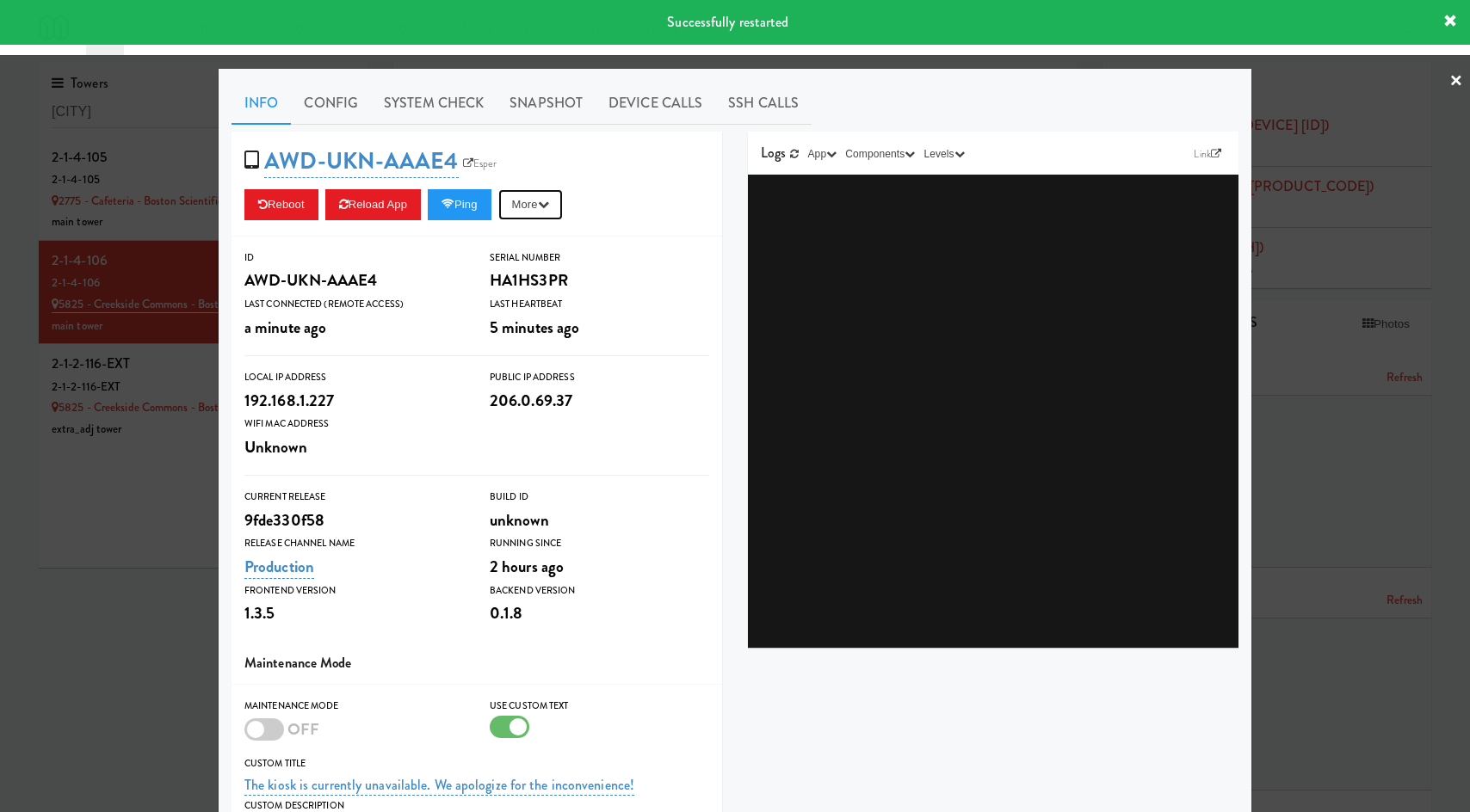 drag, startPoint x: 534, startPoint y: 199, endPoint x: 523, endPoint y: 251, distance: 53.150729 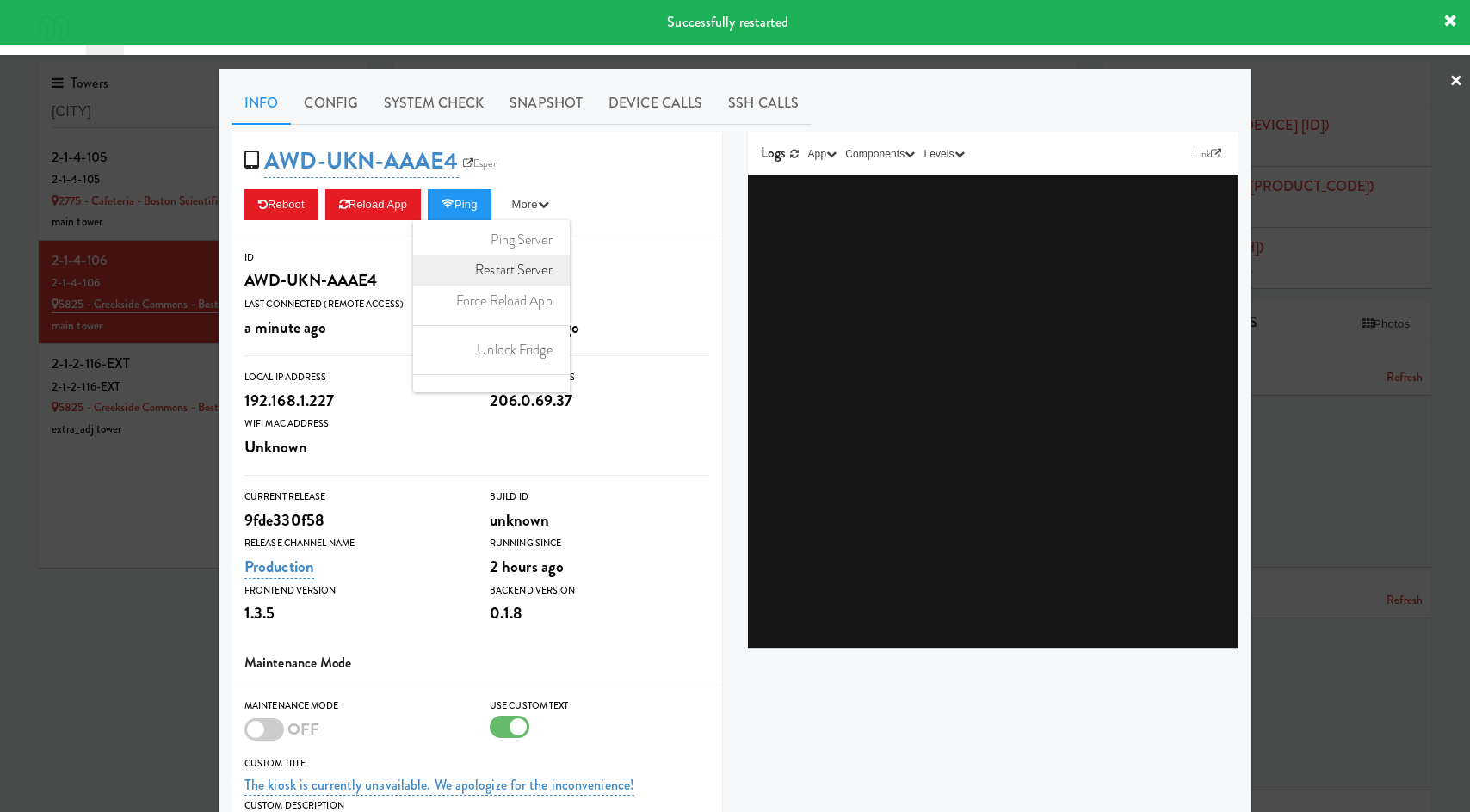 click on "Restart Server" at bounding box center (491, 270) 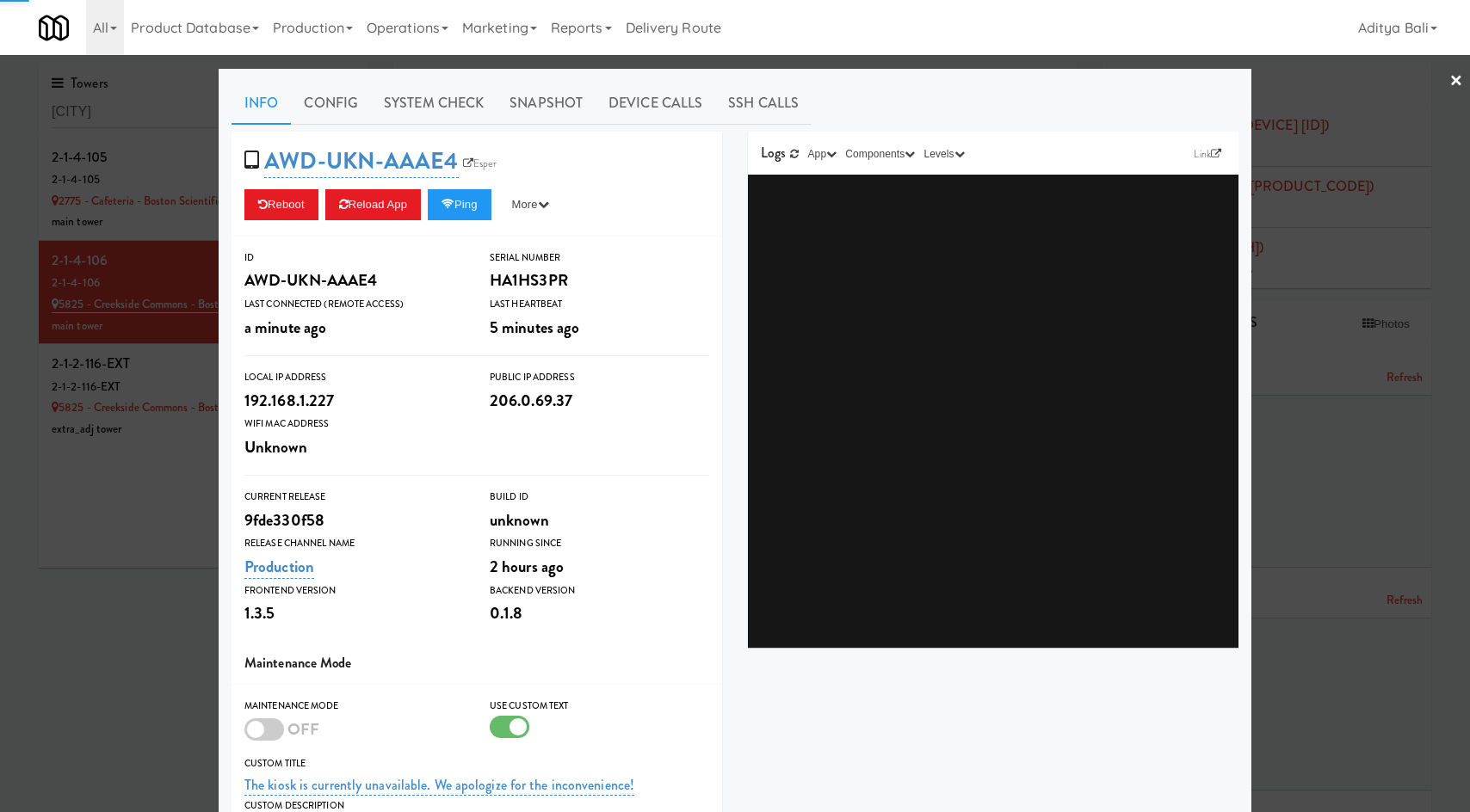 click on "Info Config System Check Snapshot Device Calls SSH Calls" at bounding box center (735, 103) 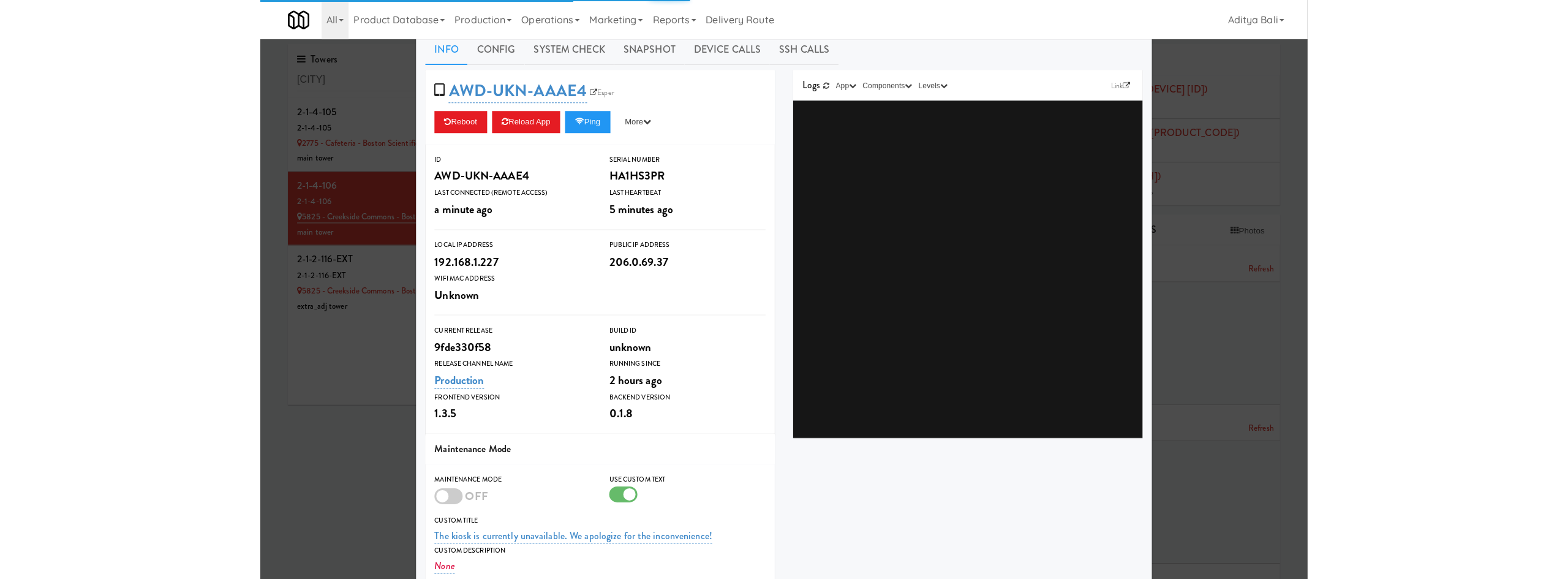 scroll, scrollTop: 0, scrollLeft: 0, axis: both 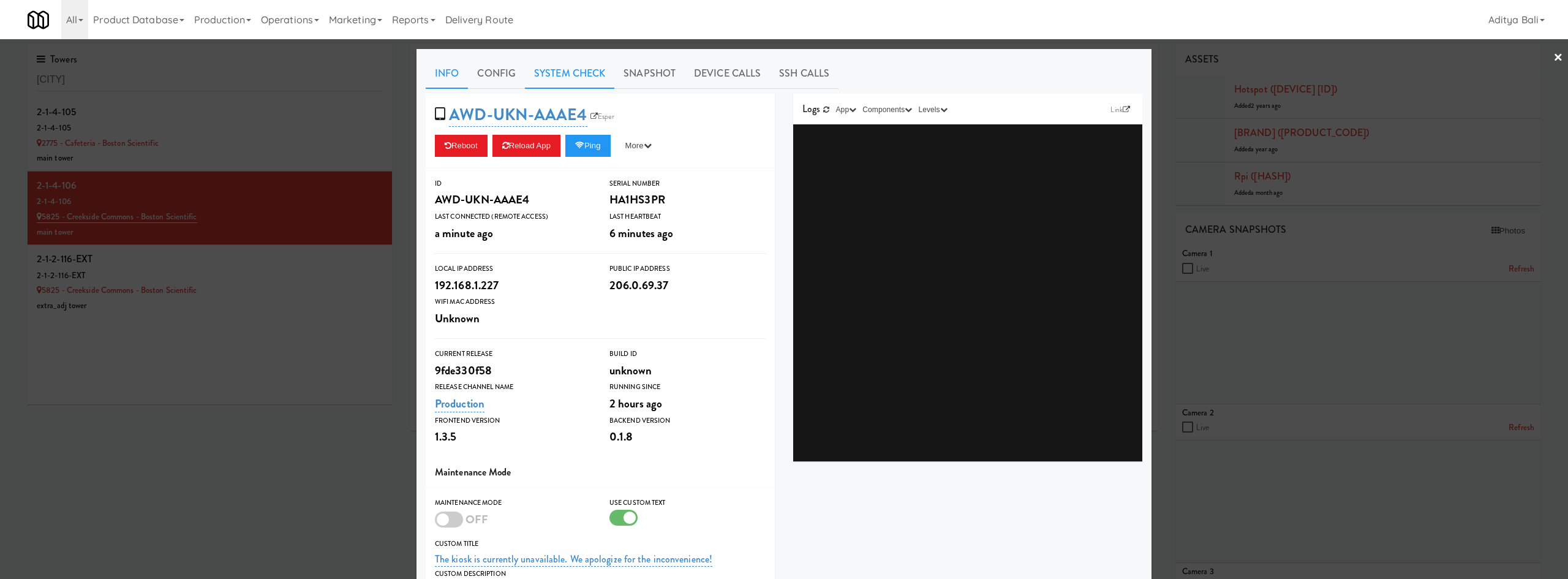 click on "System Check" at bounding box center [570, 74] 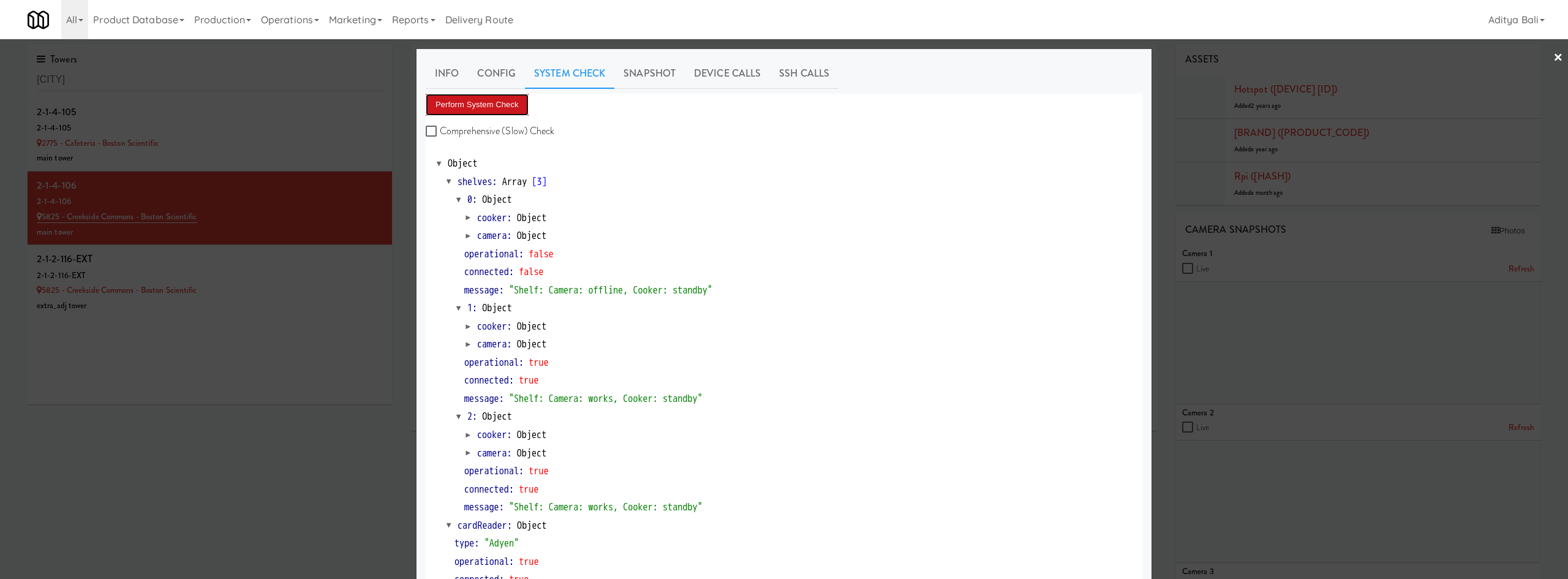 click on "Perform System Check" at bounding box center (477, 105) 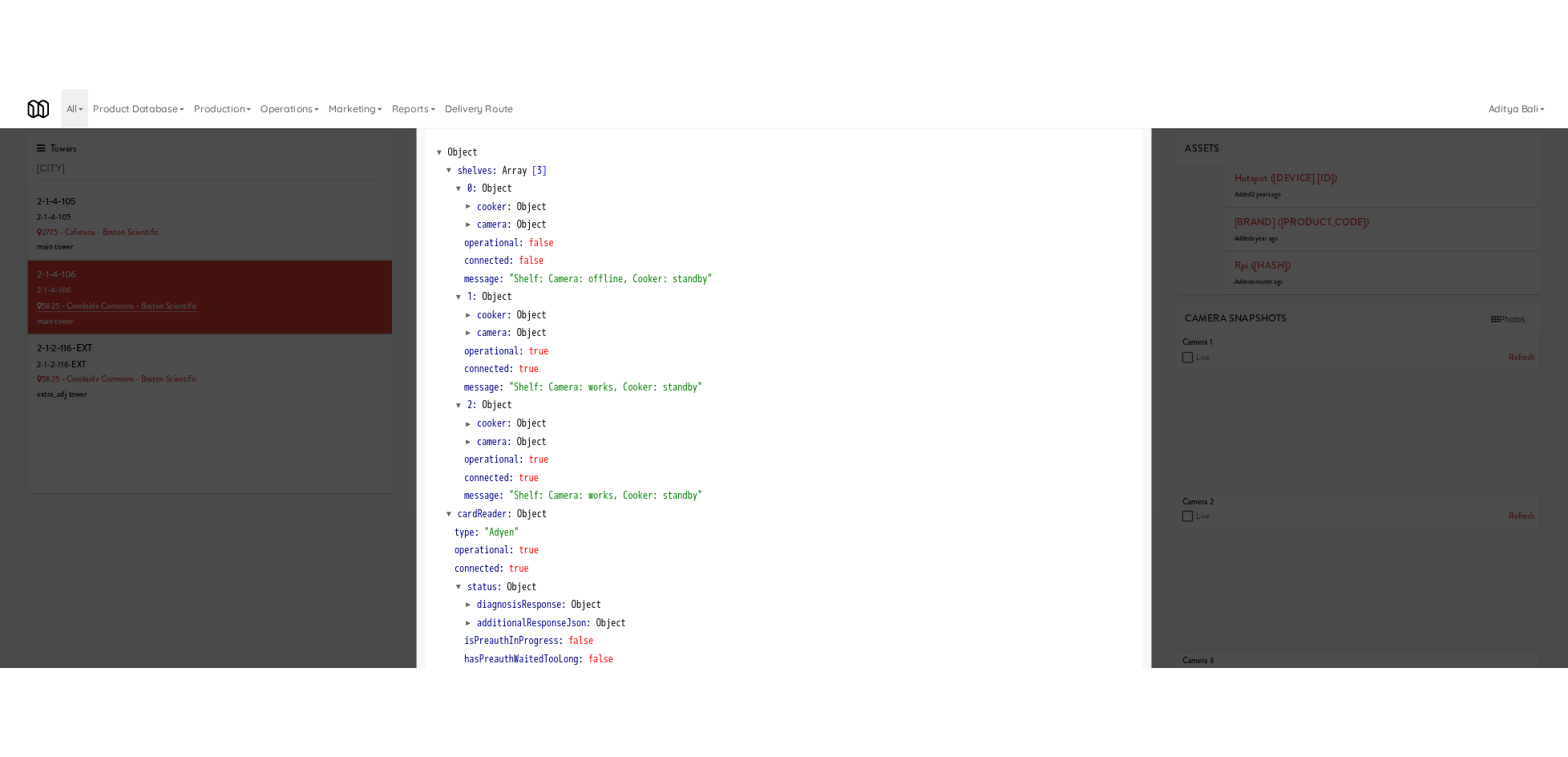 scroll, scrollTop: 0, scrollLeft: 0, axis: both 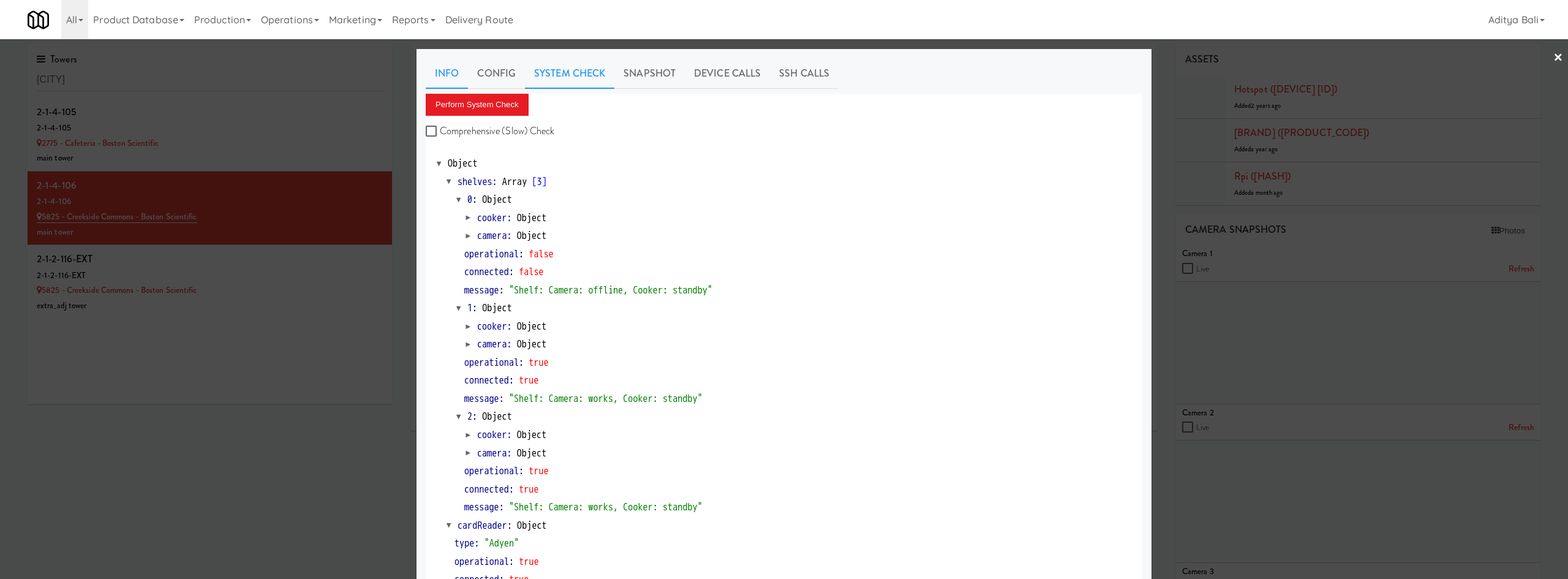 click on "Info" at bounding box center [447, 74] 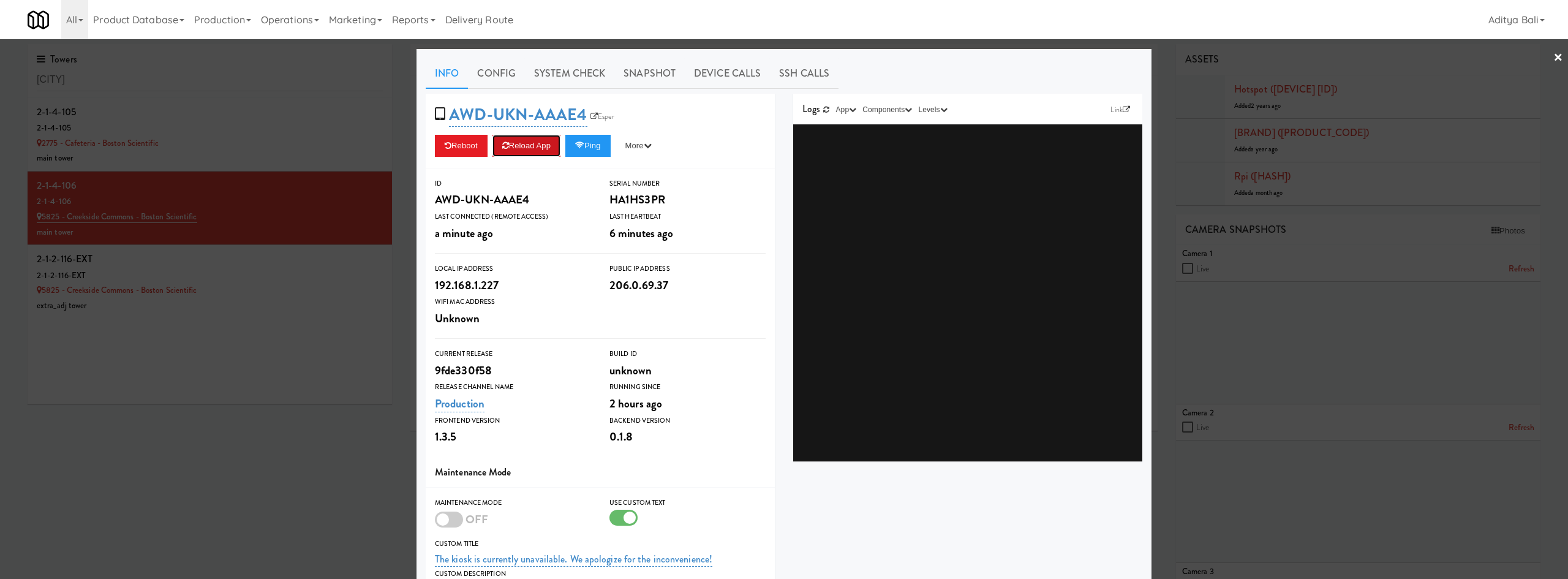 click on "Reload App" at bounding box center [526, 146] 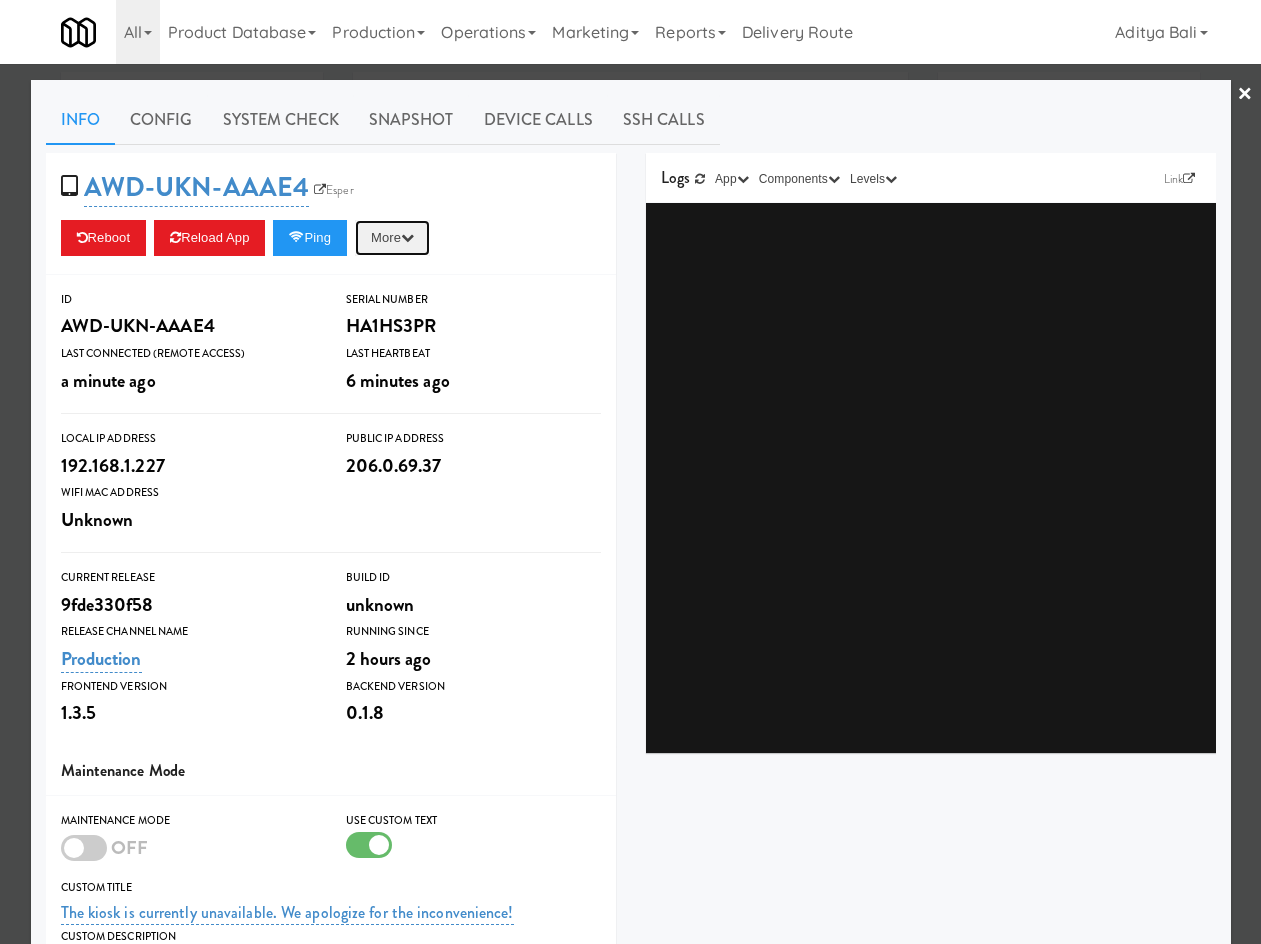 click on "More" at bounding box center (392, 238) 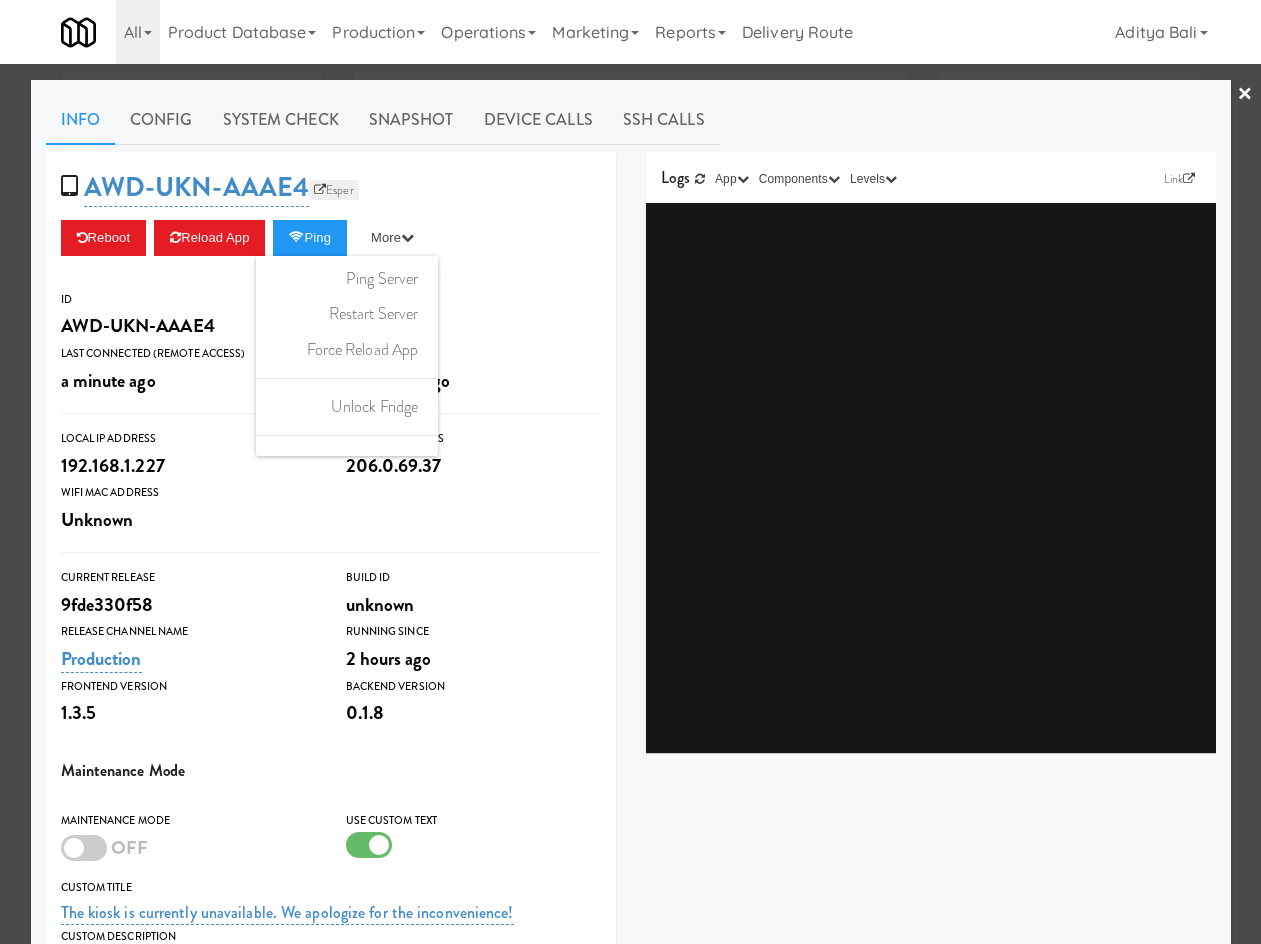 click on "Esper" at bounding box center (334, 190) 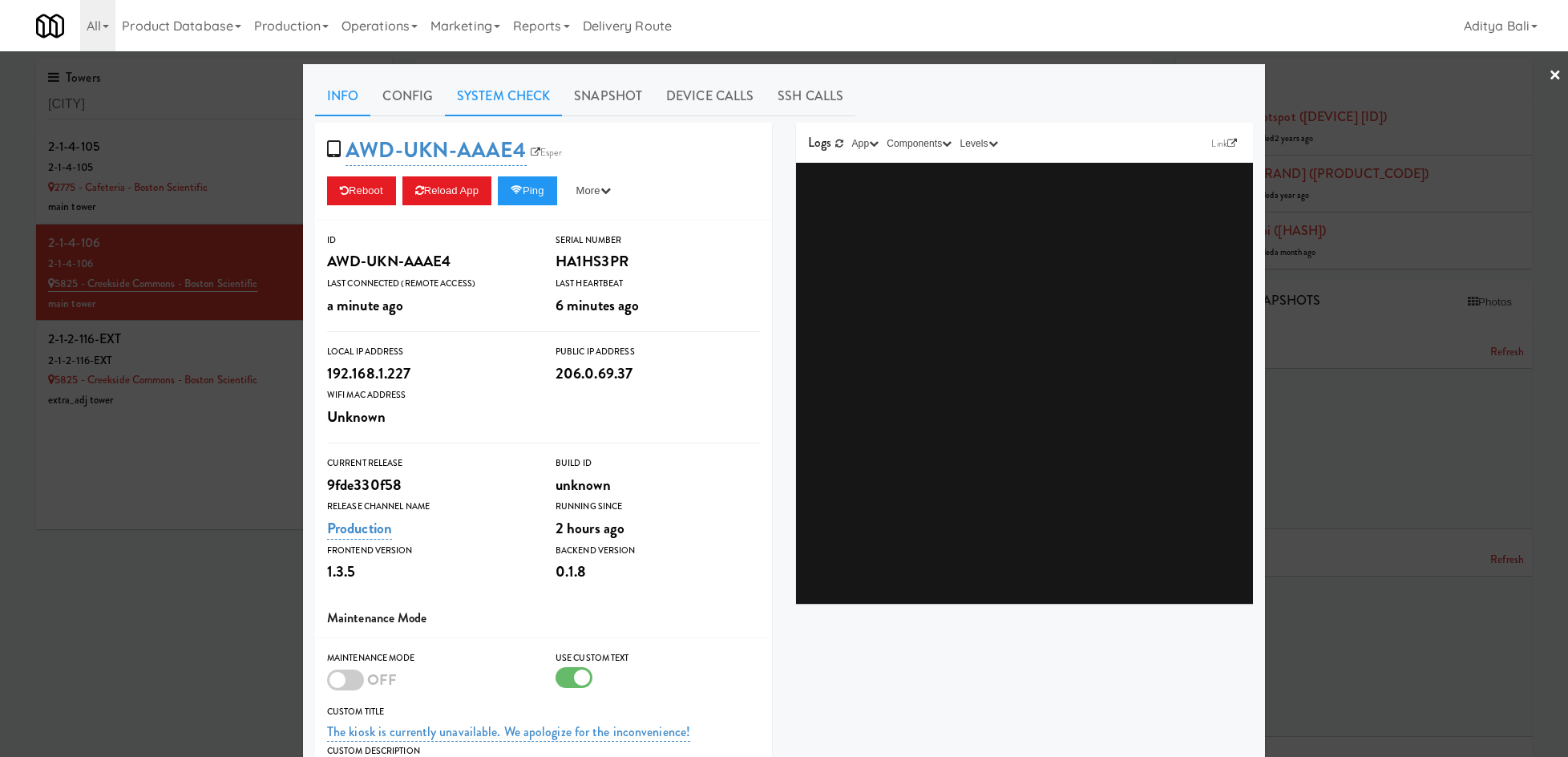 click on "System Check" at bounding box center (503, 96) 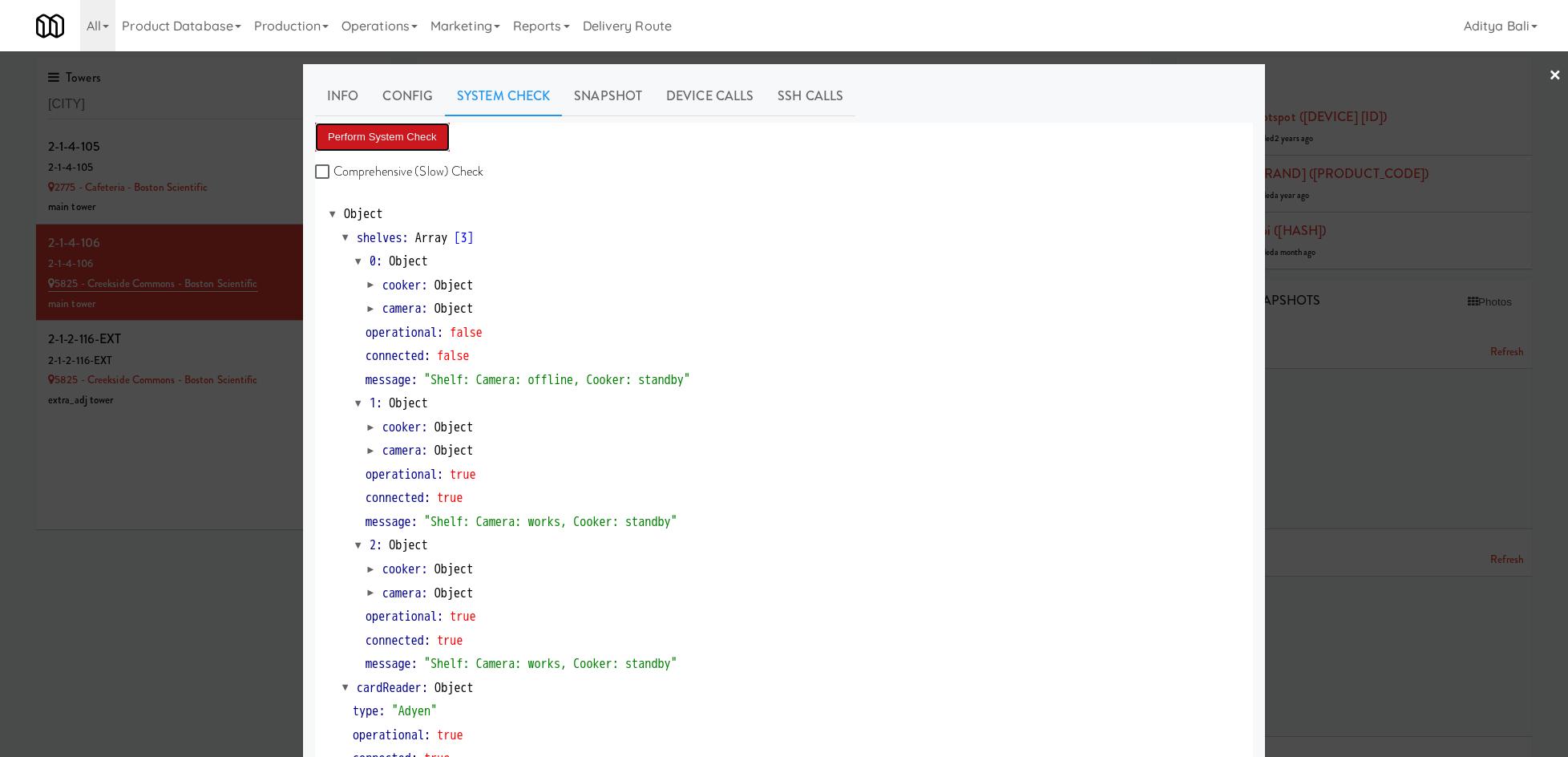 click on "Perform System Check" at bounding box center (382, 137) 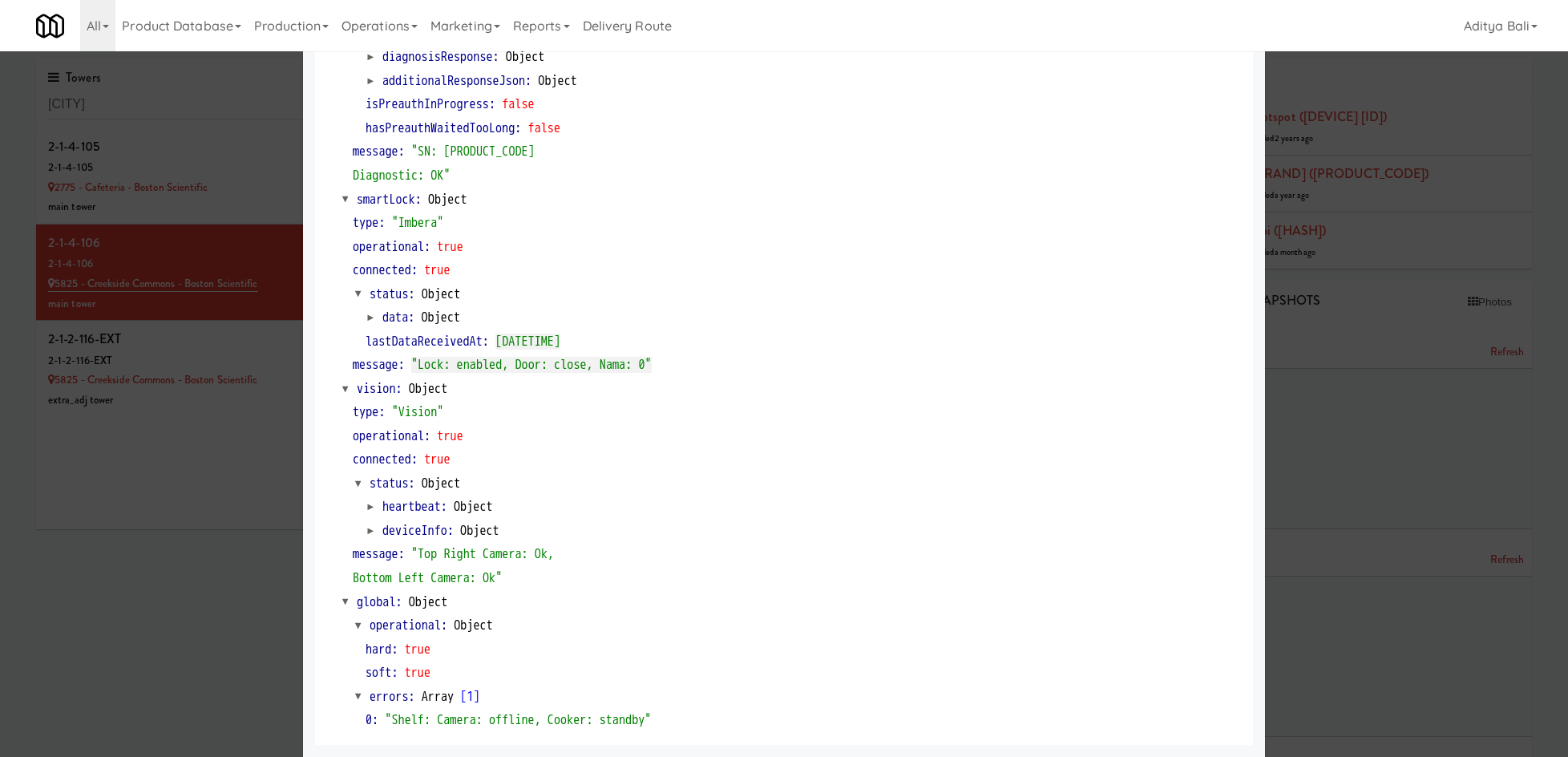 scroll, scrollTop: 0, scrollLeft: 0, axis: both 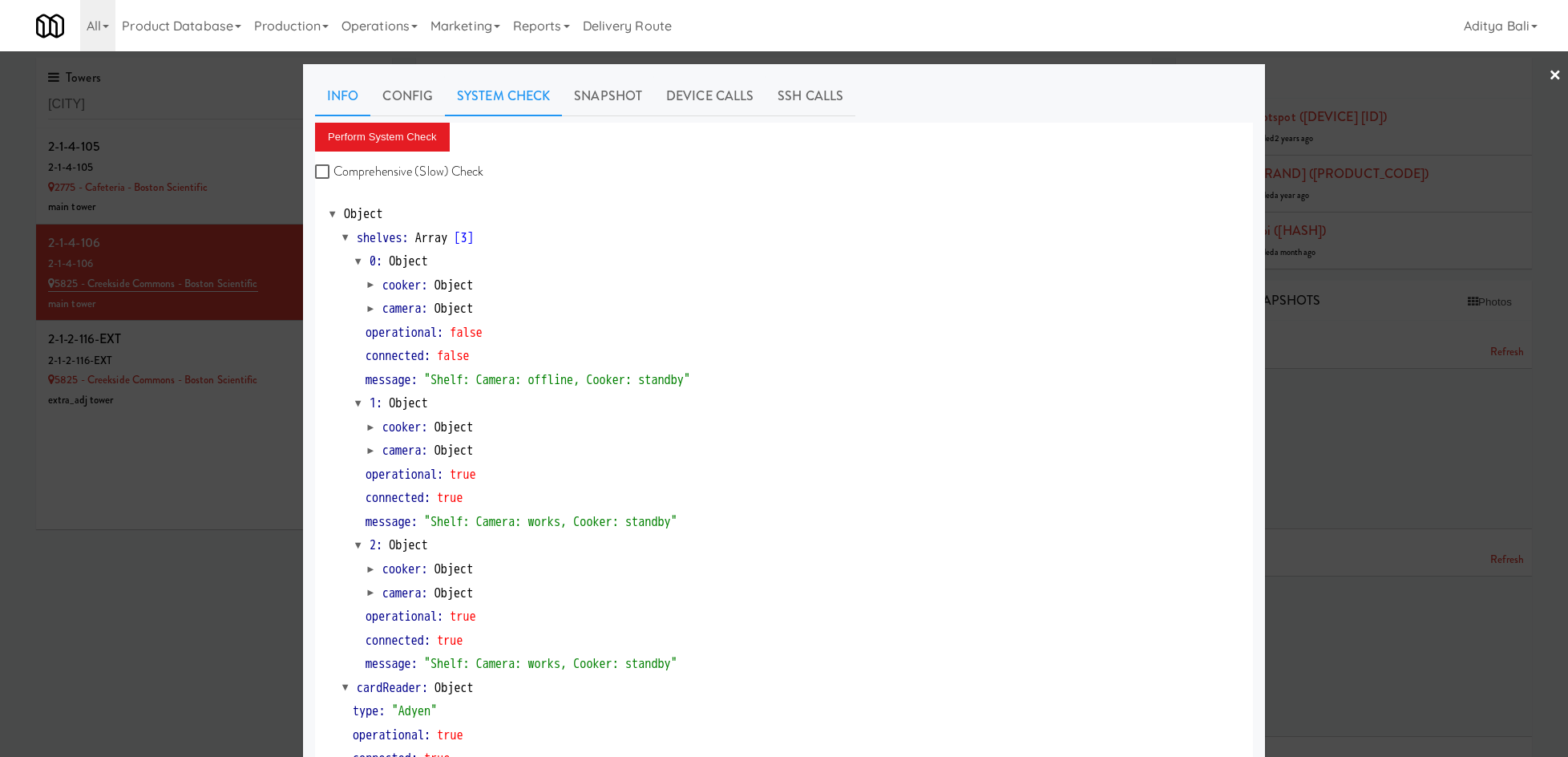 click on "Info" at bounding box center [342, 96] 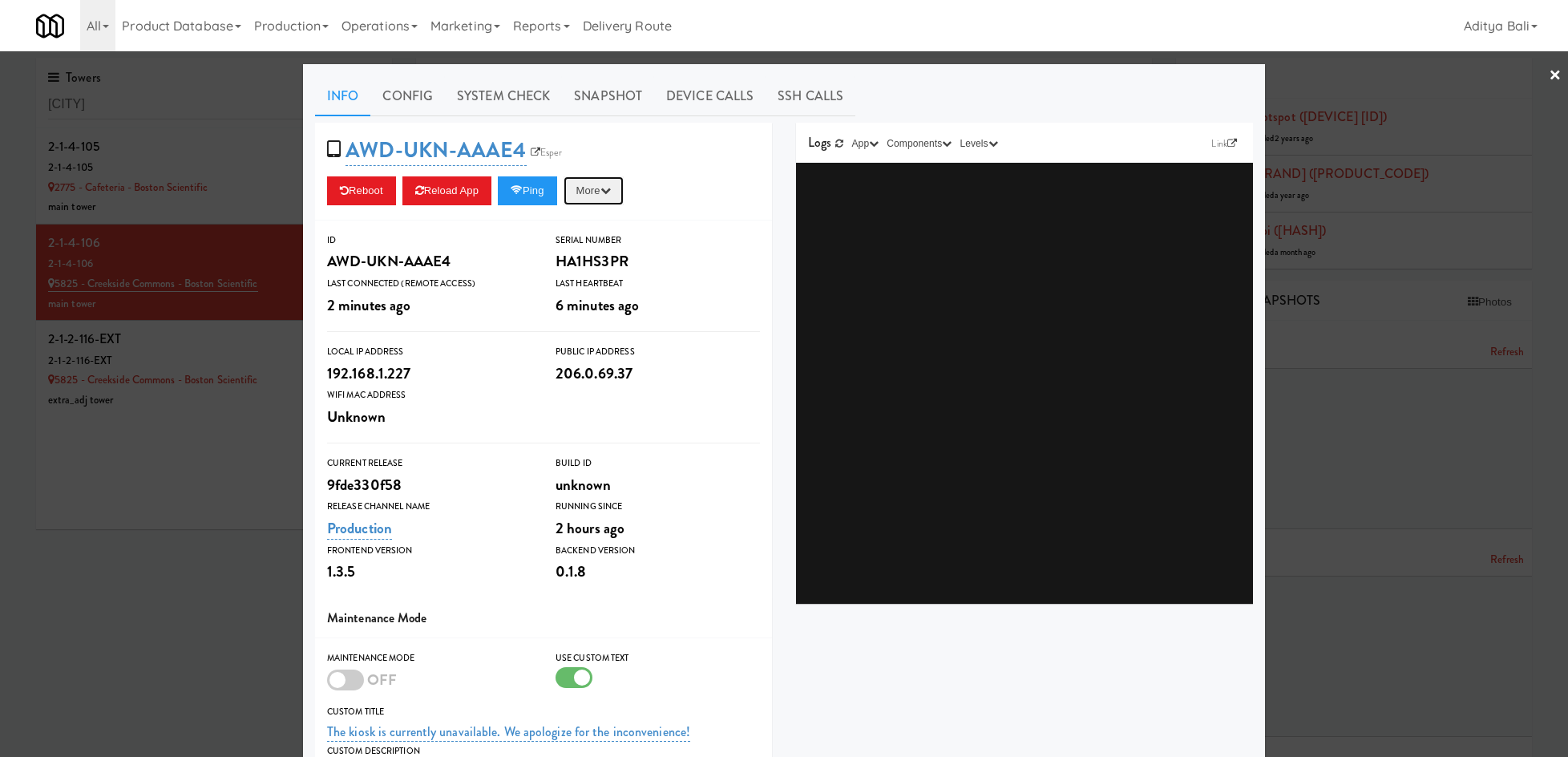 click at bounding box center (605, 190) 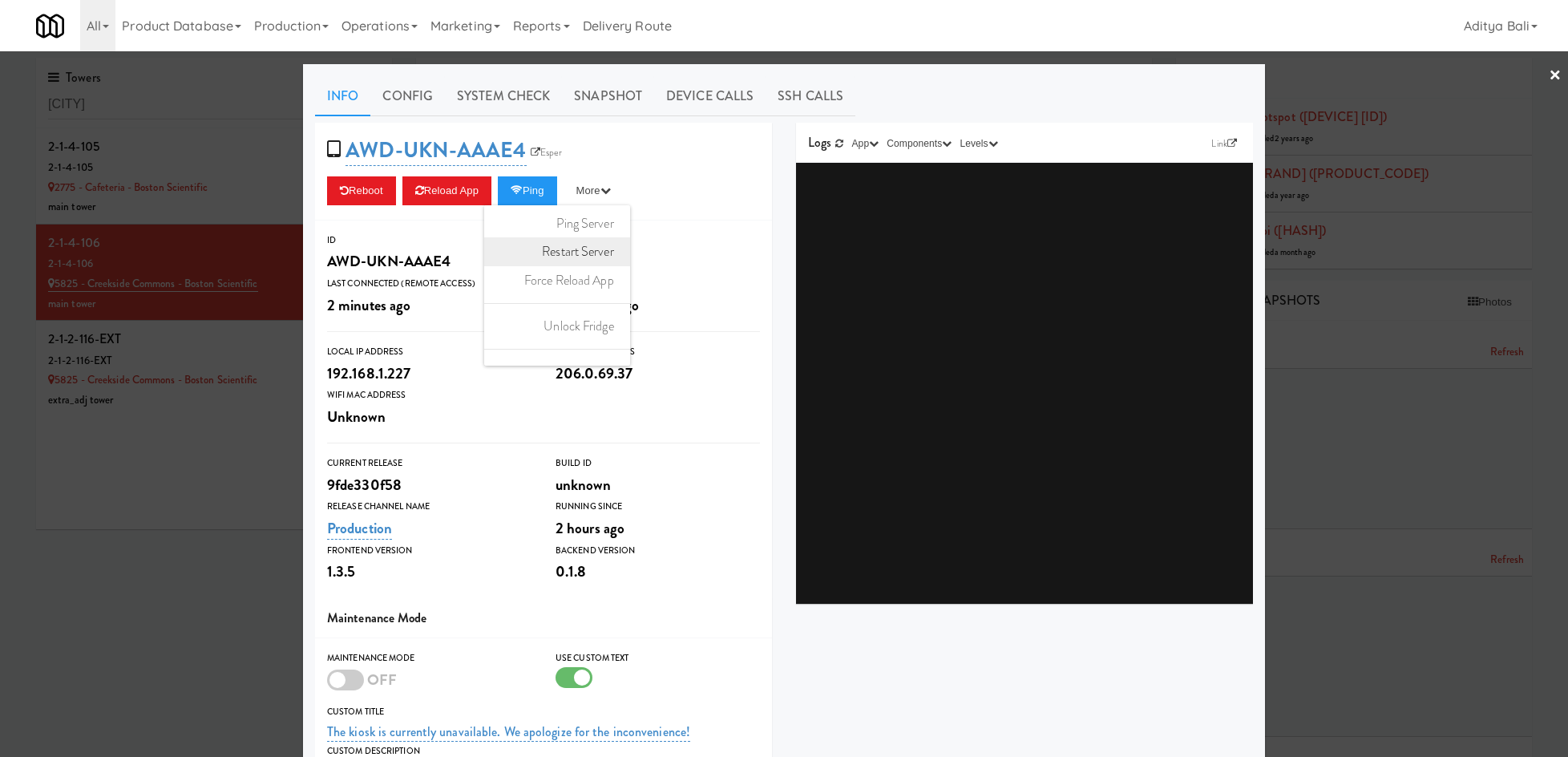 click on "Restart Server" at bounding box center (557, 252) 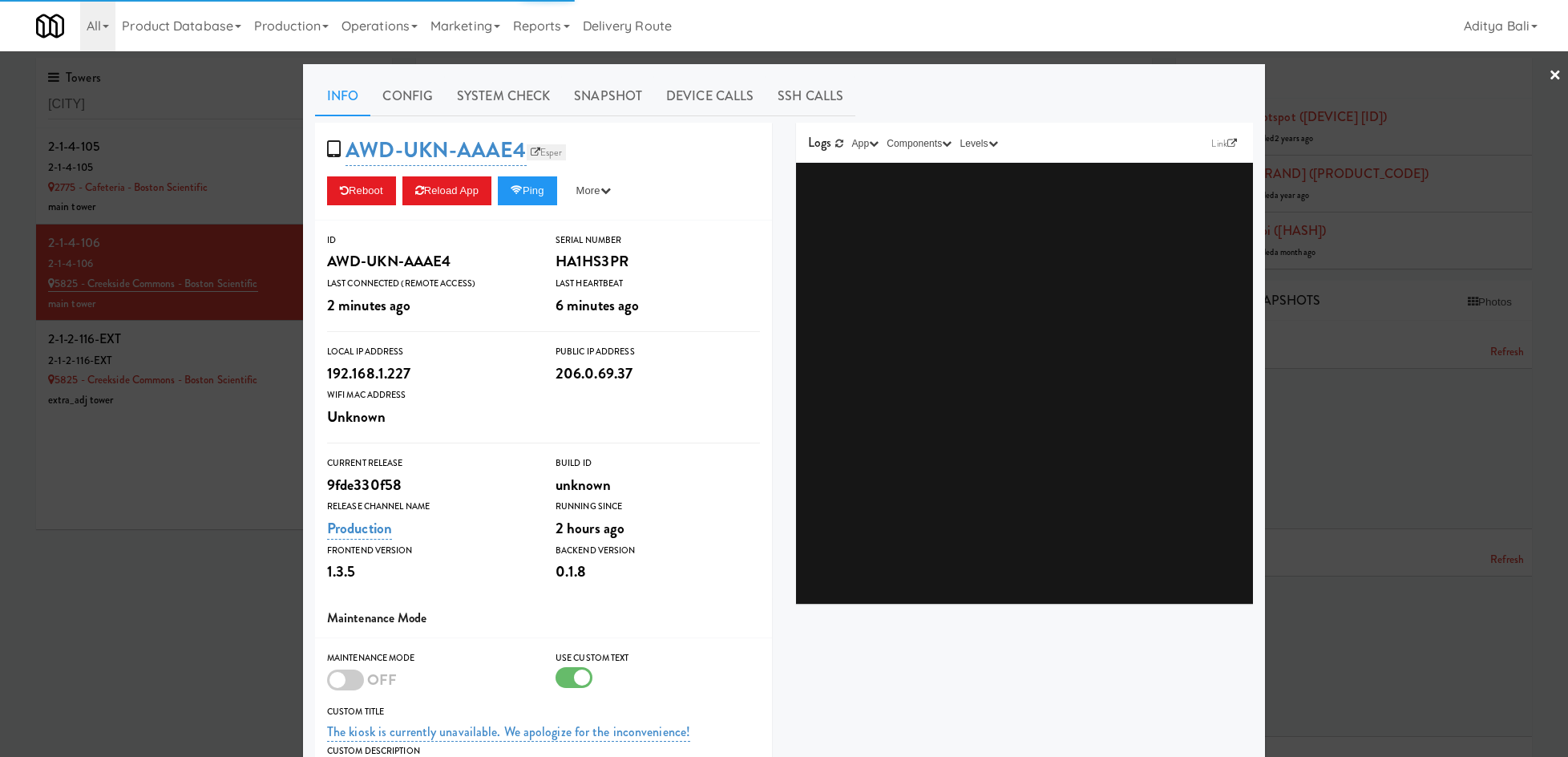 click on "Esper" at bounding box center [547, 152] 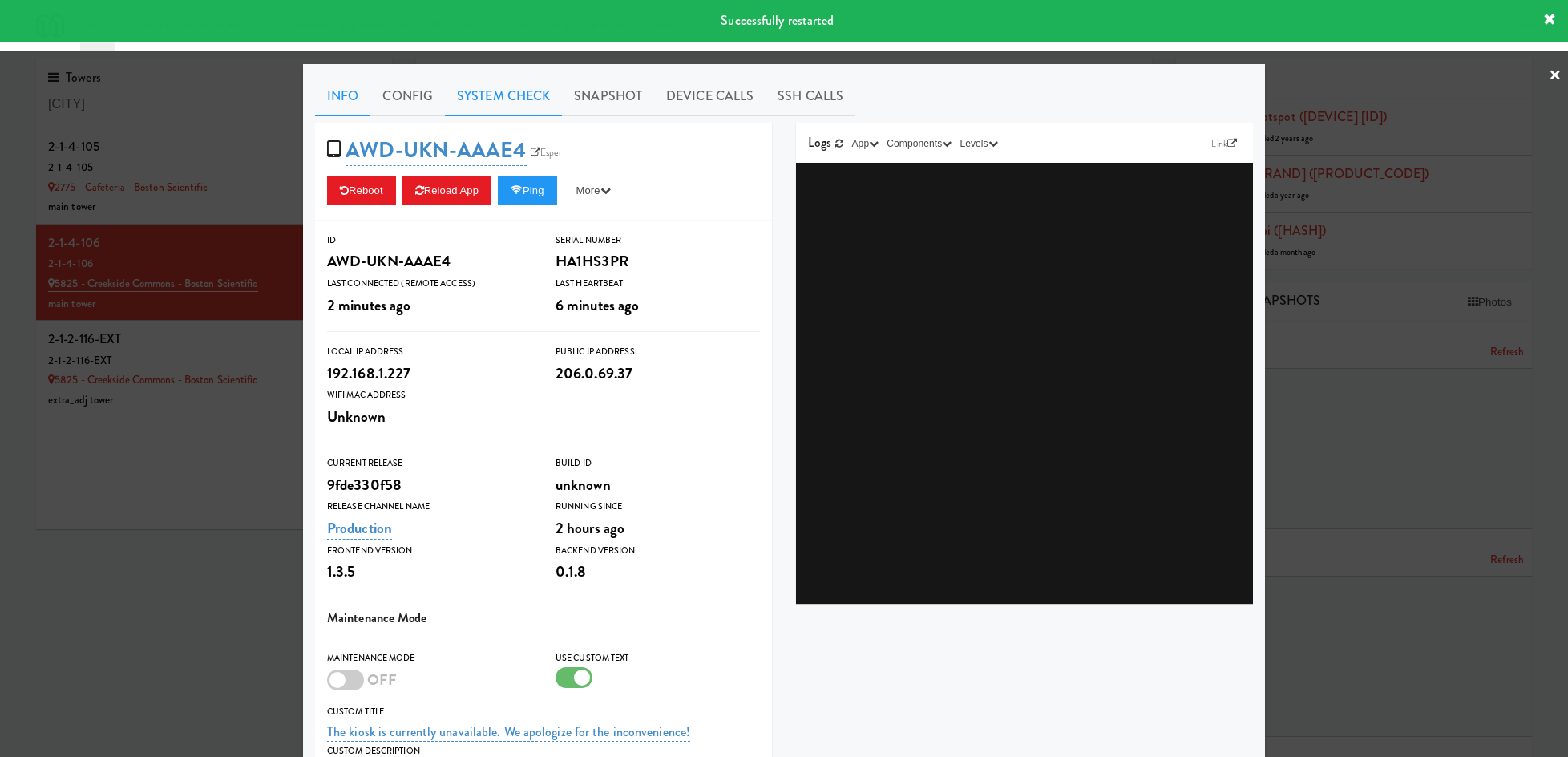 click on "System Check" at bounding box center (503, 96) 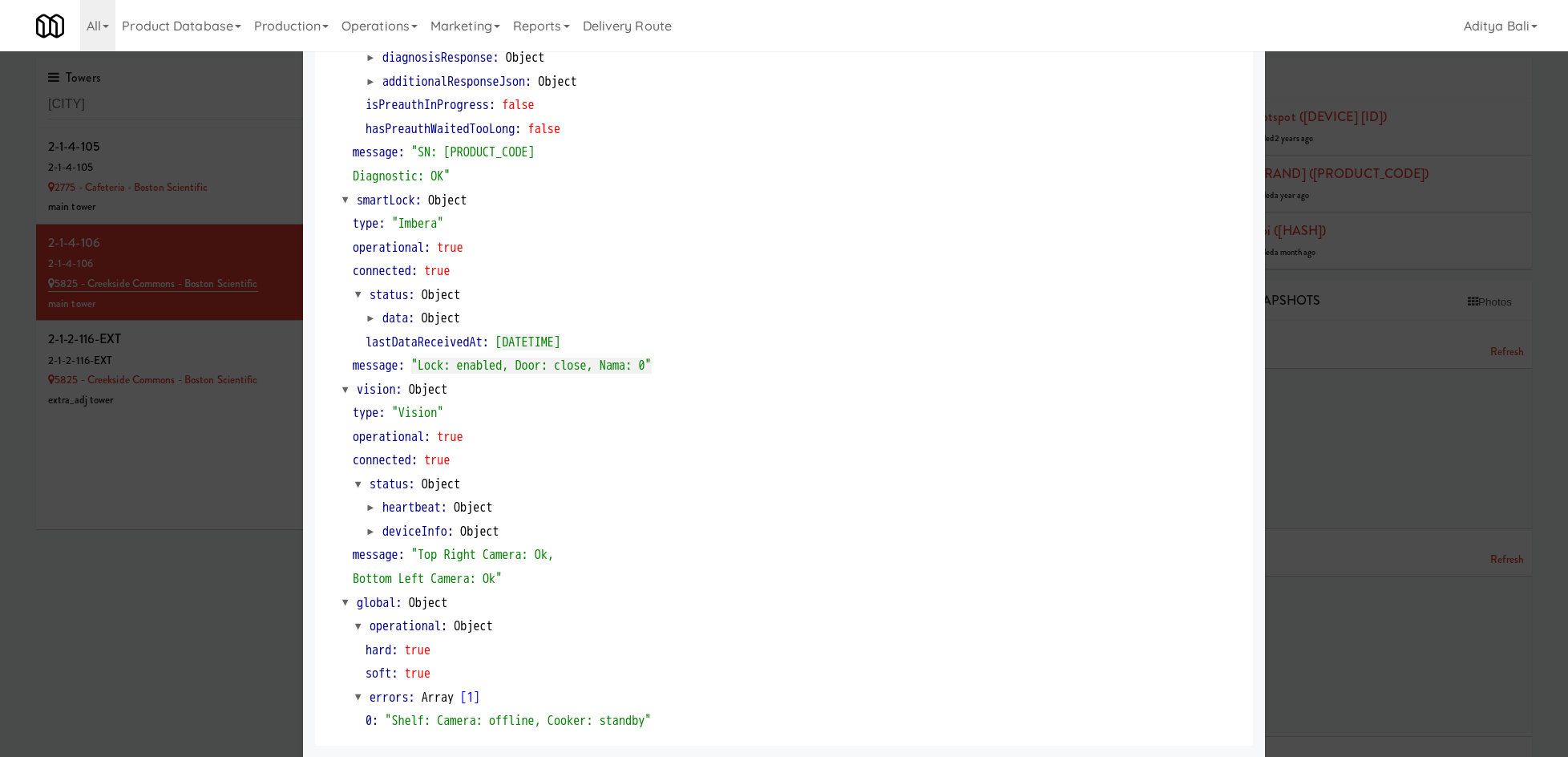 scroll, scrollTop: 0, scrollLeft: 0, axis: both 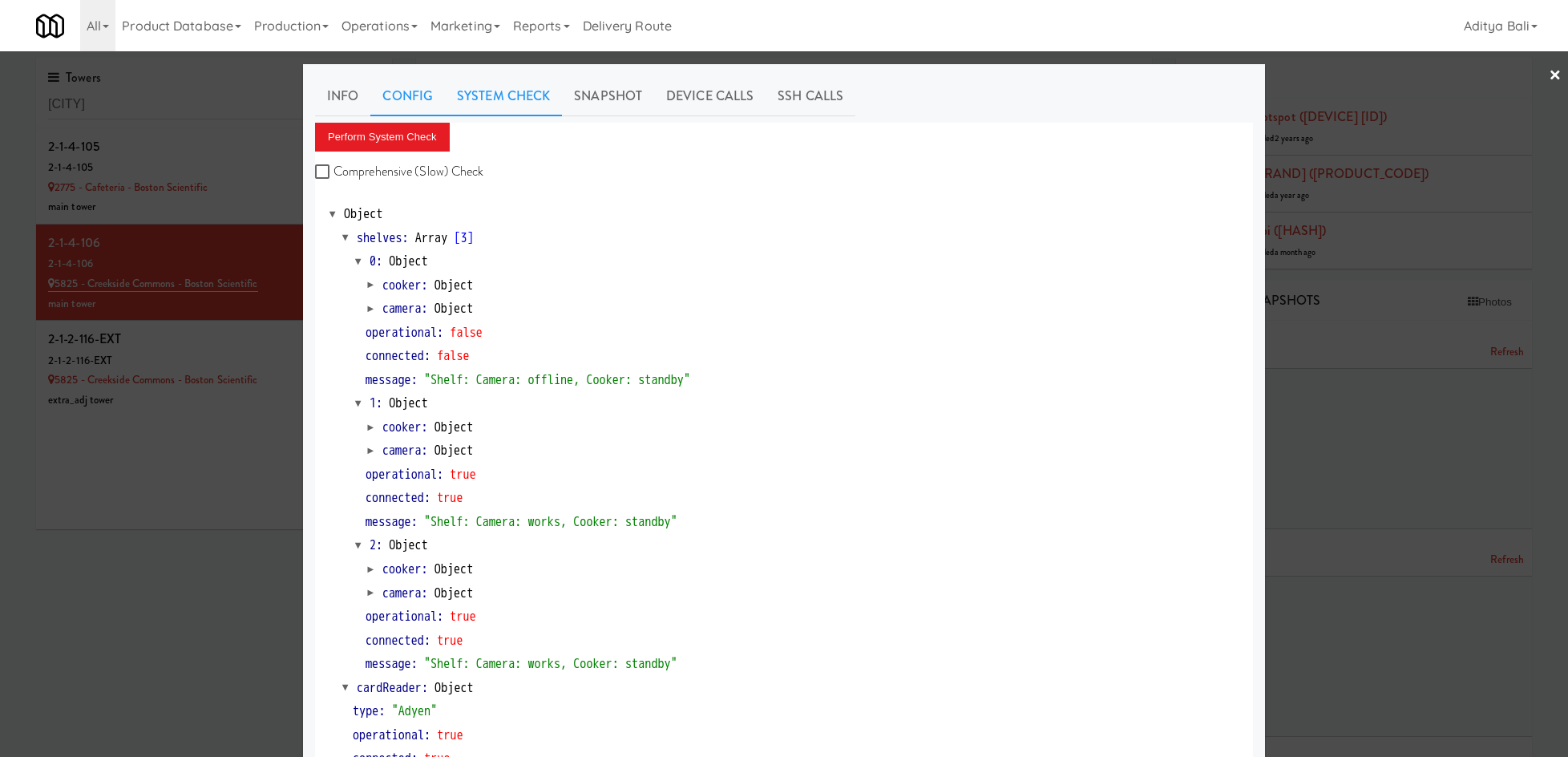 click on "Config" at bounding box center [407, 96] 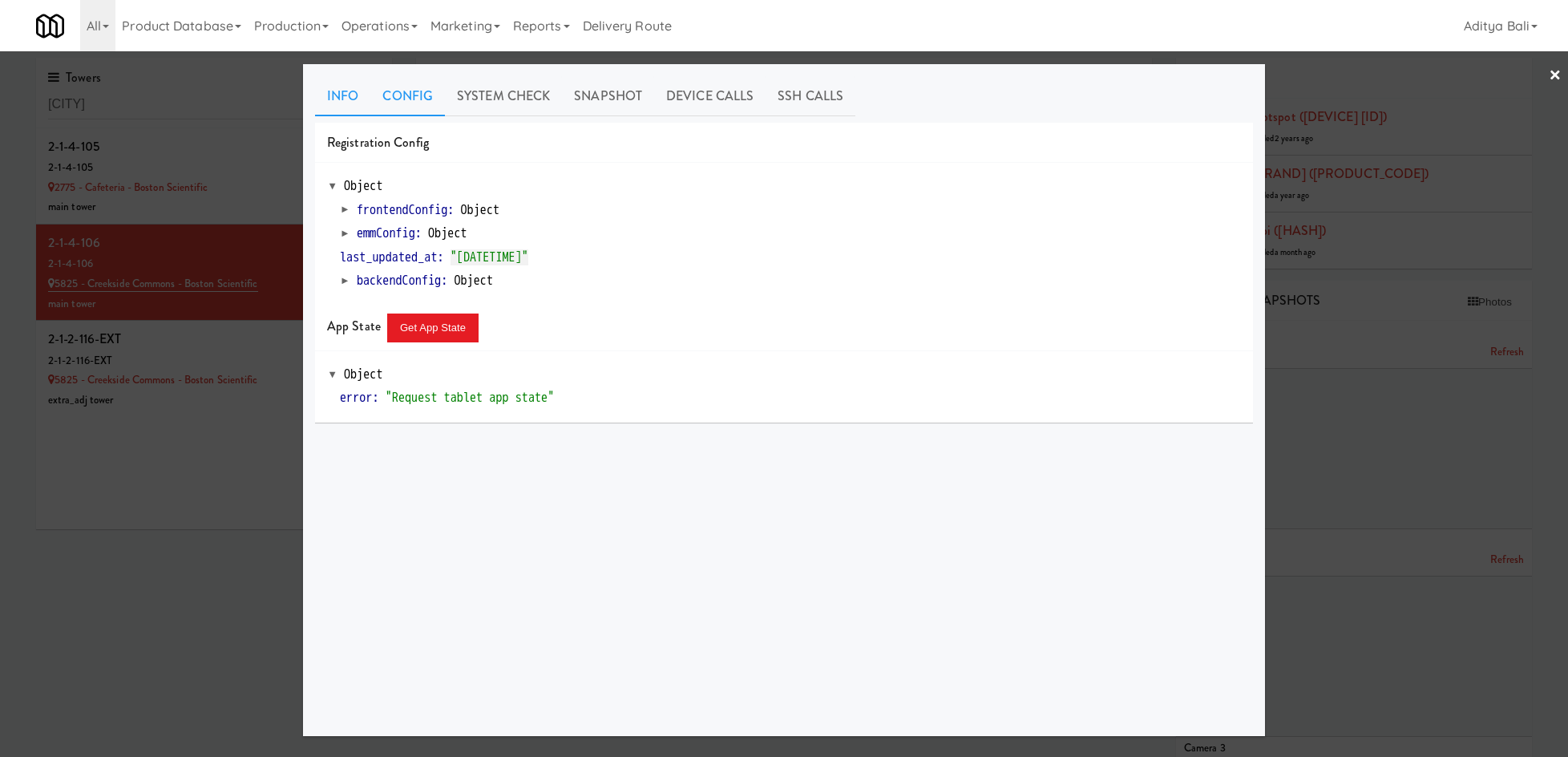 click on "Info" at bounding box center (342, 96) 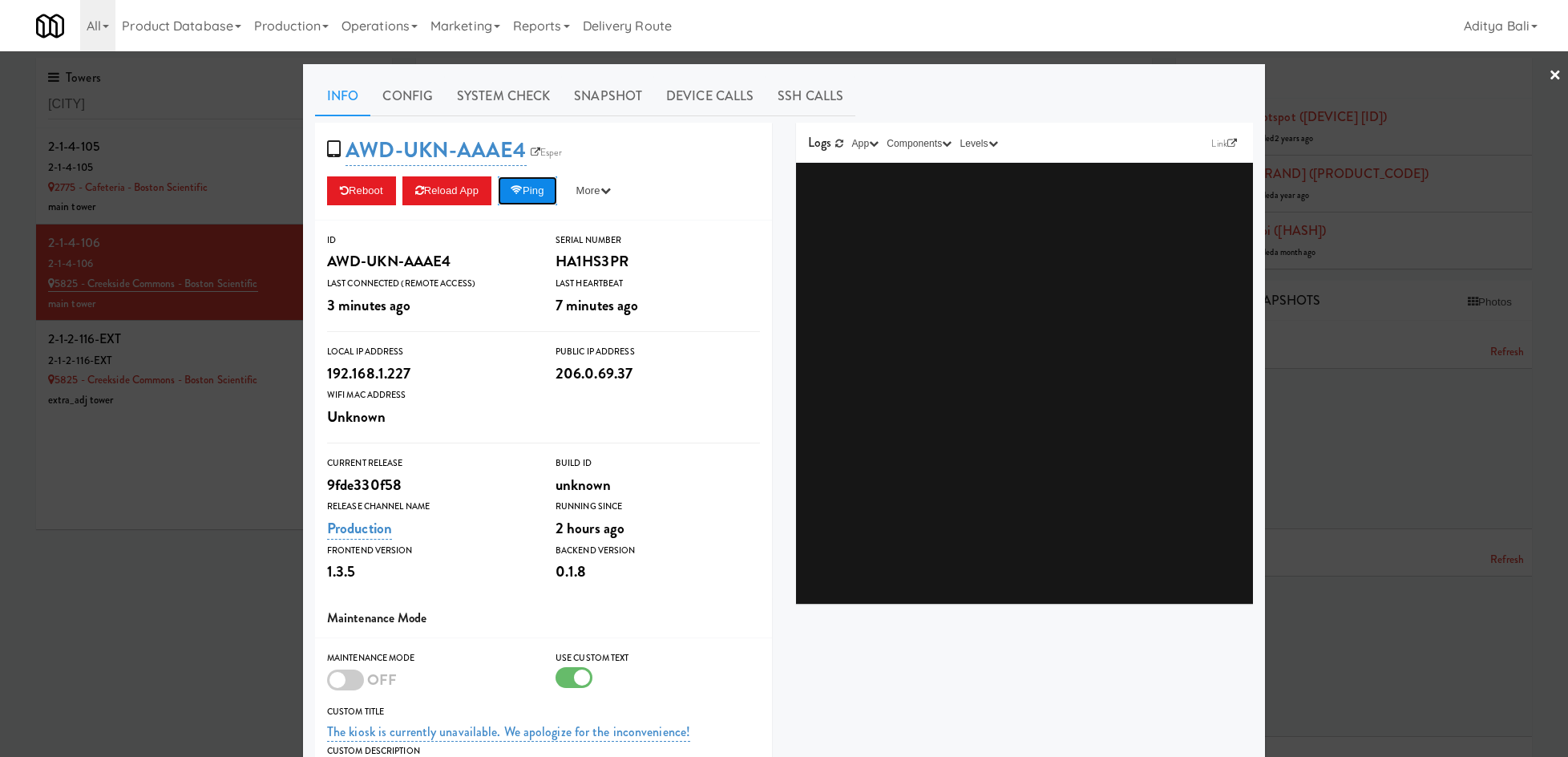 click at bounding box center (516, 190) 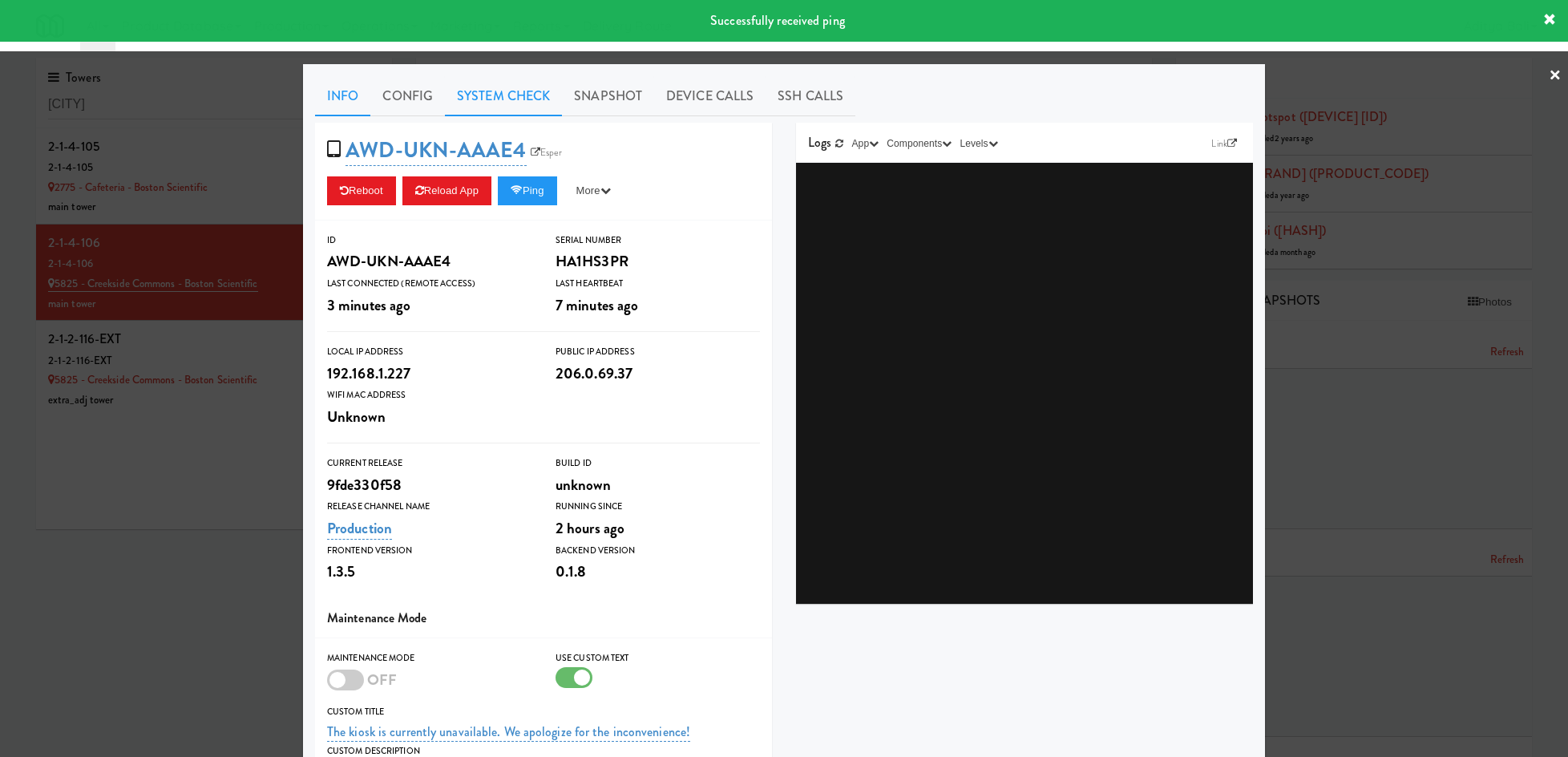 click on "System Check" at bounding box center [503, 96] 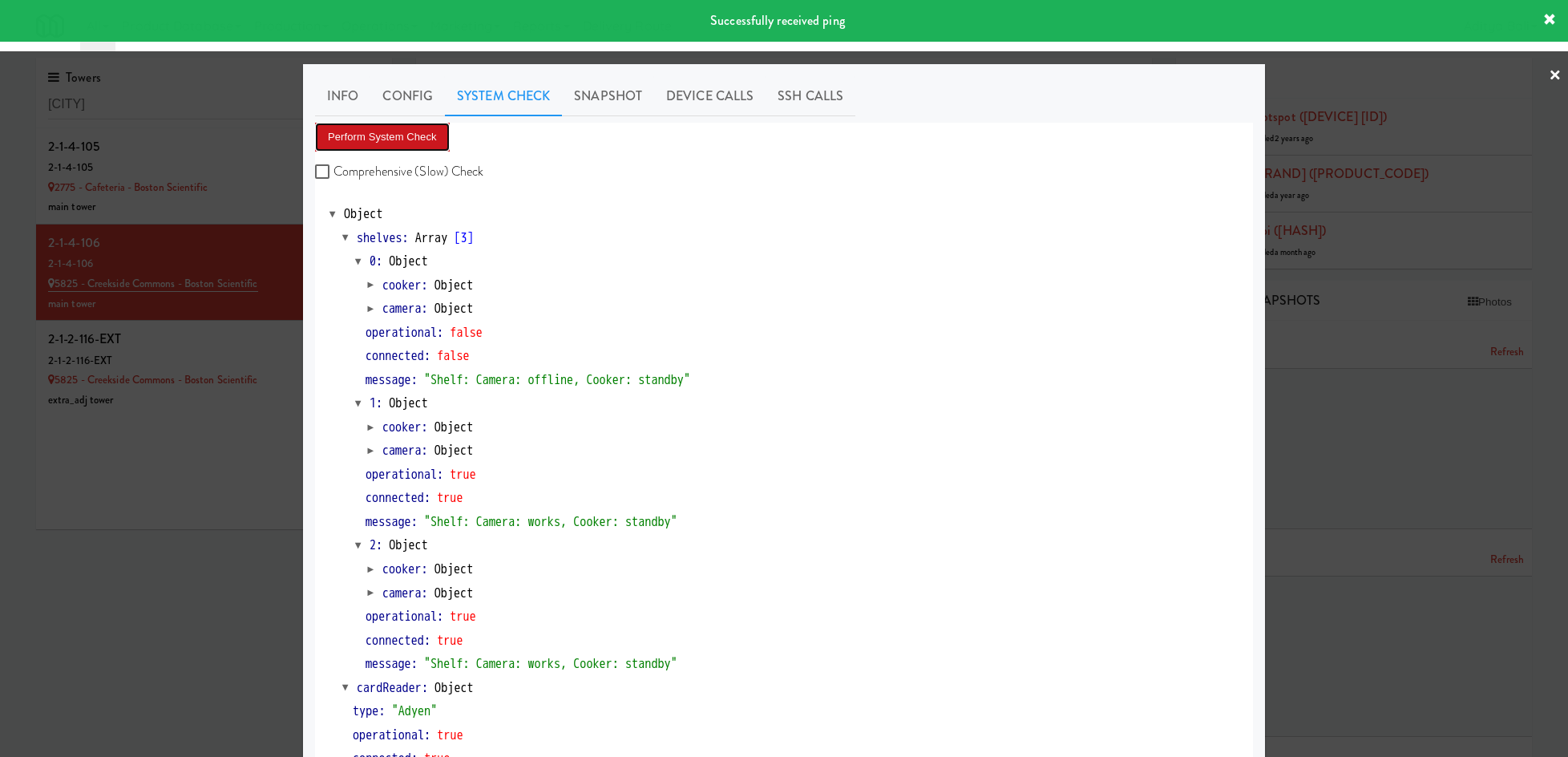 click on "Perform System Check" at bounding box center [382, 137] 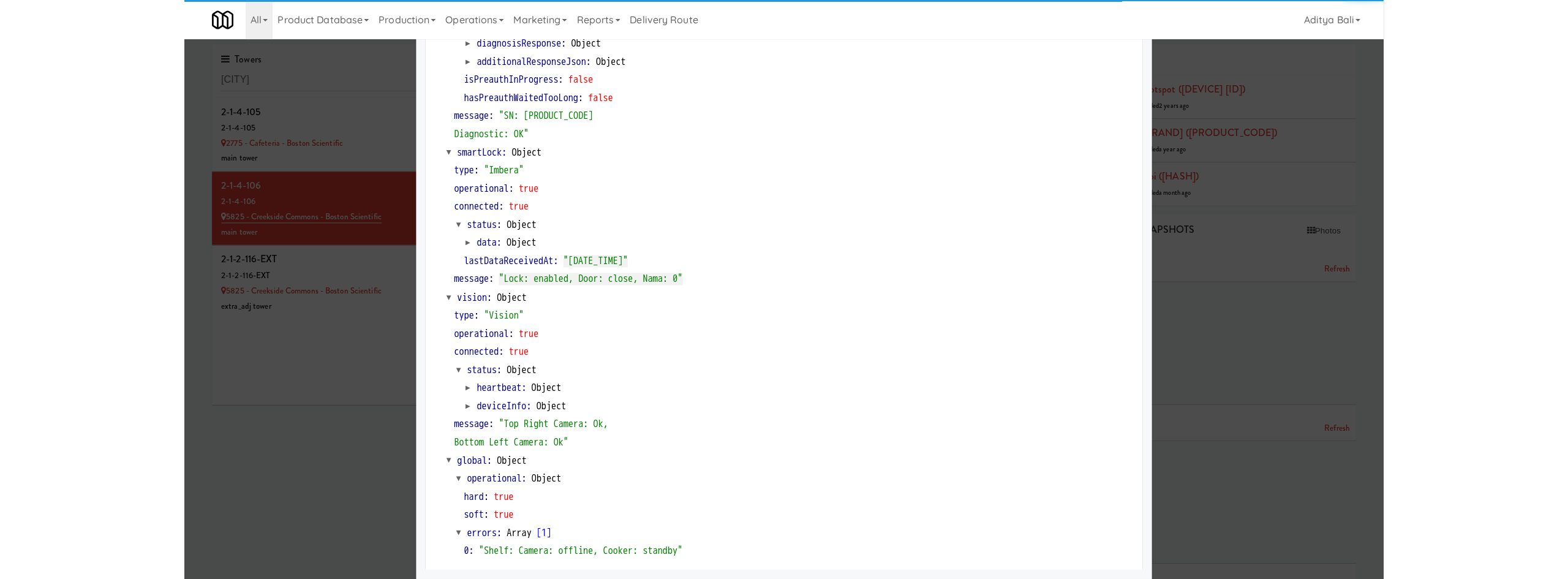 scroll, scrollTop: 0, scrollLeft: 0, axis: both 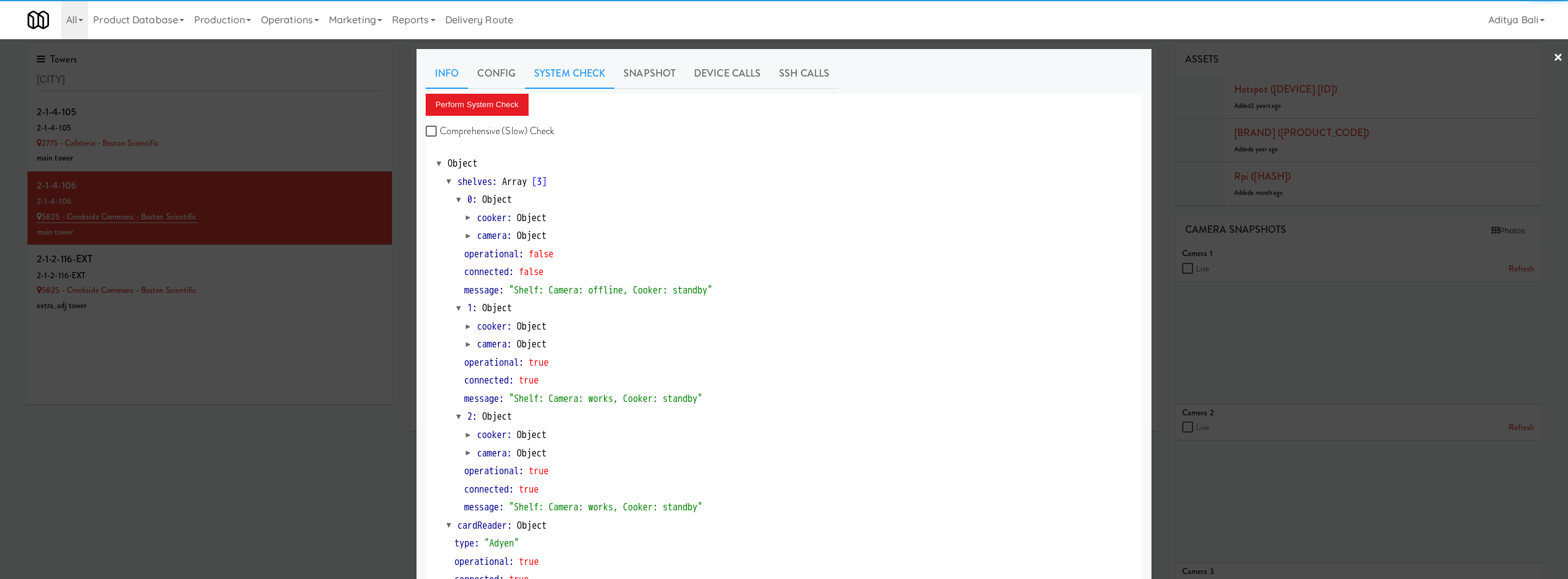 click on "Info" at bounding box center (447, 74) 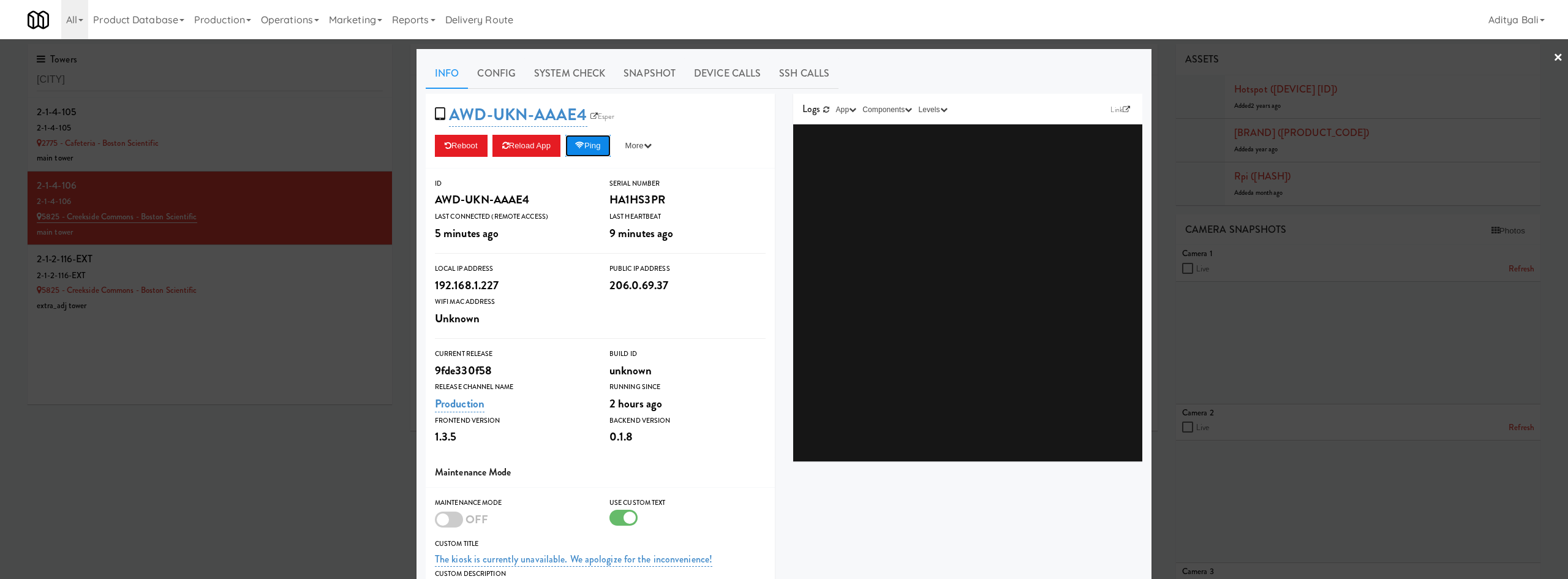 click at bounding box center [579, 145] 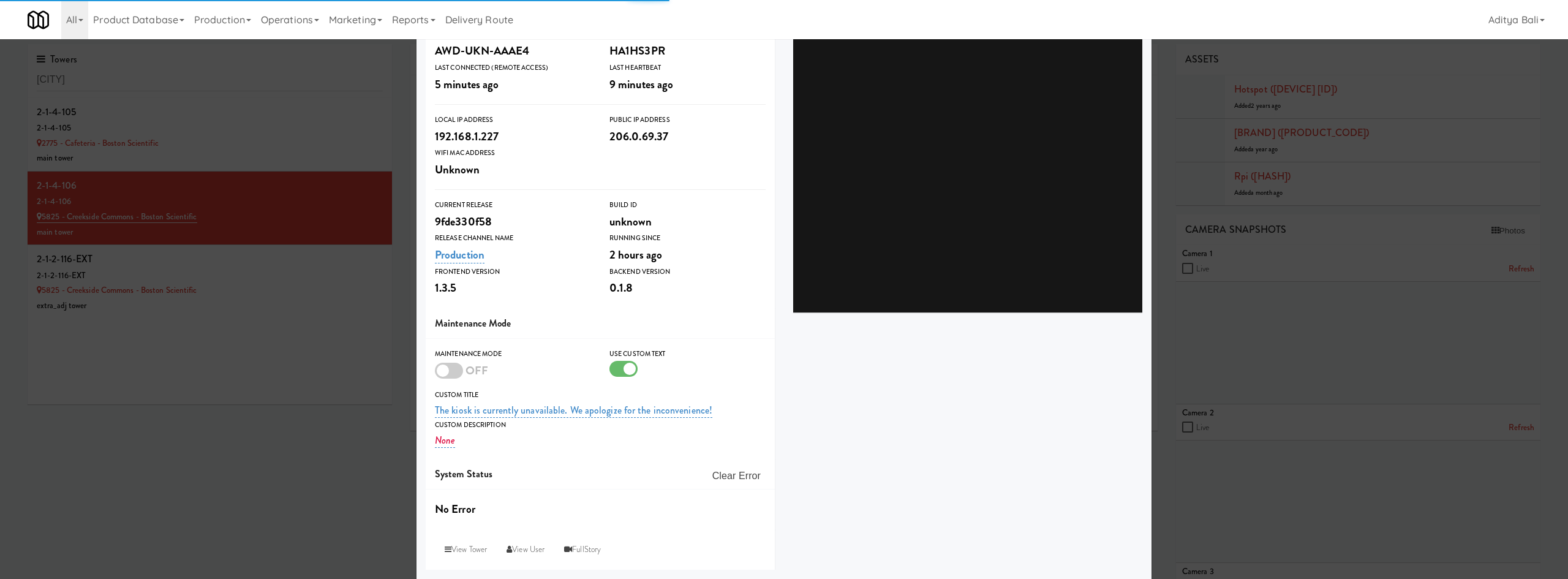 scroll, scrollTop: 0, scrollLeft: 0, axis: both 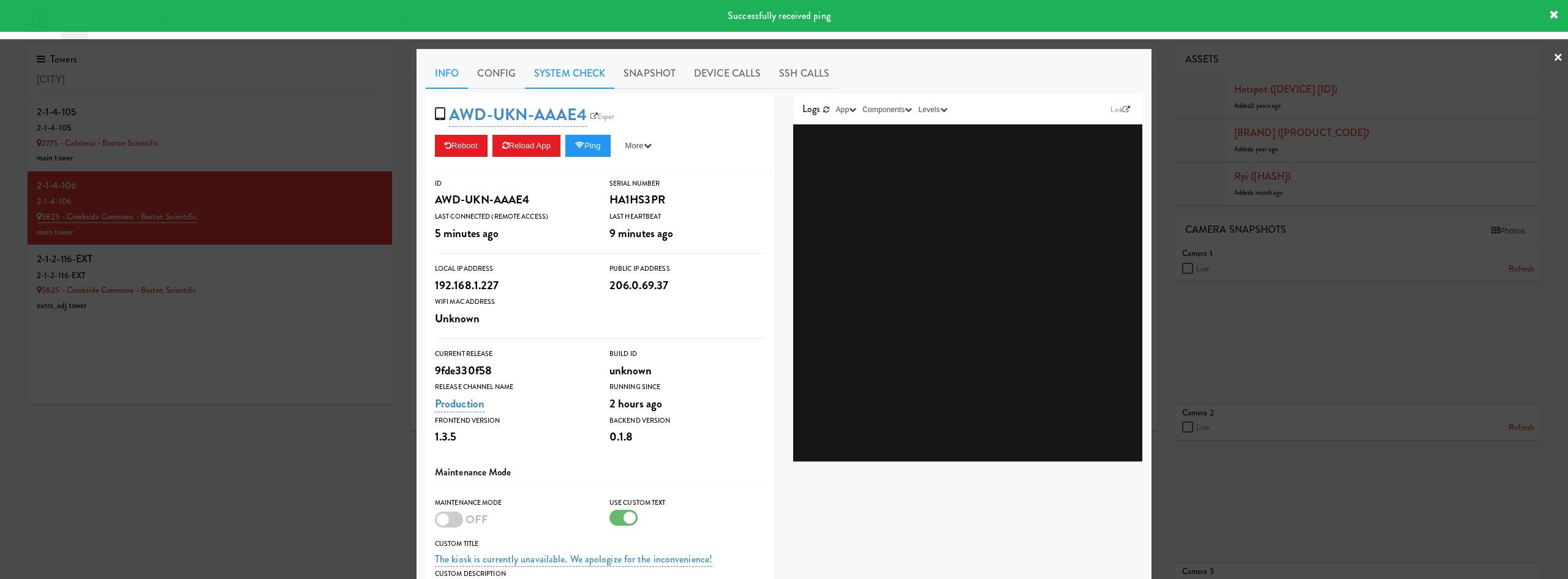 click on "System Check" at bounding box center [570, 74] 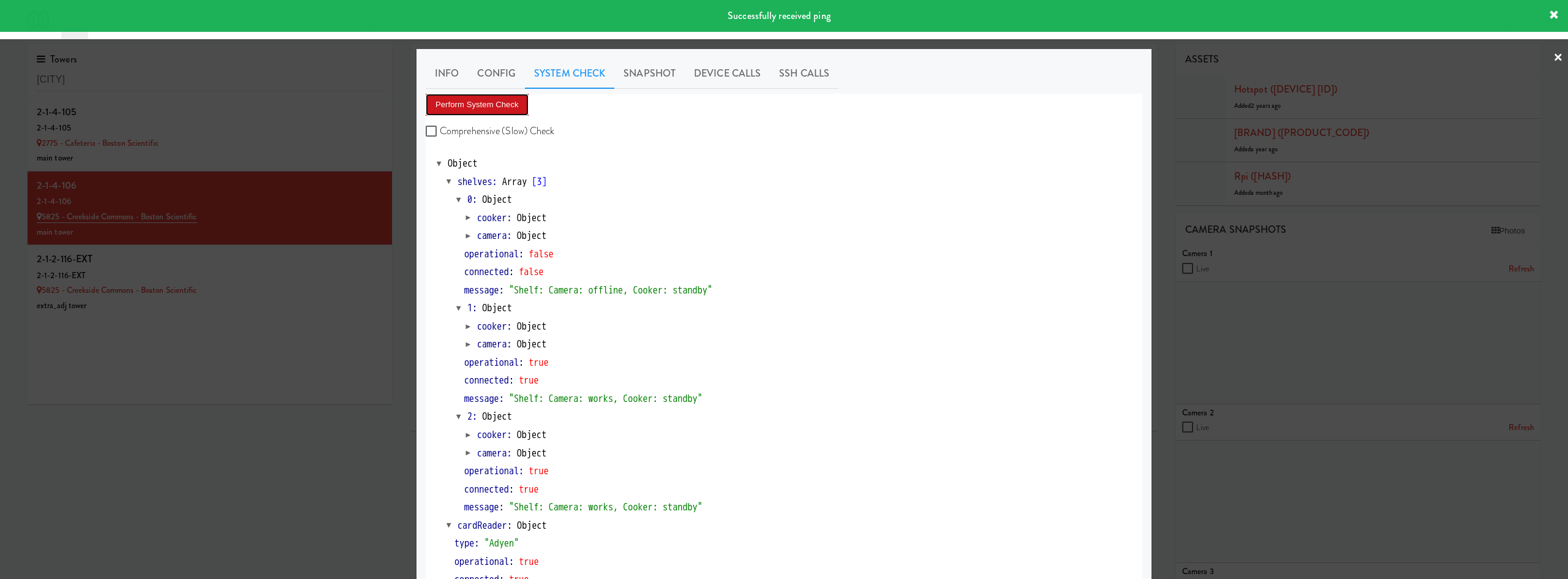 click on "Perform System Check" at bounding box center [477, 105] 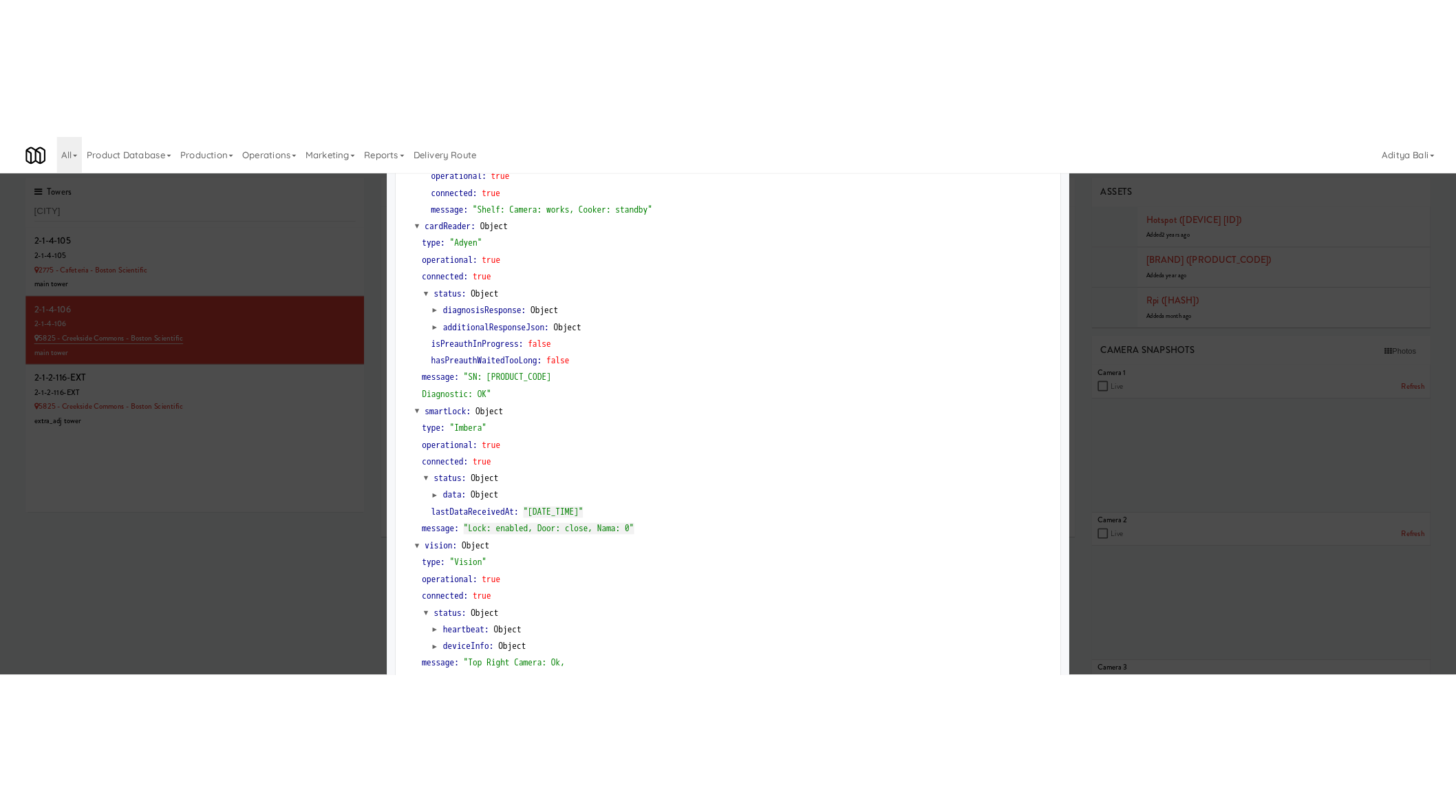 scroll, scrollTop: 0, scrollLeft: 0, axis: both 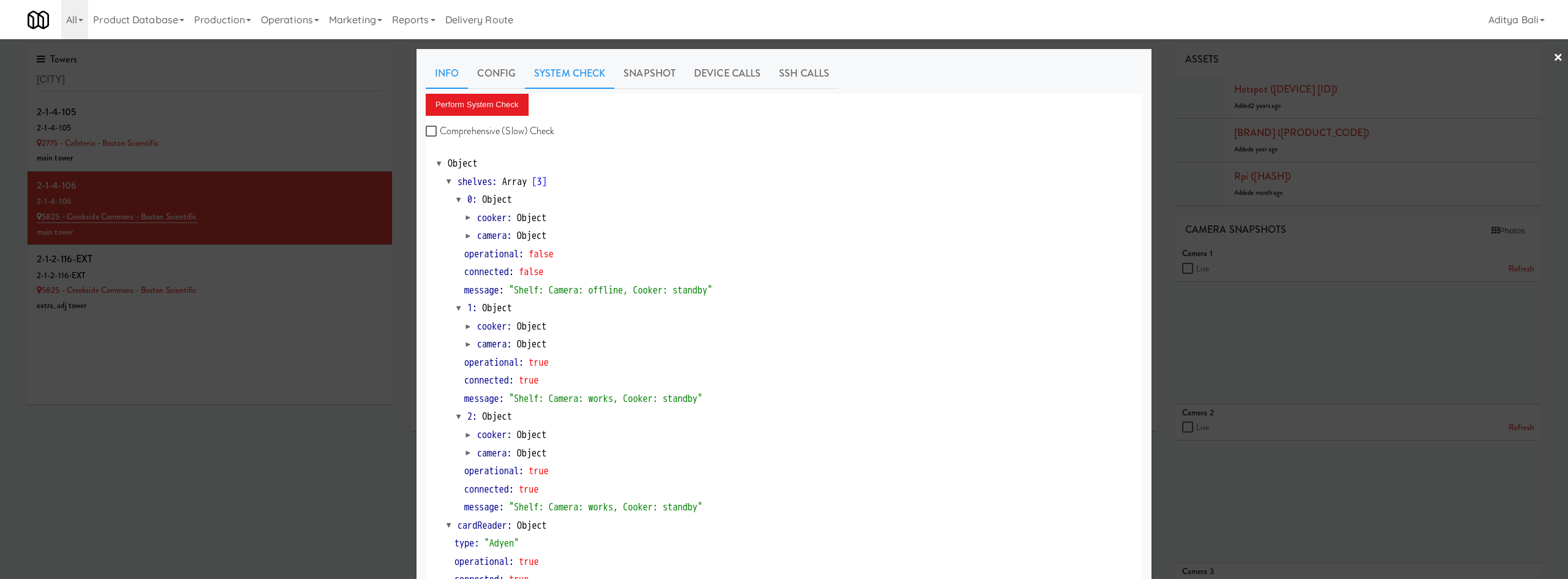 click on "Info" at bounding box center [447, 74] 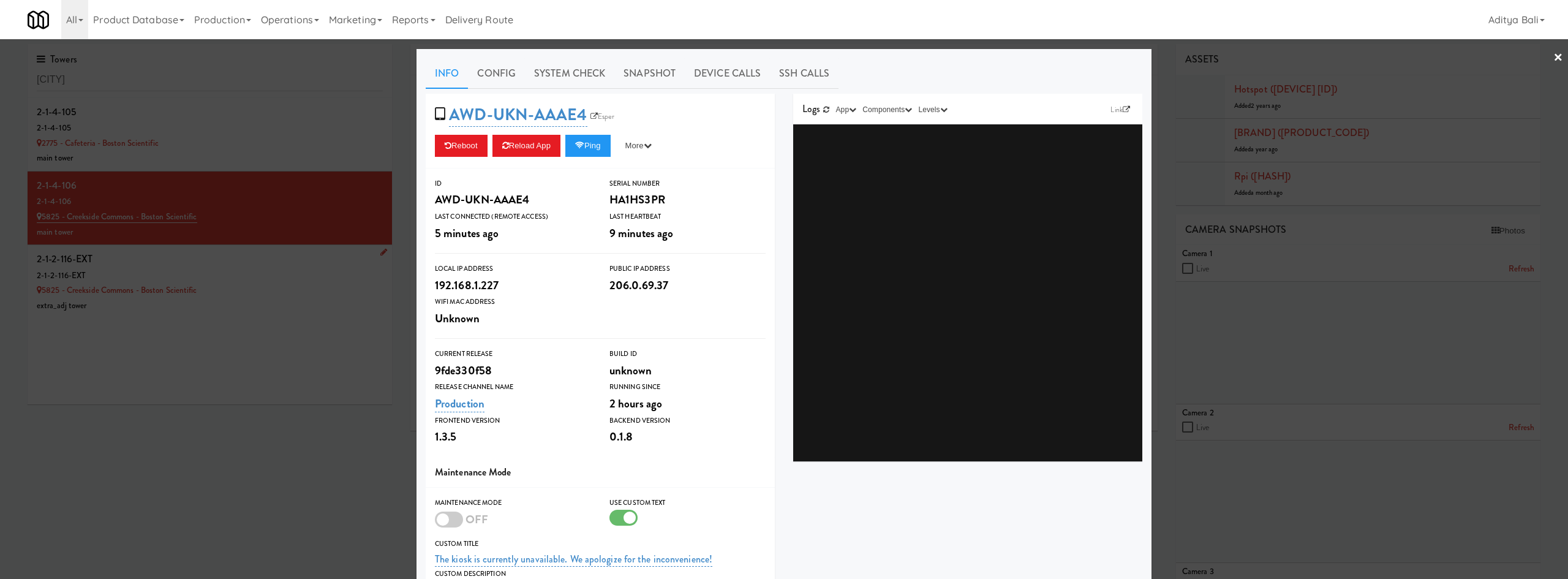 drag, startPoint x: 302, startPoint y: 324, endPoint x: 322, endPoint y: 297, distance: 33.600595 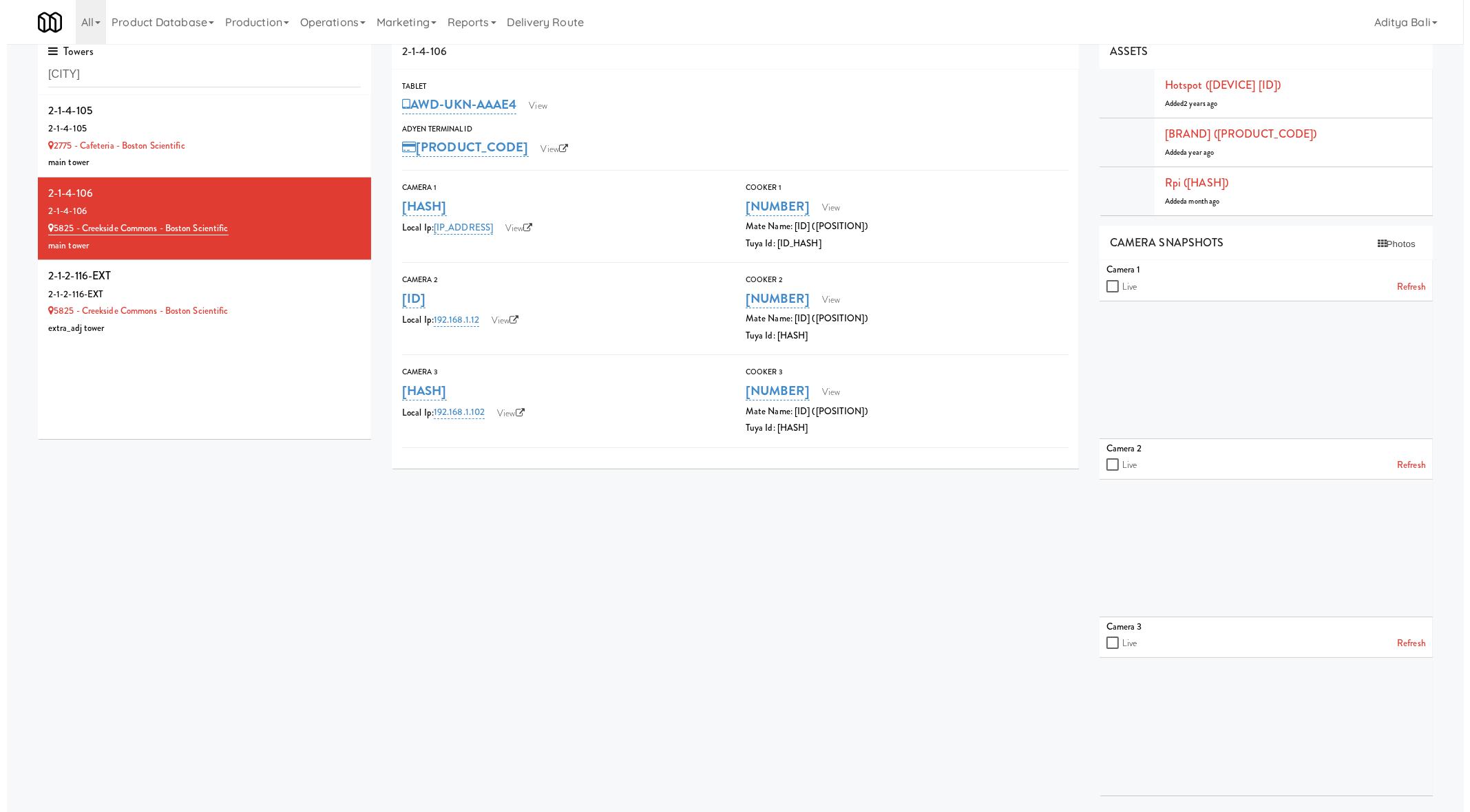 scroll, scrollTop: 0, scrollLeft: 0, axis: both 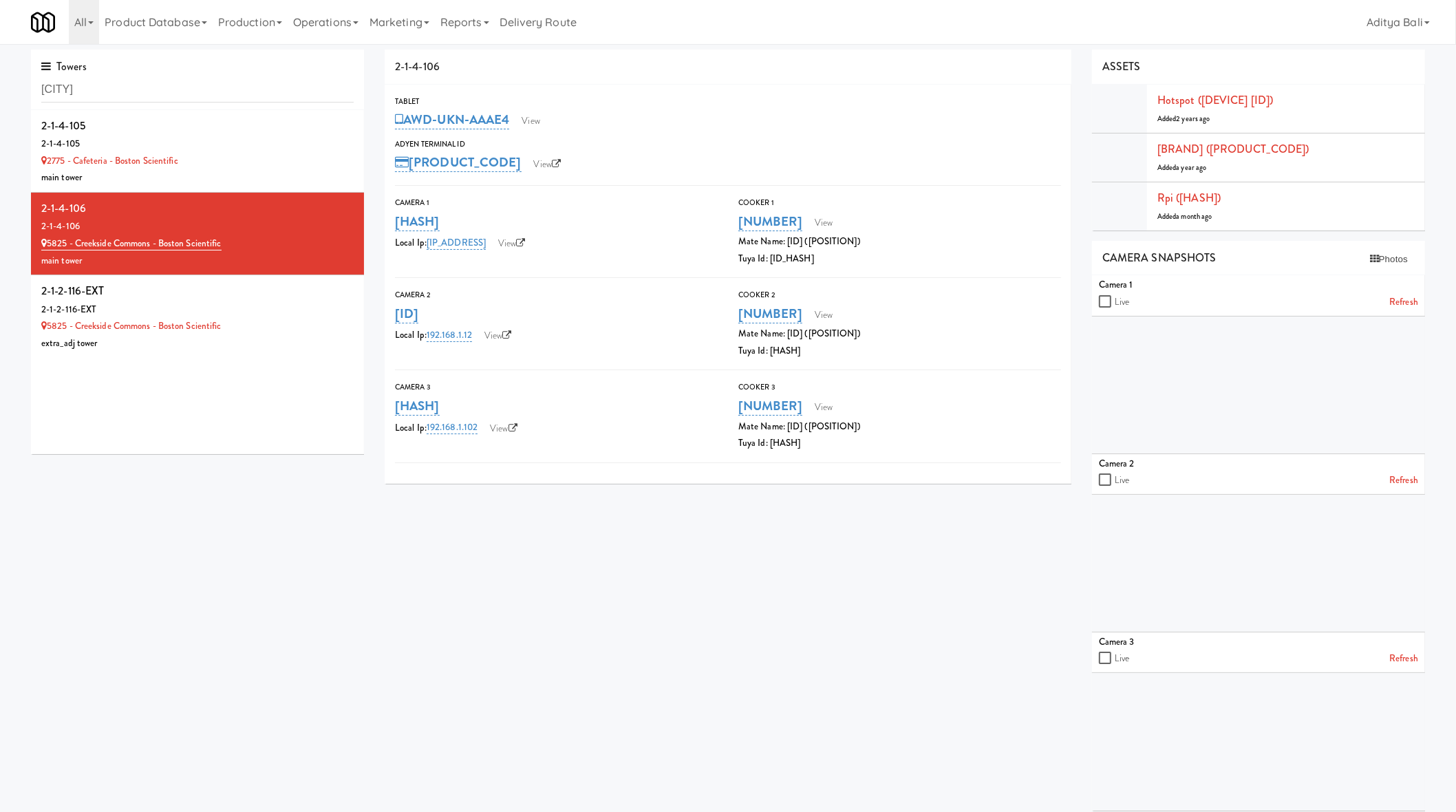 click on "Refresh" at bounding box center [1404, 302] 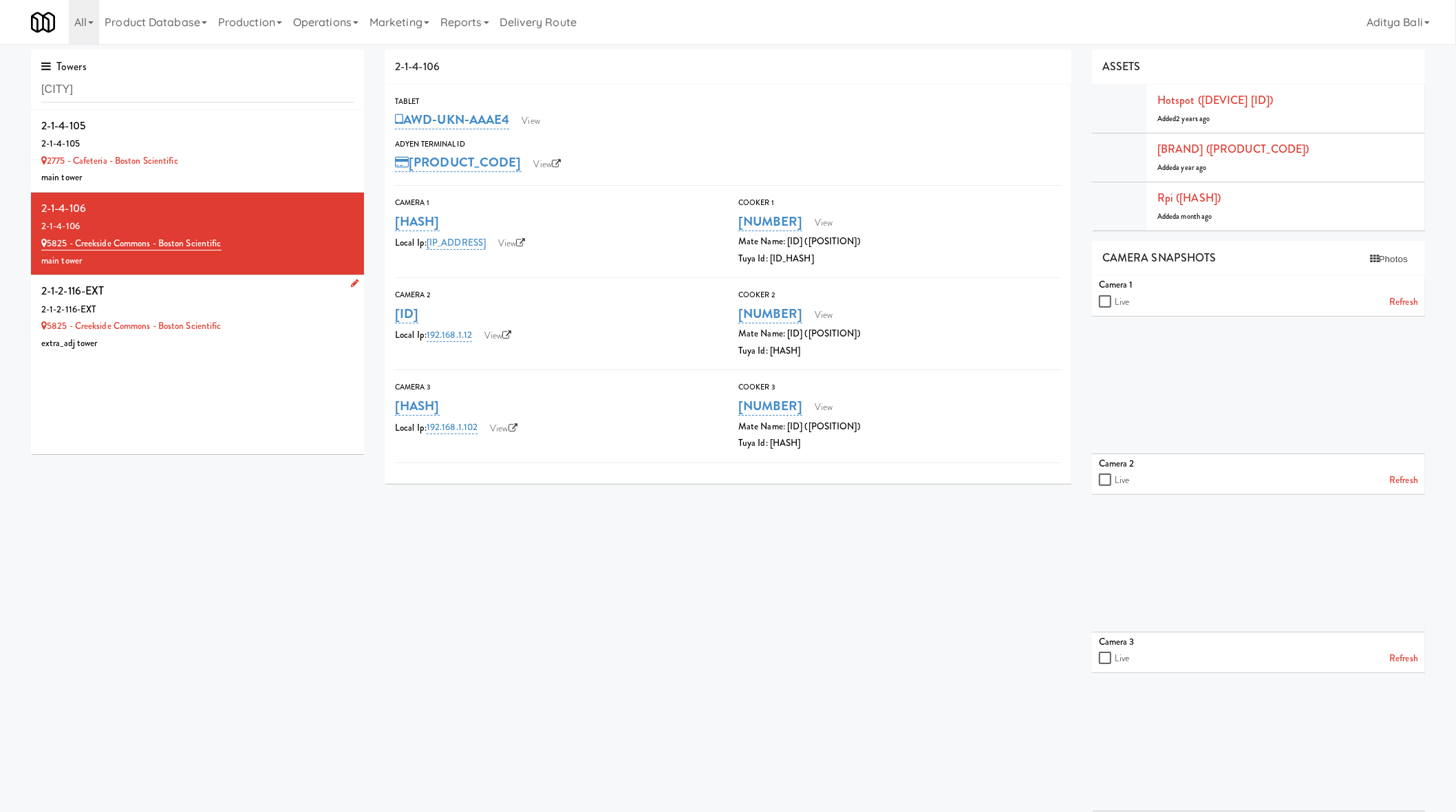 click on "2-1-2-116-EXT" at bounding box center [197, 310] 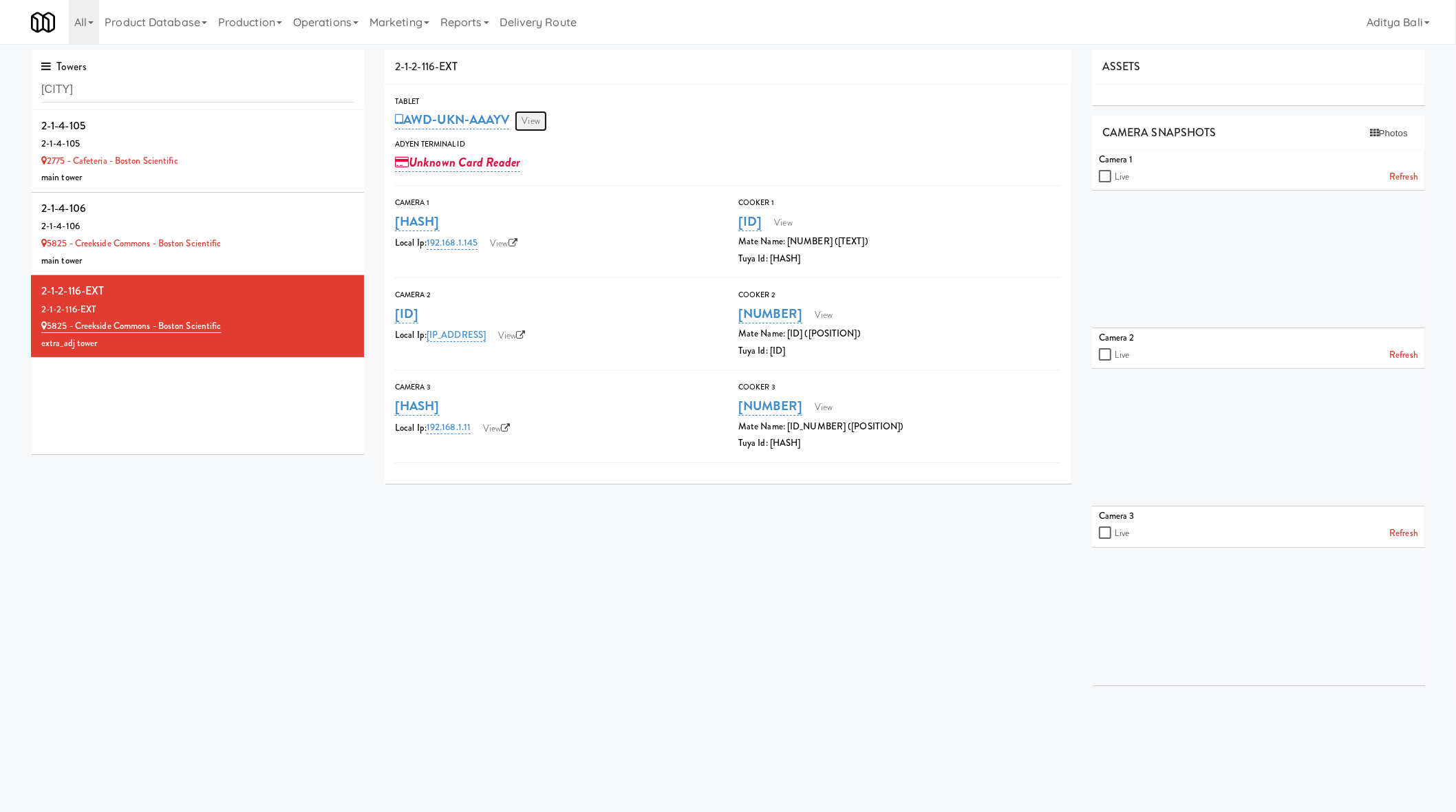 click on "View" at bounding box center (531, 121) 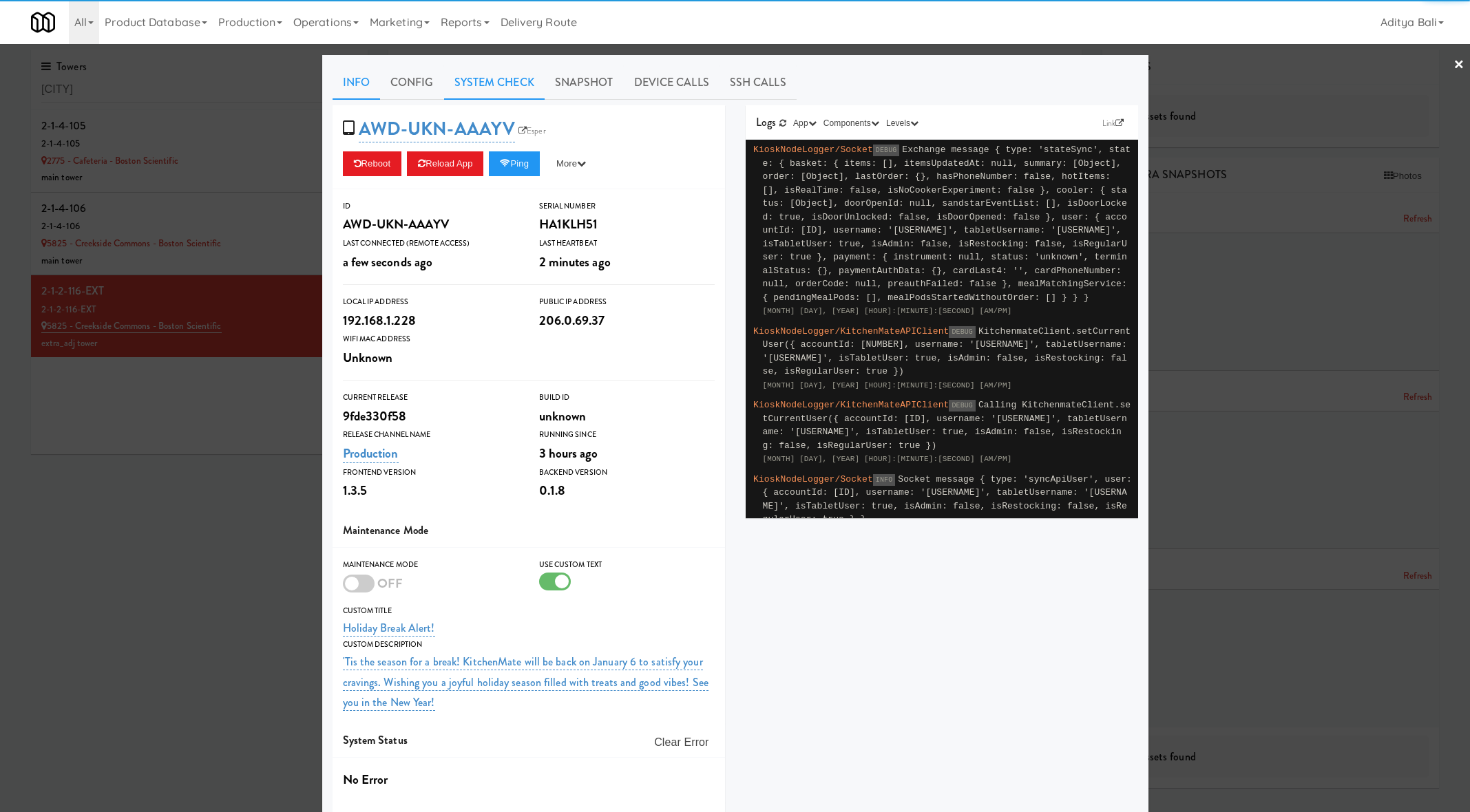 click on "System Check" at bounding box center [494, 83] 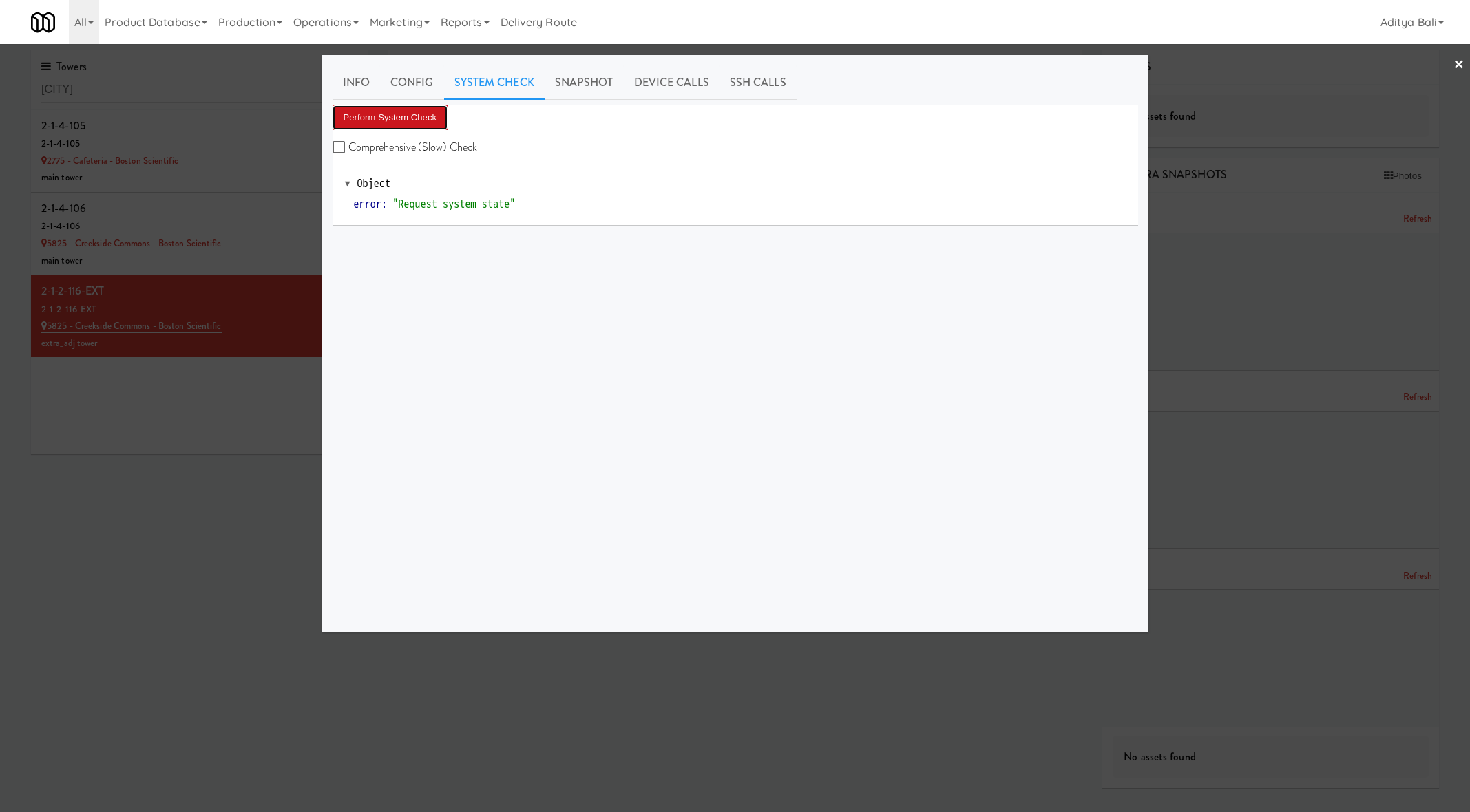 click on "Perform System Check" at bounding box center (390, 118) 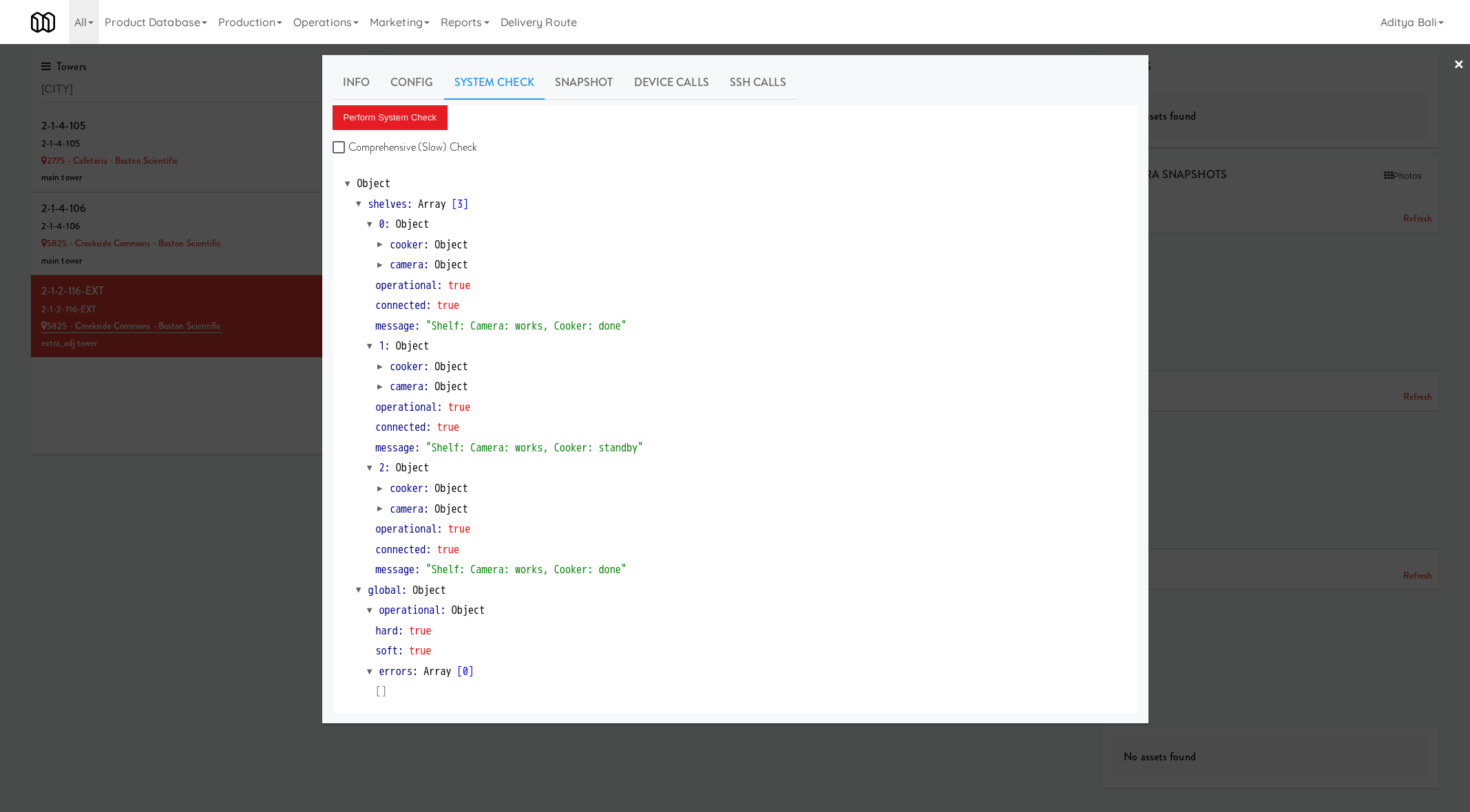 click at bounding box center [735, 406] 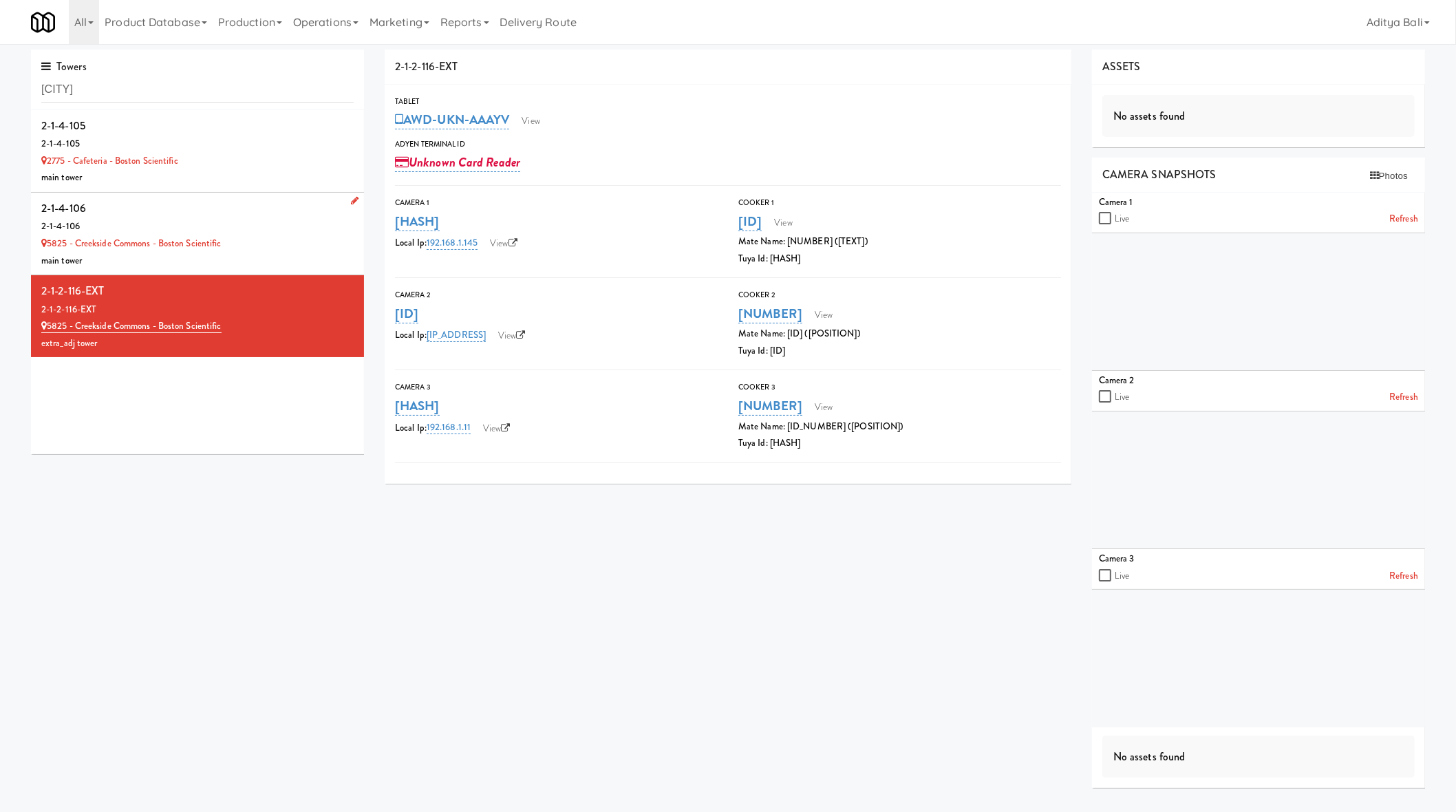 click on "5825 - Creekside Commons - Boston Scientific" at bounding box center (197, 244) 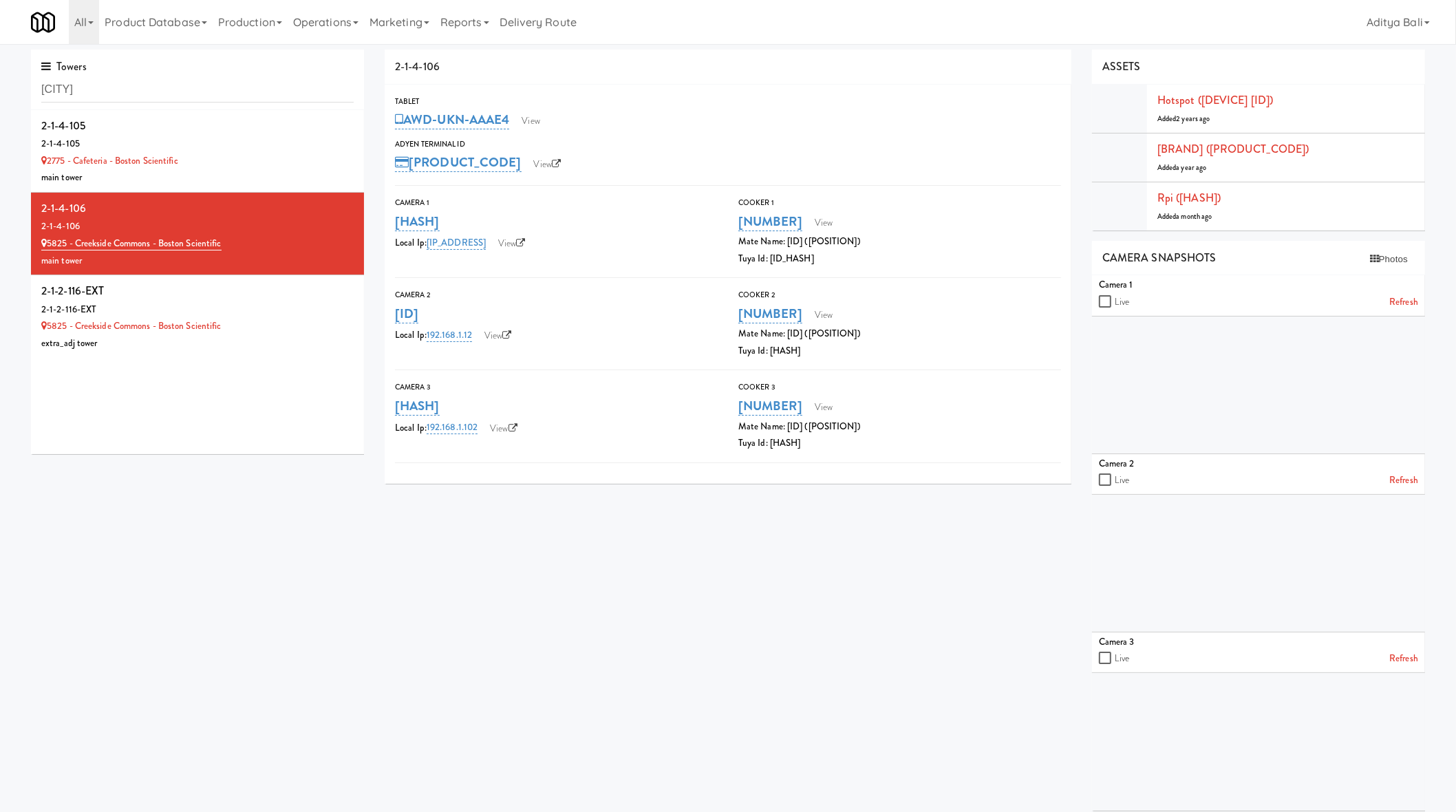 type 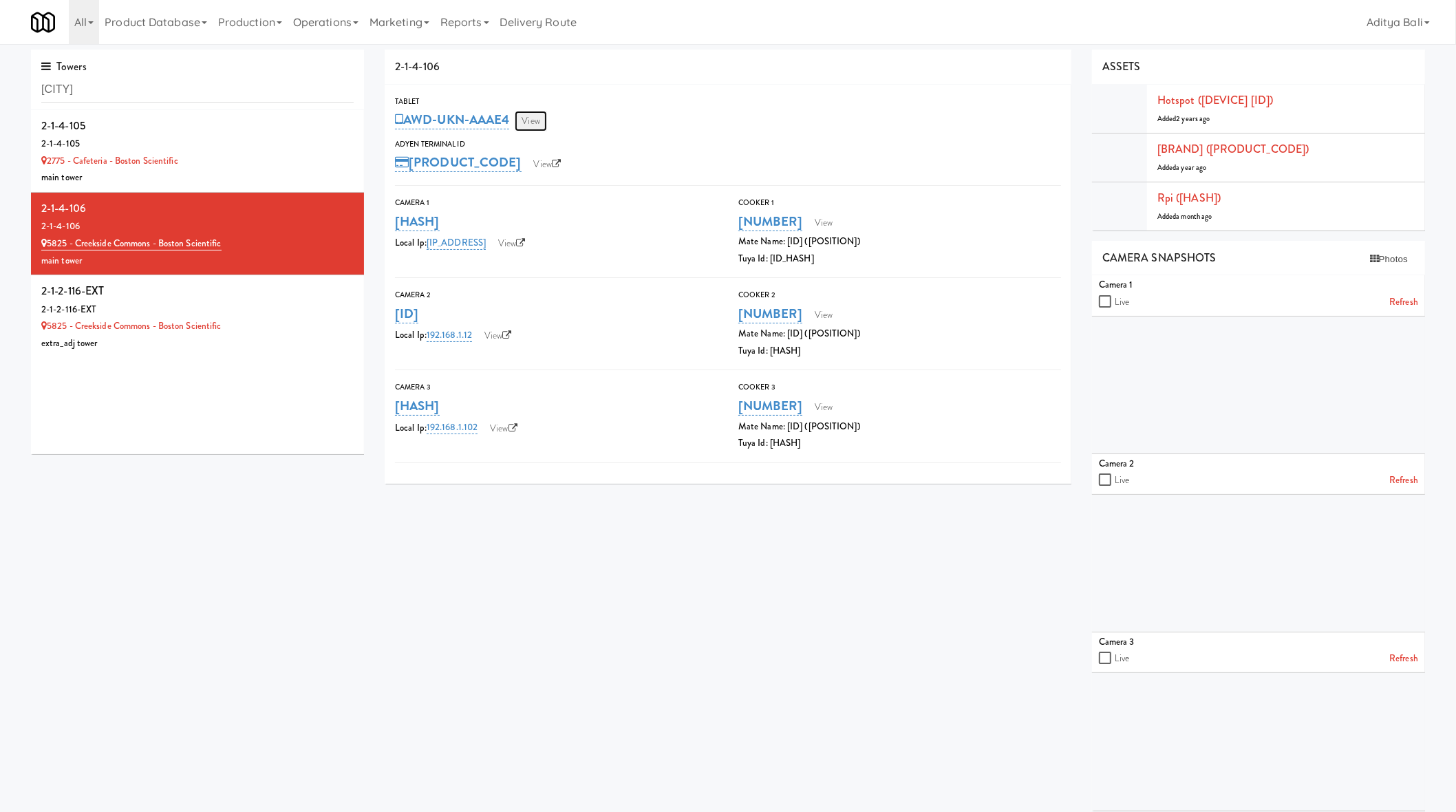 click on "View" at bounding box center (531, 121) 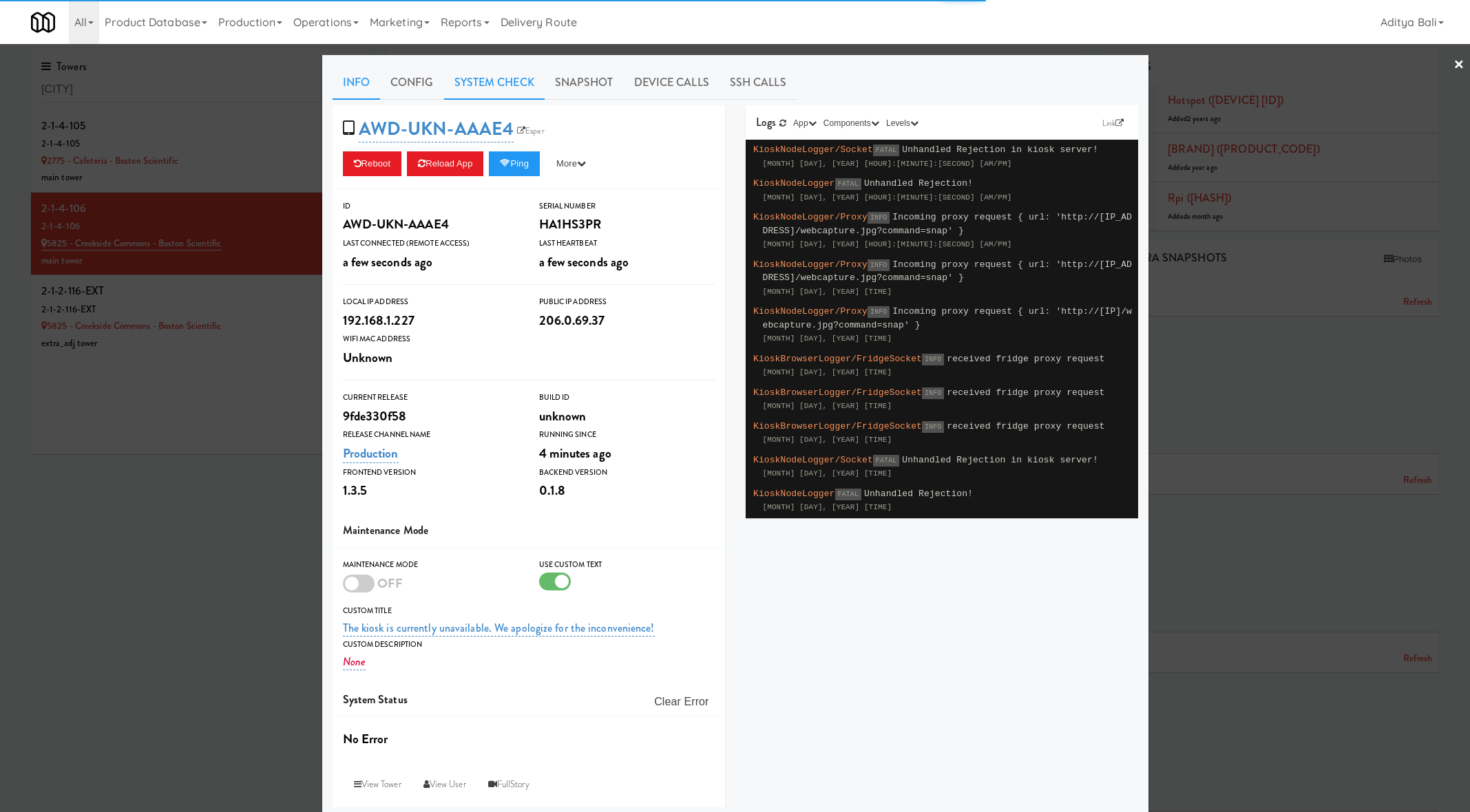 click on "System Check" at bounding box center [494, 83] 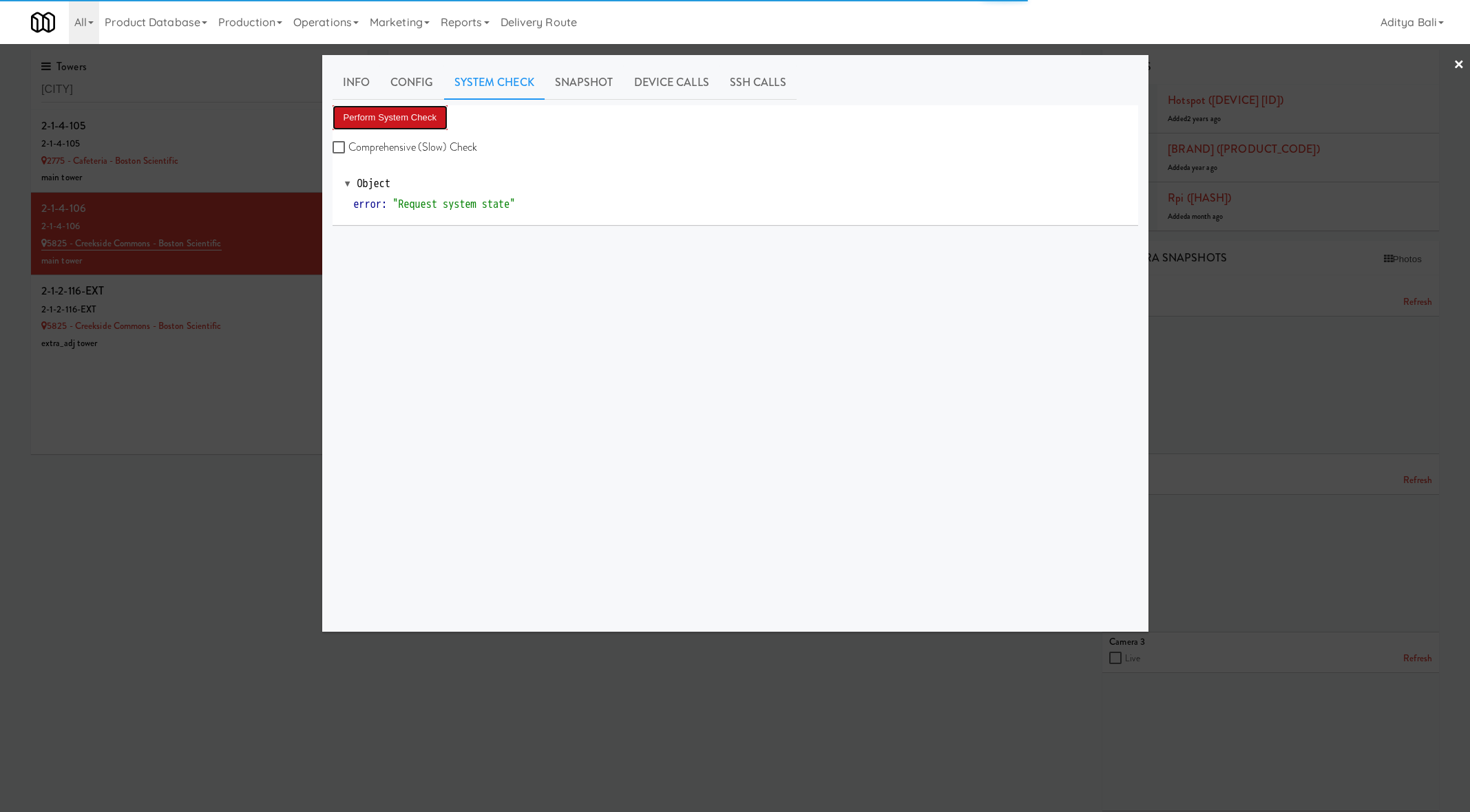 click on "Perform System Check" at bounding box center (390, 118) 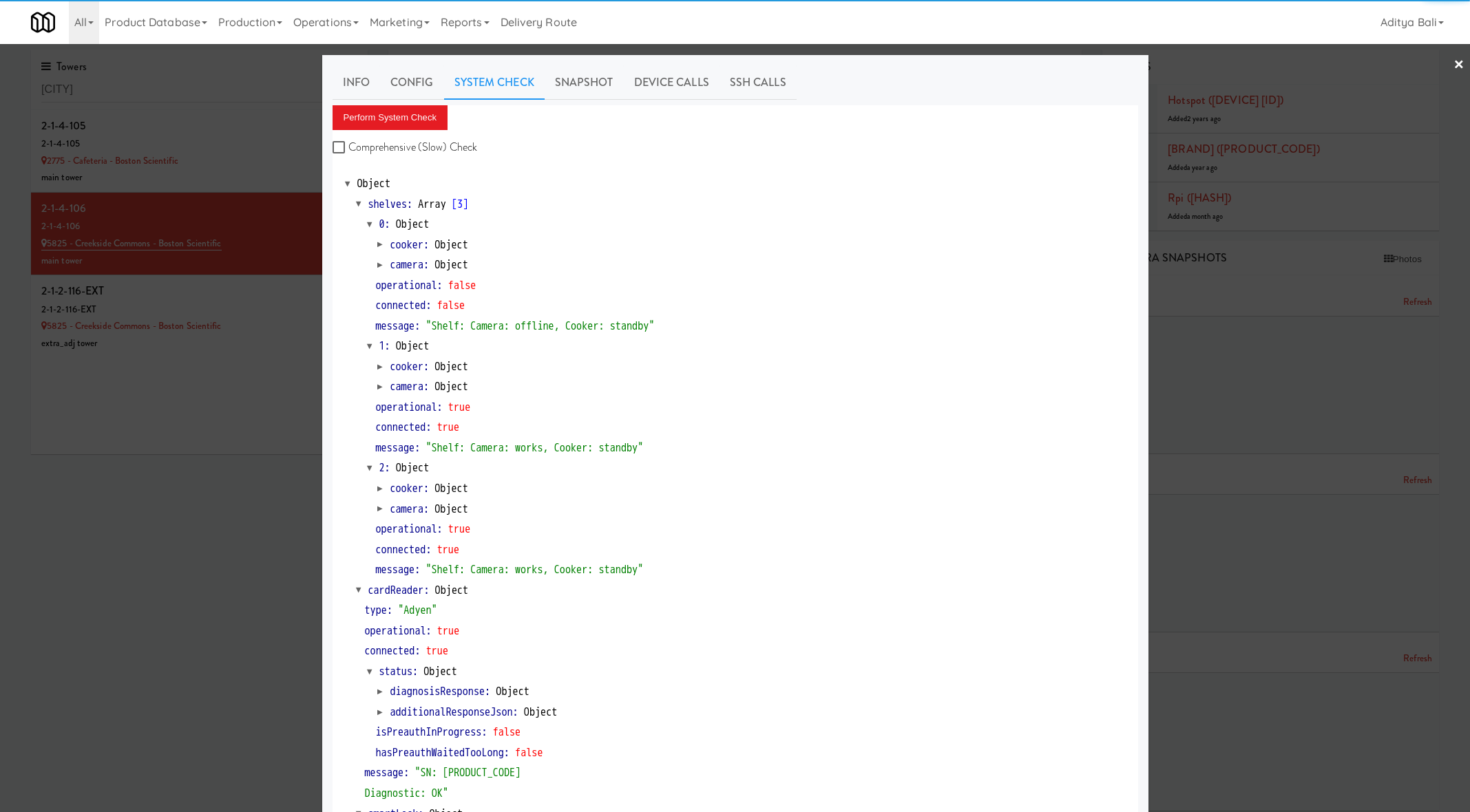 click at bounding box center [369, 224] 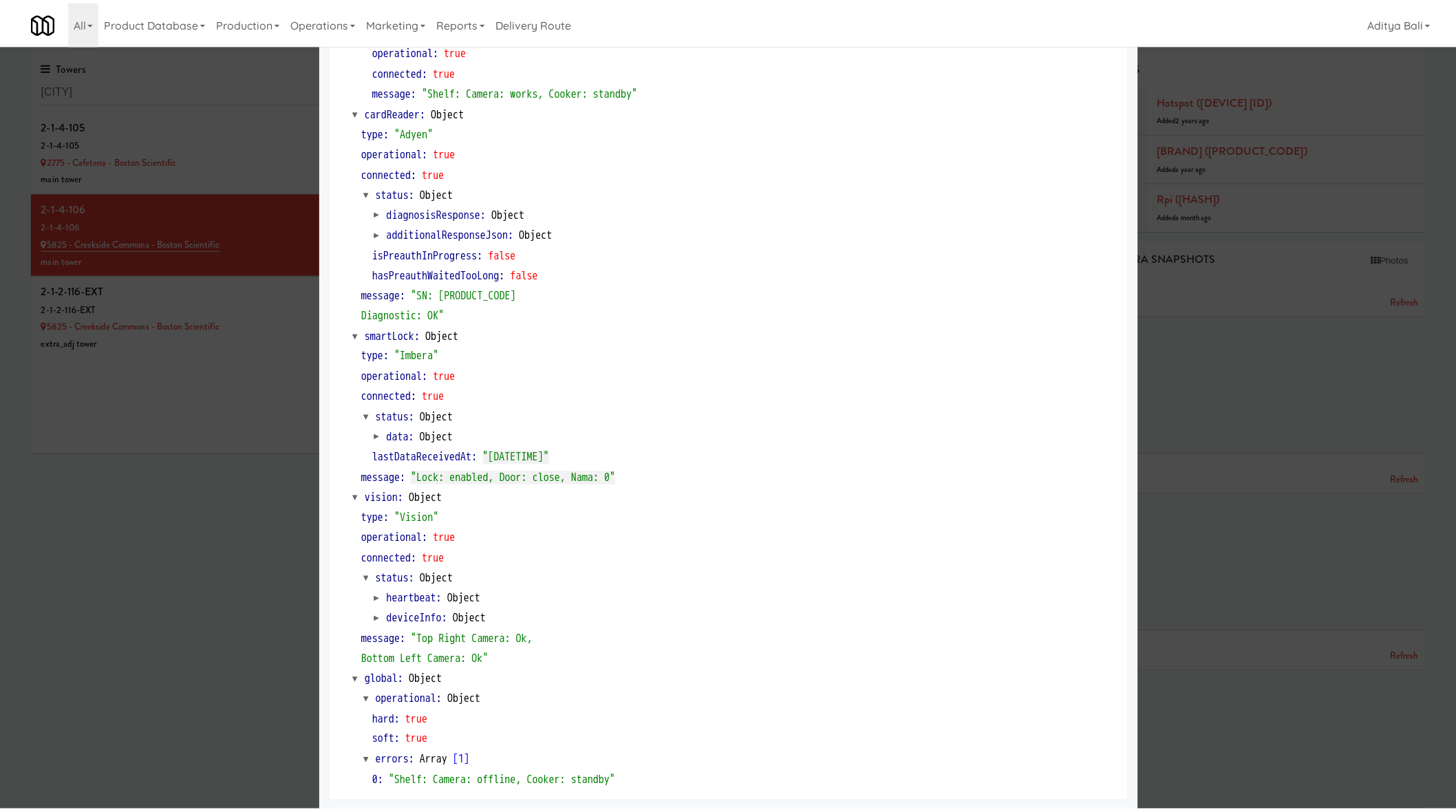 scroll, scrollTop: 377, scrollLeft: 0, axis: vertical 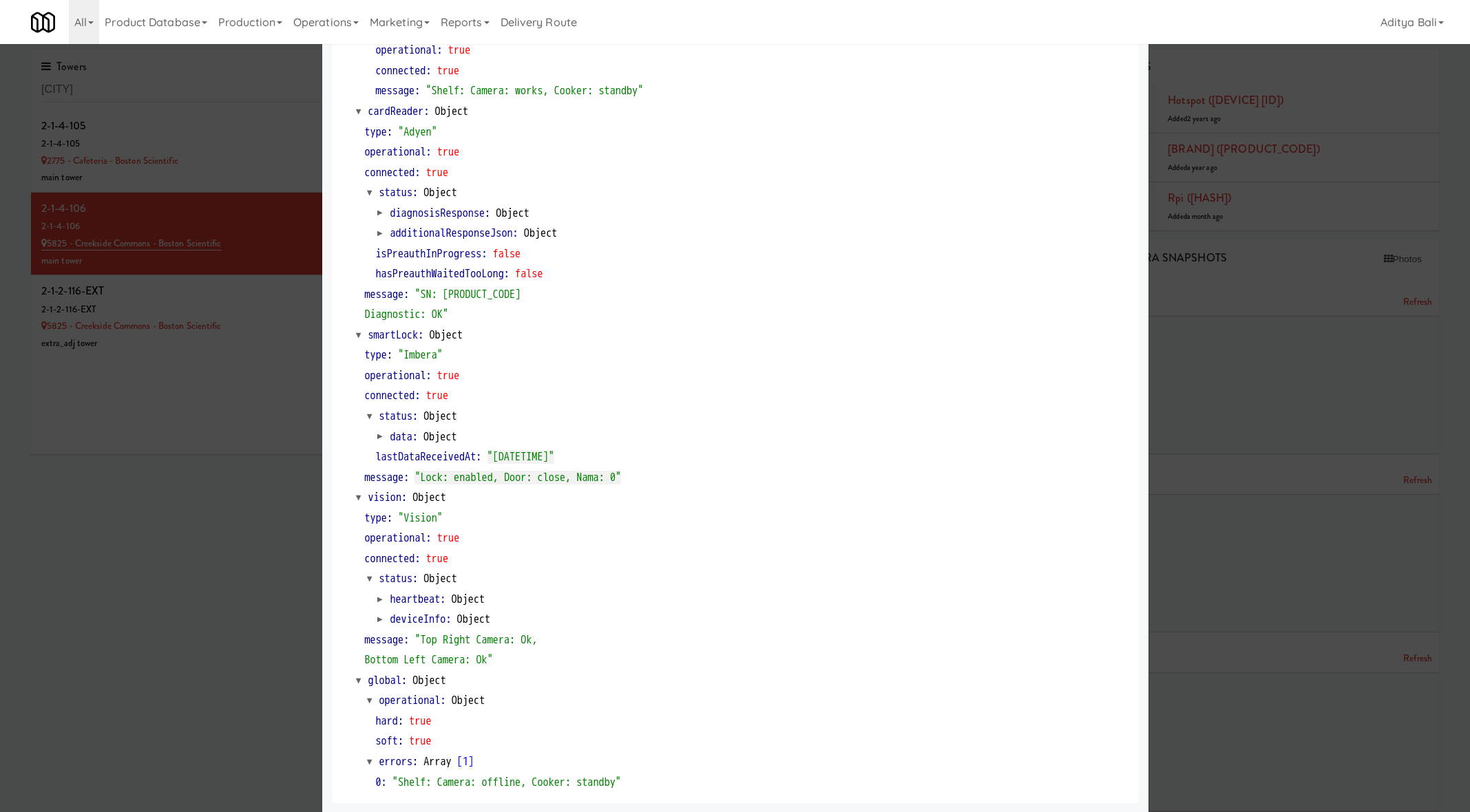 click at bounding box center [735, 406] 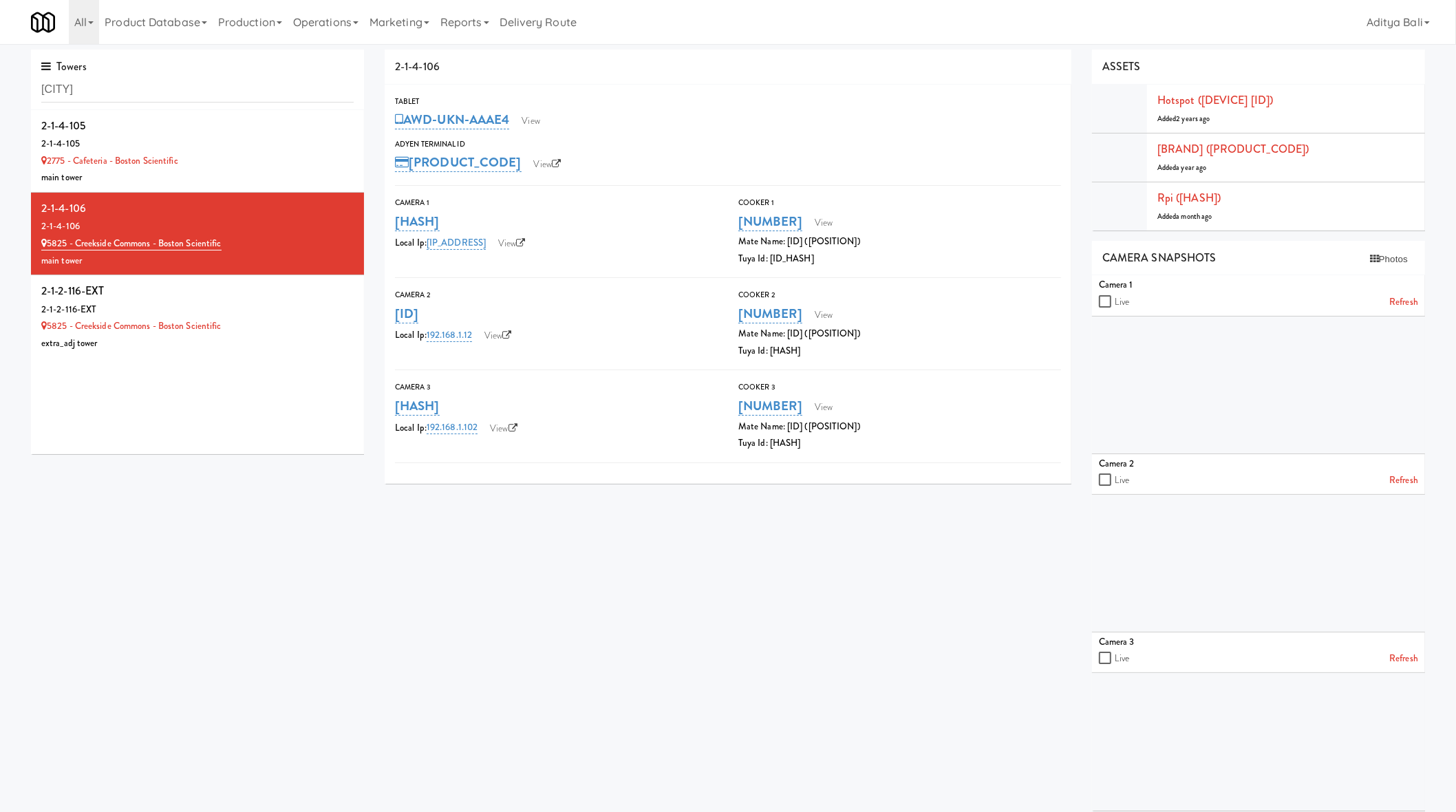 click on "2-1-4-106 Tablet  AWD-UKN-AAAE4 View Adyen Terminal Id  UX410-987462455 View  Camera 1 1fea8ee44a8358c3 Local Ip:  192.168.1.162 View  Cooker 1 20112 View Mate Name: 1090-0522-1151 (Top Right) Tuya Id: ebafea5fb626a7bac2ymzh Camera 2 3585807ecf467d0d Local Ip:  192.168.1.12 View  Cooker 2 20114 View Mate Name: 1090-0522-1152 (Middle Right) Tuya Id: eb35ba280c01babd0f9e1s Camera 3 eeea1d2245237226 Local Ip:  192.168.1.102 View  Cooker 3 20113 View Mate Name: 1090-0522-1153 (Bottom Right) Tuya Id: ebf46d7651f09a1d2fgqgw   ASSETS Hotspot (RUTX11 6000423476) Added  2 years ago Adyen (UX410-987462455) Added  a year ago Rpi (e1c7dacf069ee79923a1632c41ec7880) Added  a month ago CAMERA SNAPSHOTS  Photos Camera 1 Live Refresh Camera 2 Live Refresh Camera 3 Live Refresh" at bounding box center (905, 435) 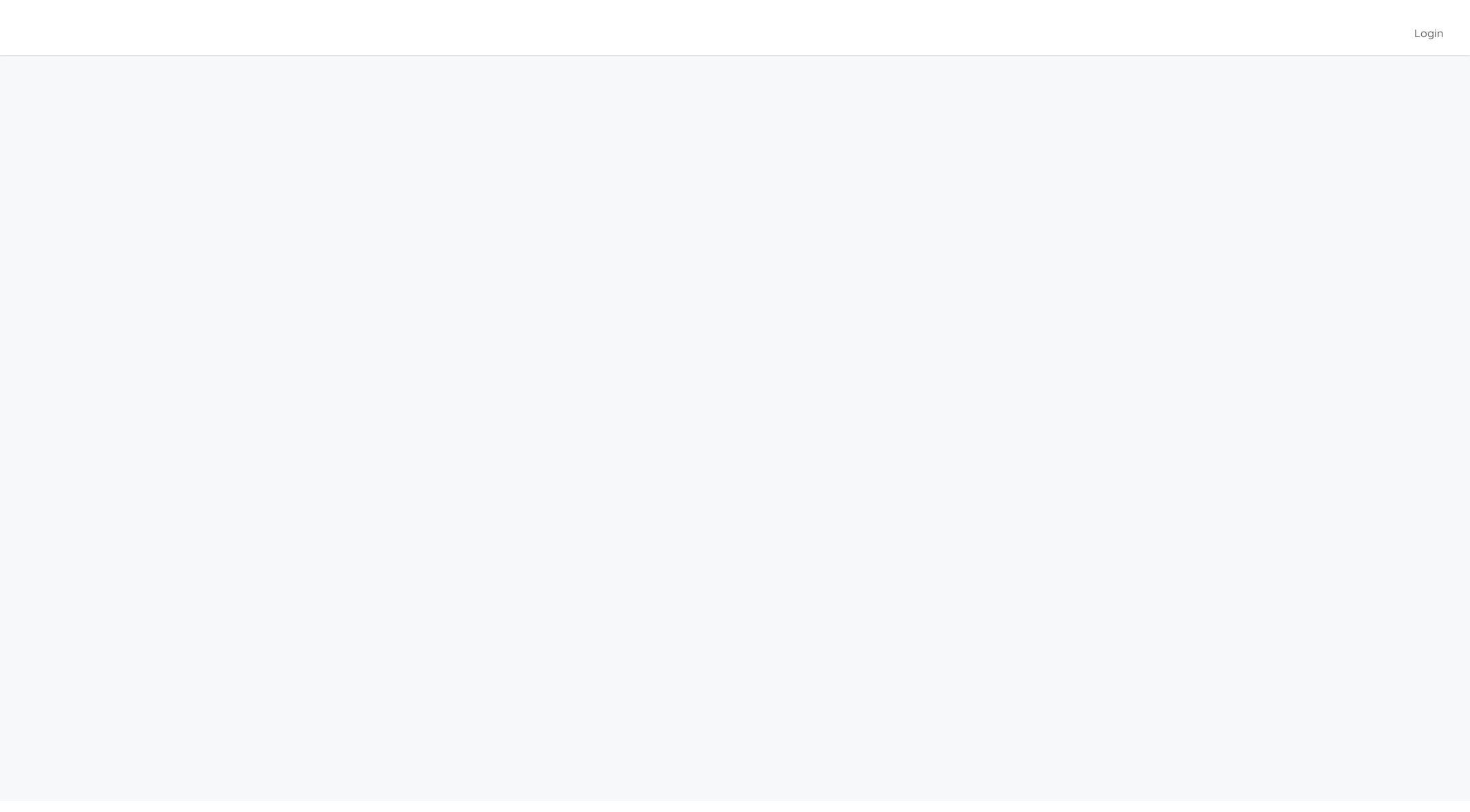 scroll, scrollTop: 0, scrollLeft: 0, axis: both 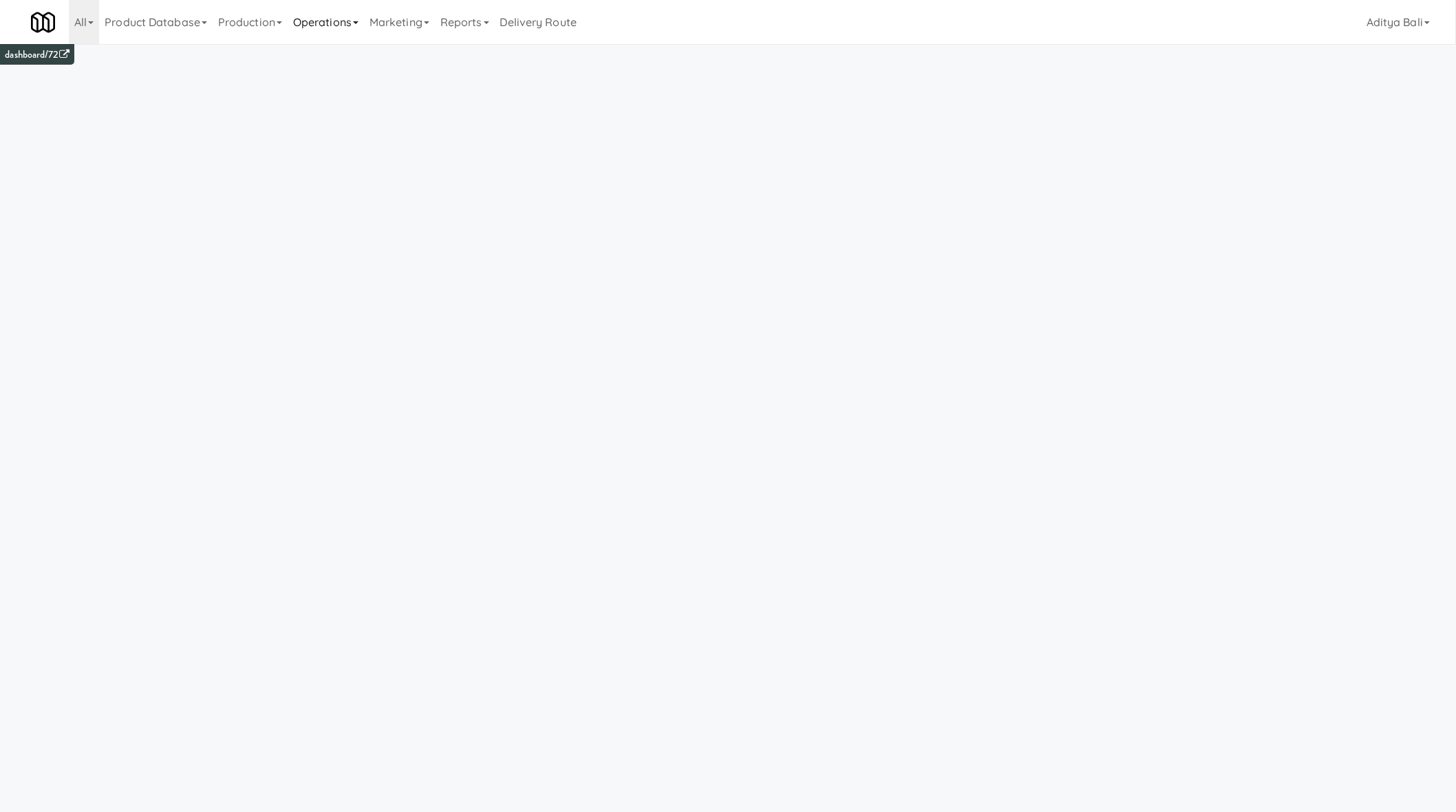 click on "Operations" at bounding box center [325, 22] 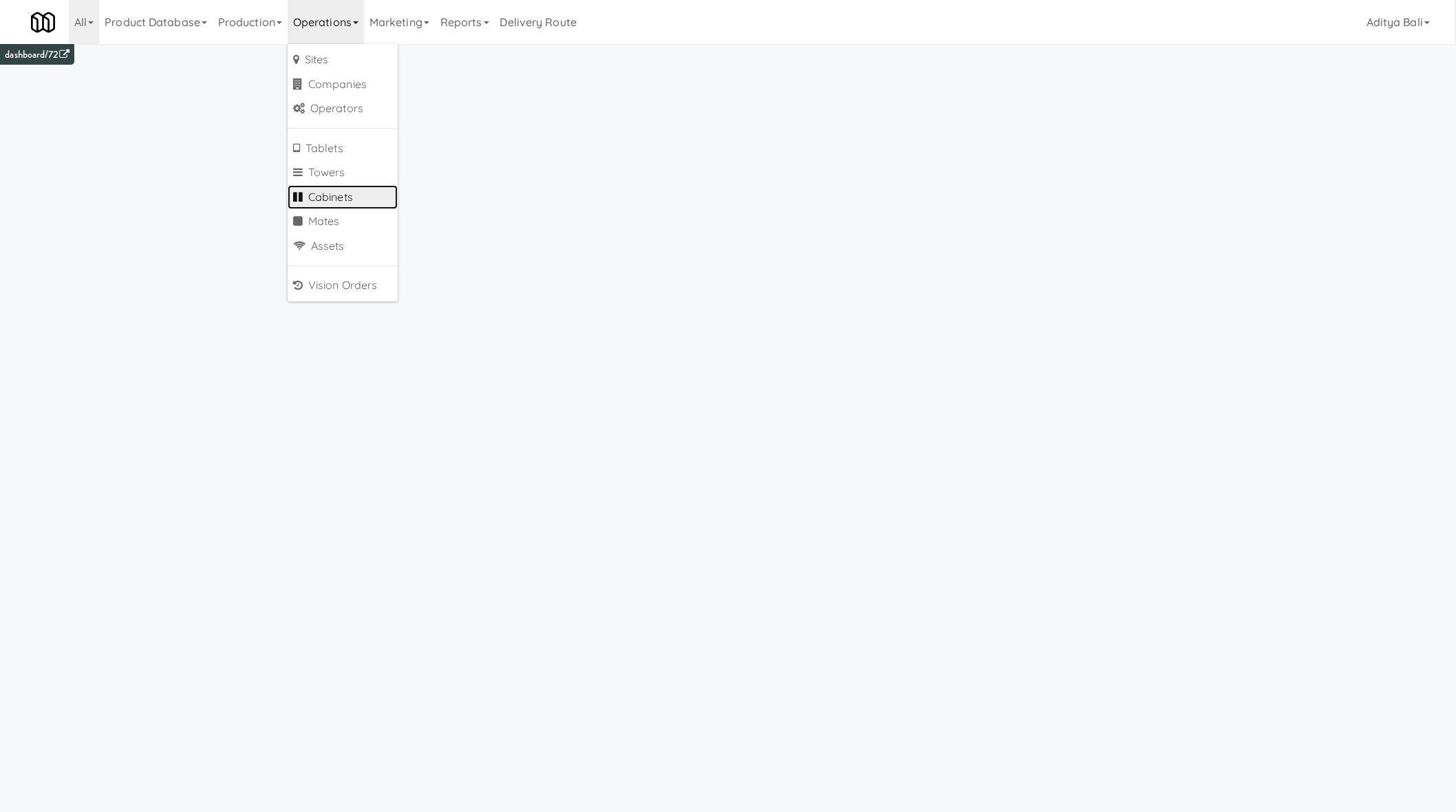 click on "Cabinets" at bounding box center [343, 197] 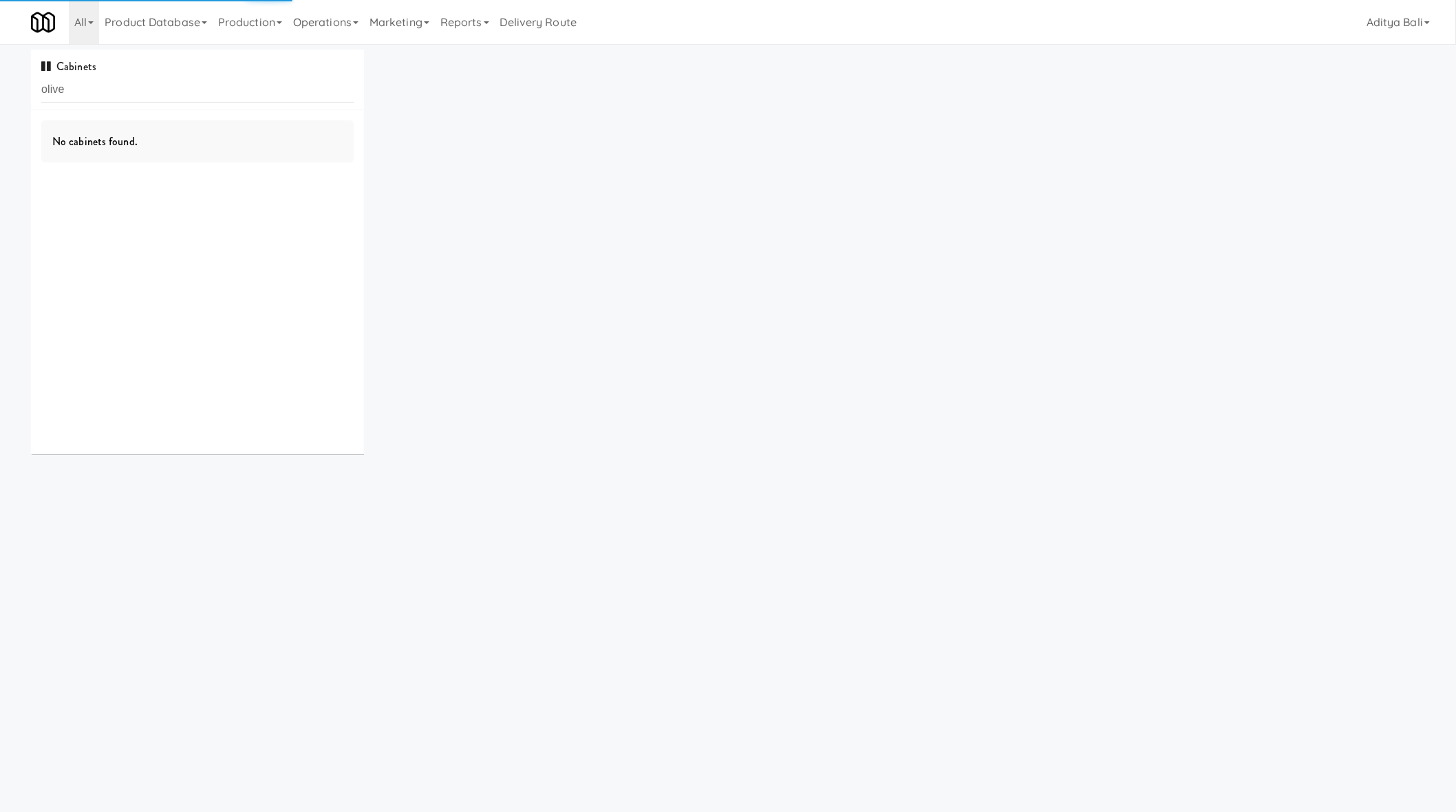 type on "olive" 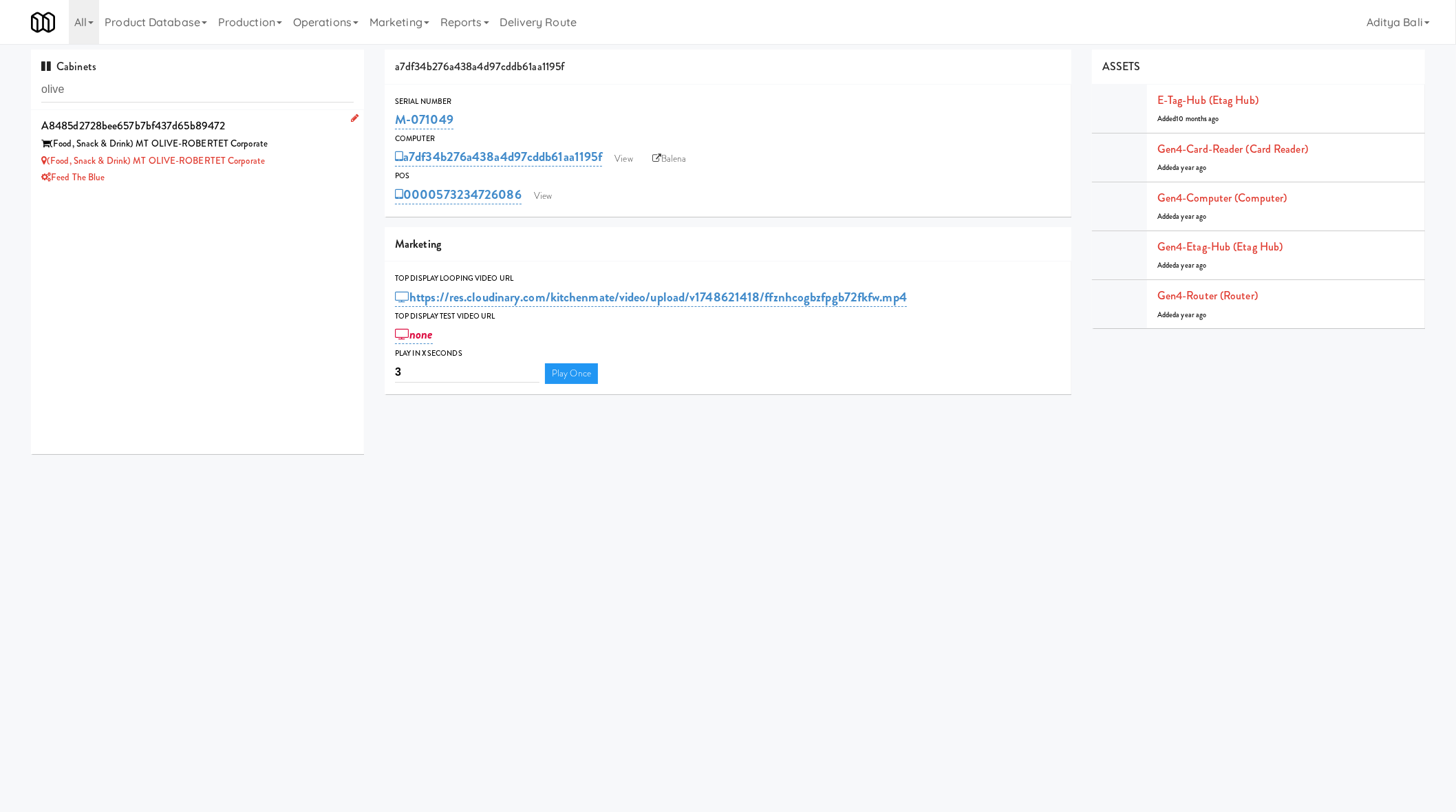 click on "Feed The Blue" at bounding box center [197, 178] 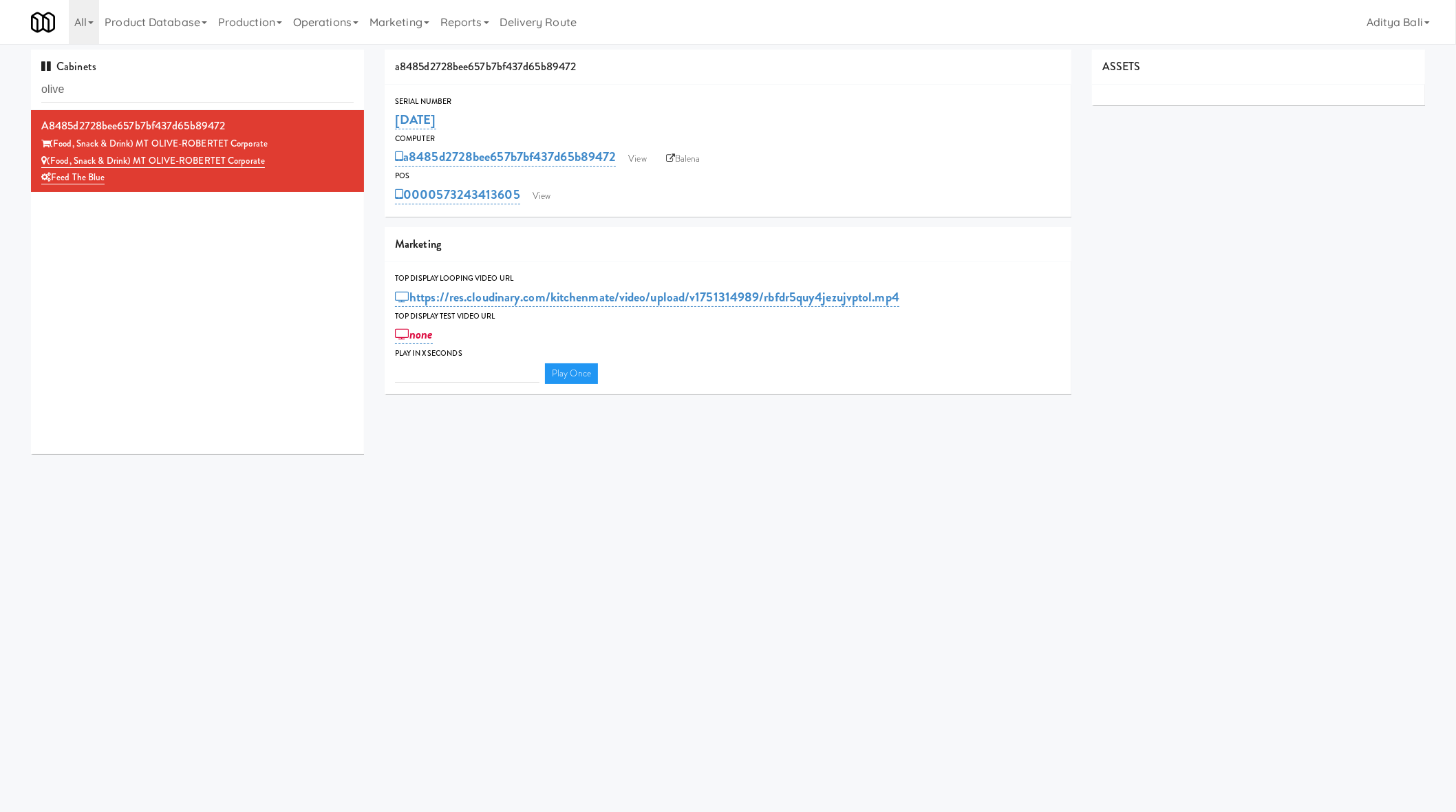 type on "3" 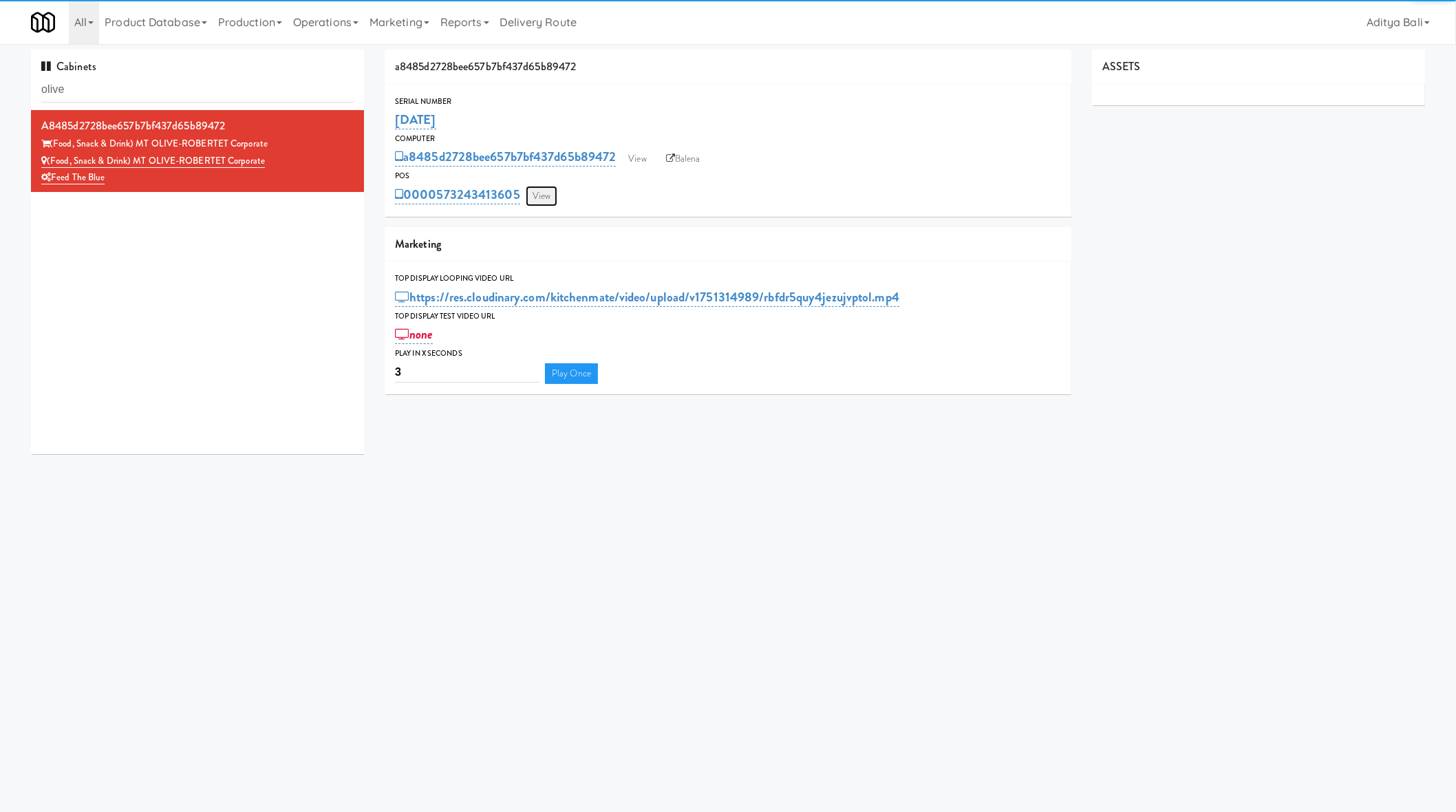 click on "View" at bounding box center [542, 196] 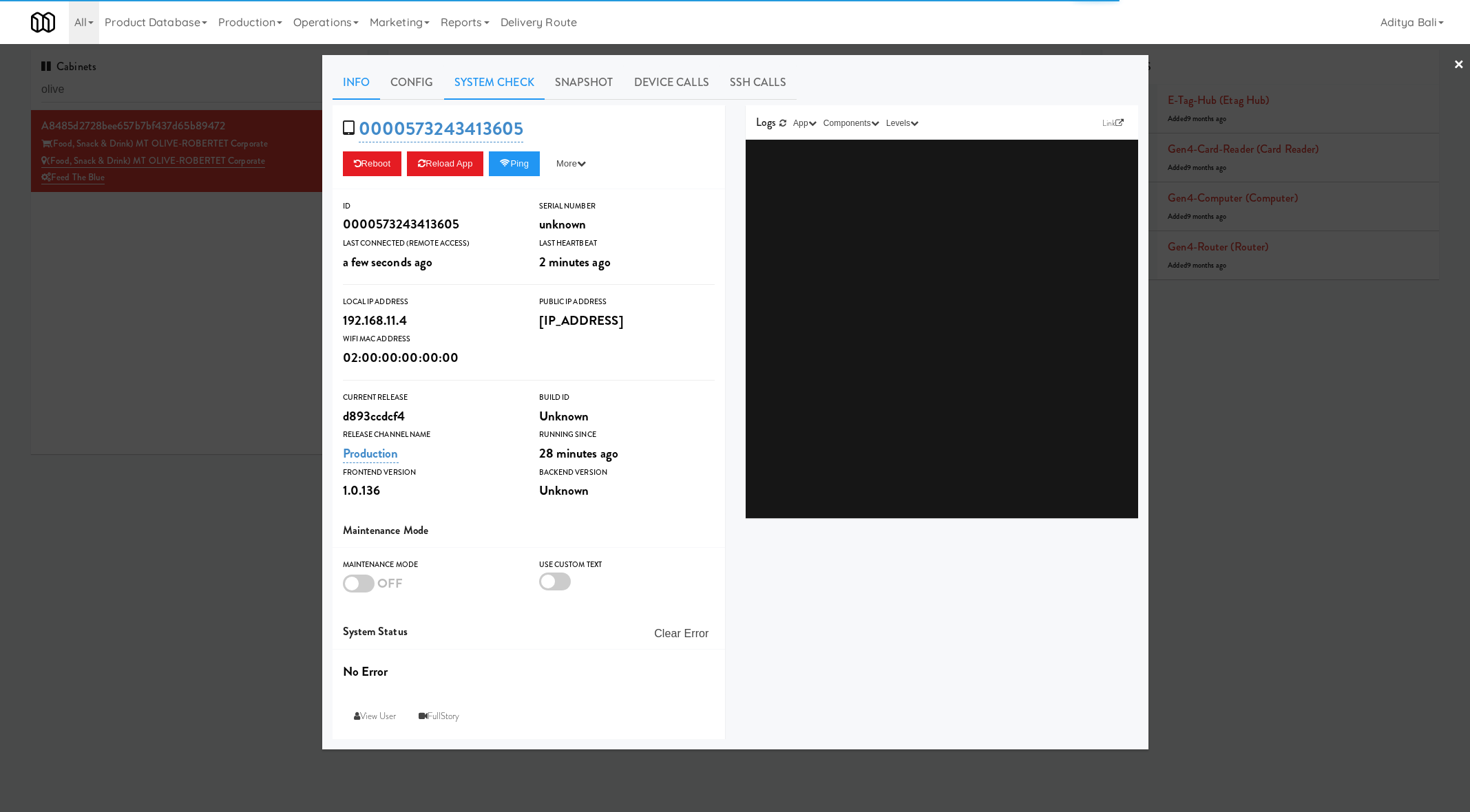 click on "System Check" at bounding box center [494, 83] 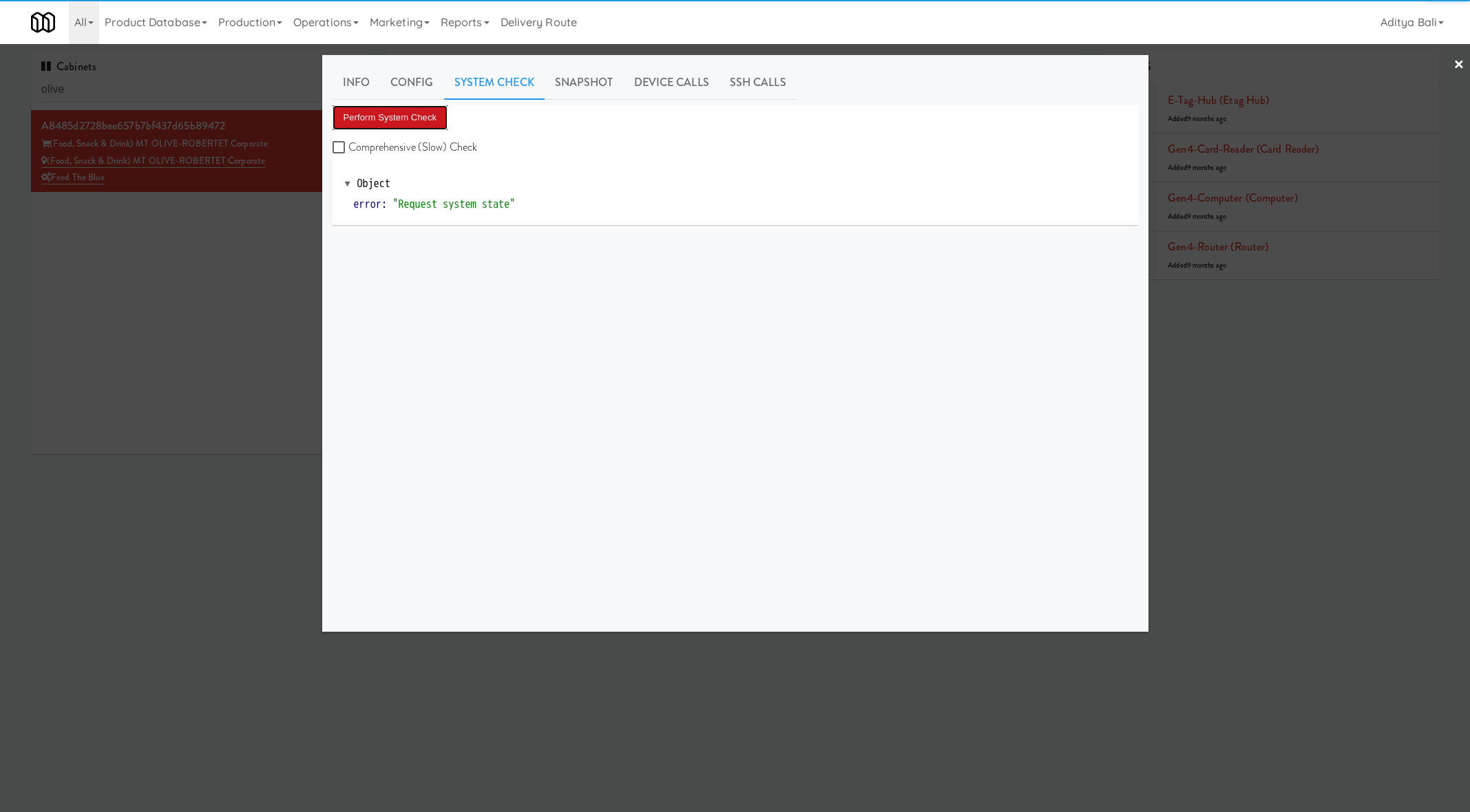 click on "Perform System Check" at bounding box center (390, 118) 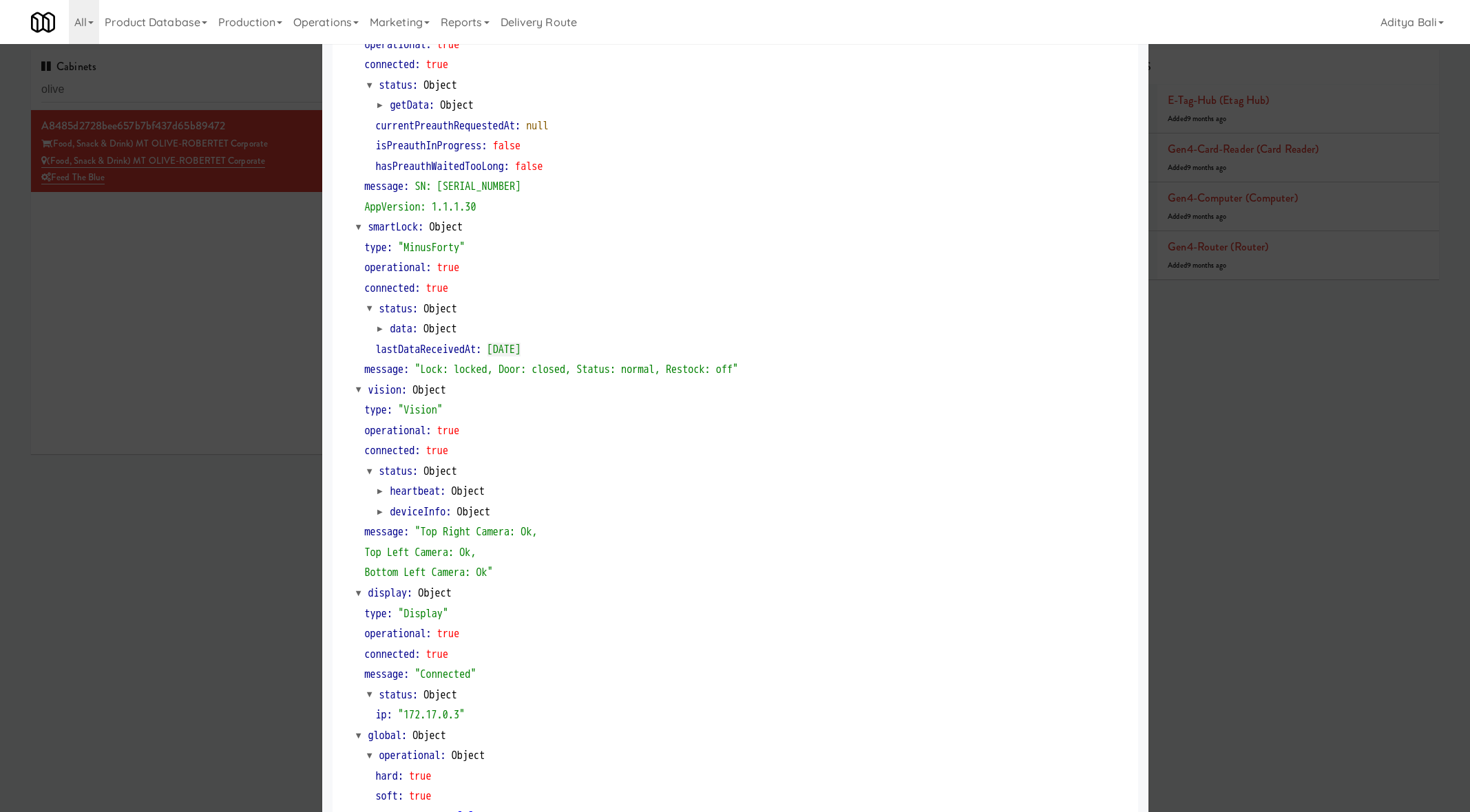 scroll, scrollTop: 256, scrollLeft: 0, axis: vertical 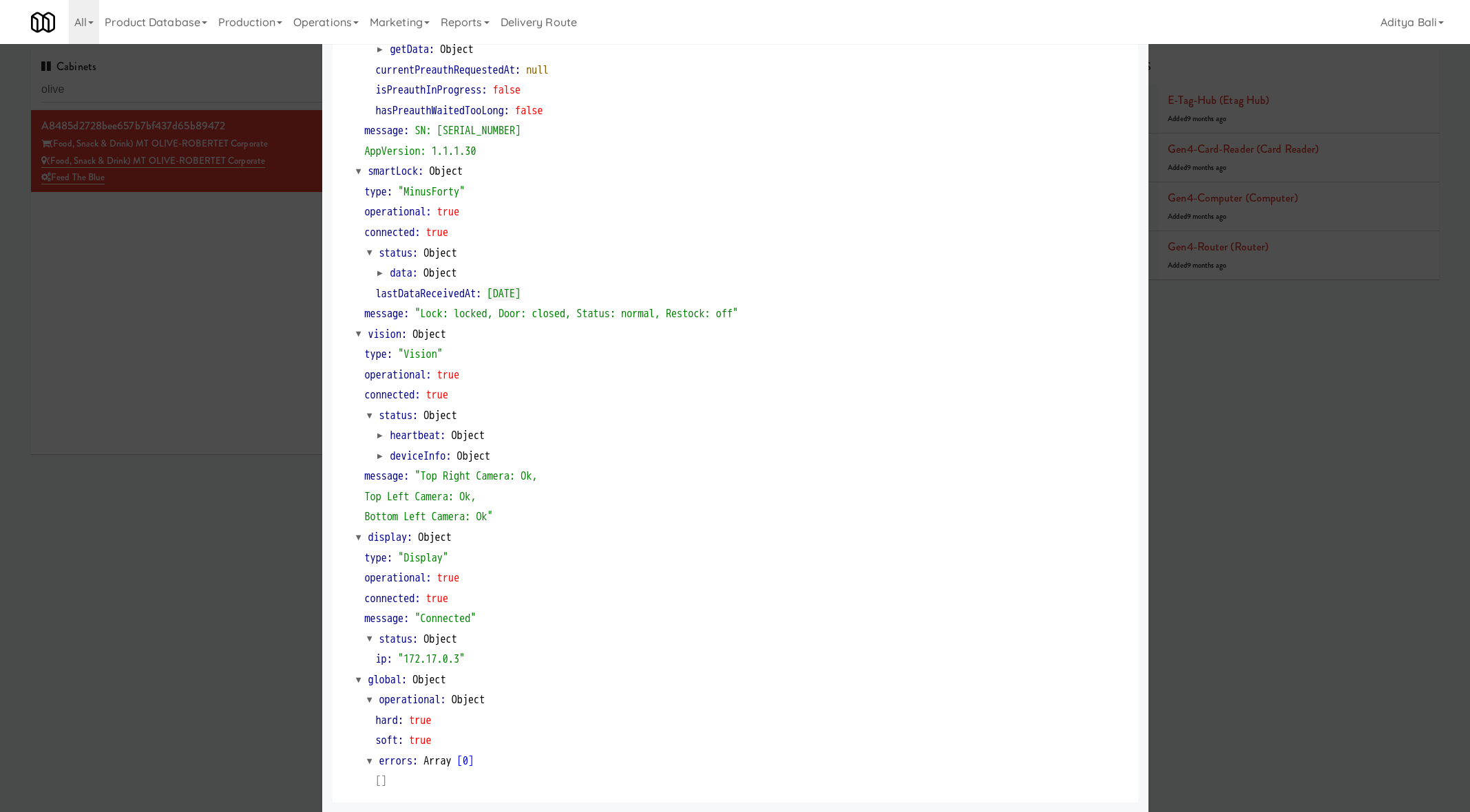 click at bounding box center (735, 406) 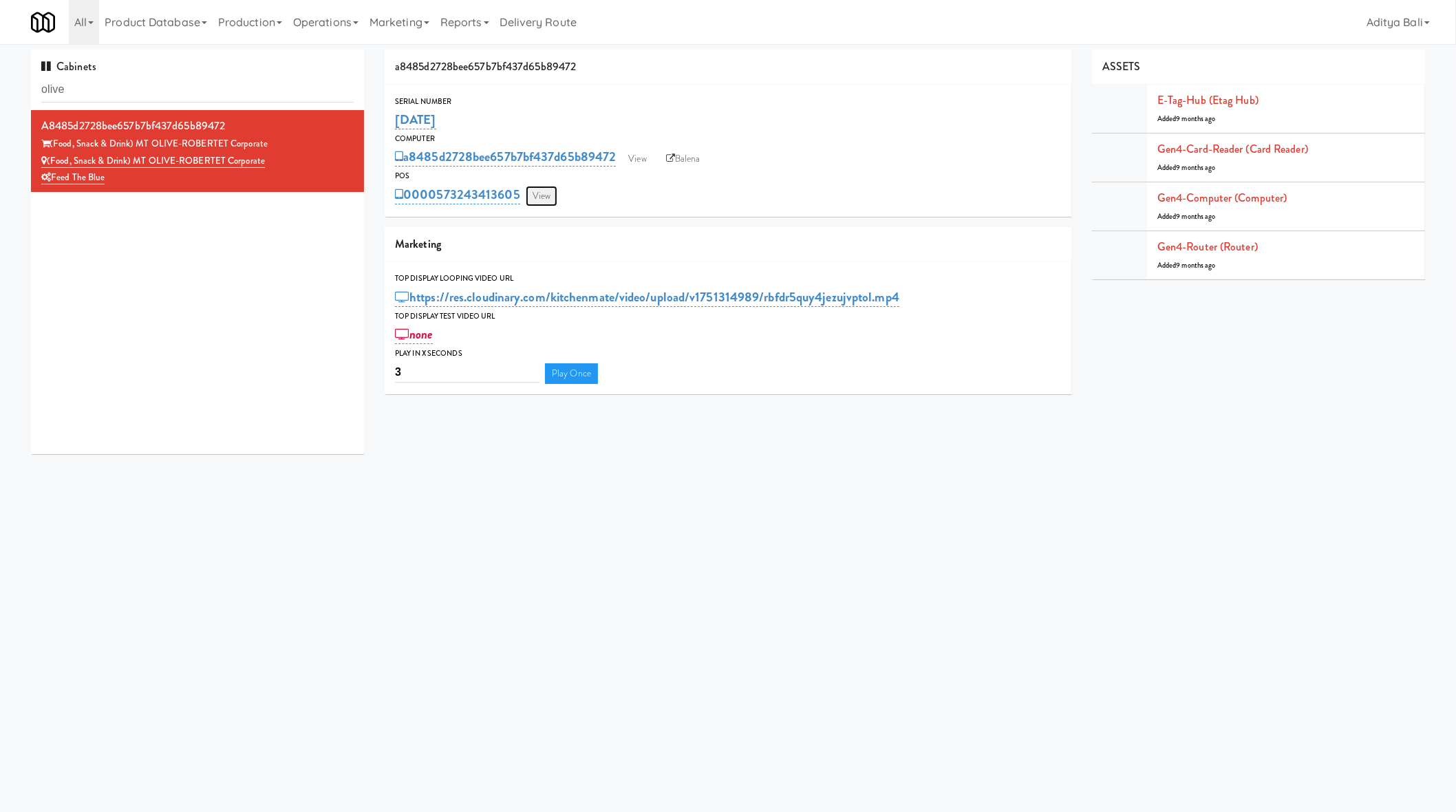 click on "View" at bounding box center (542, 196) 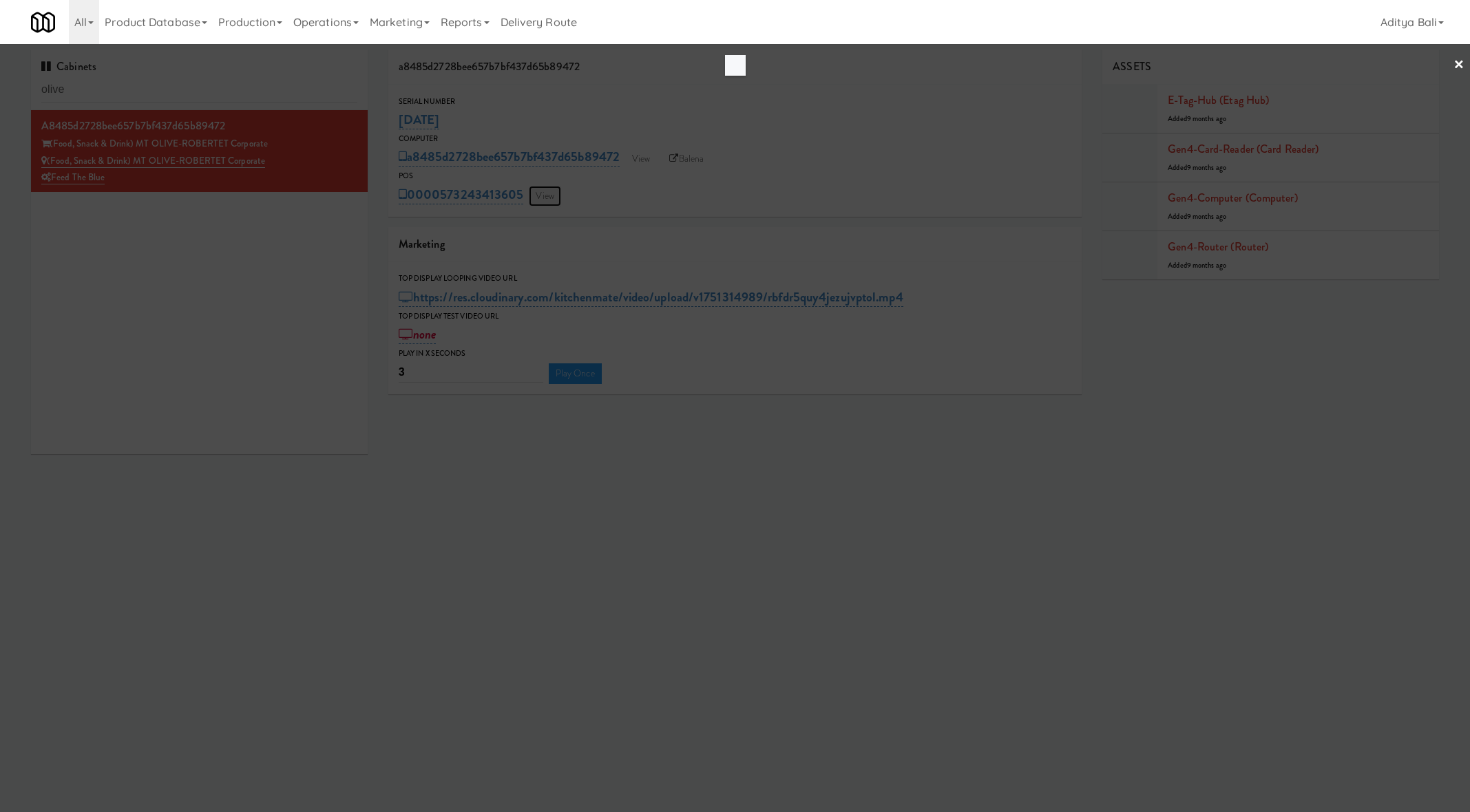 scroll, scrollTop: 0, scrollLeft: 0, axis: both 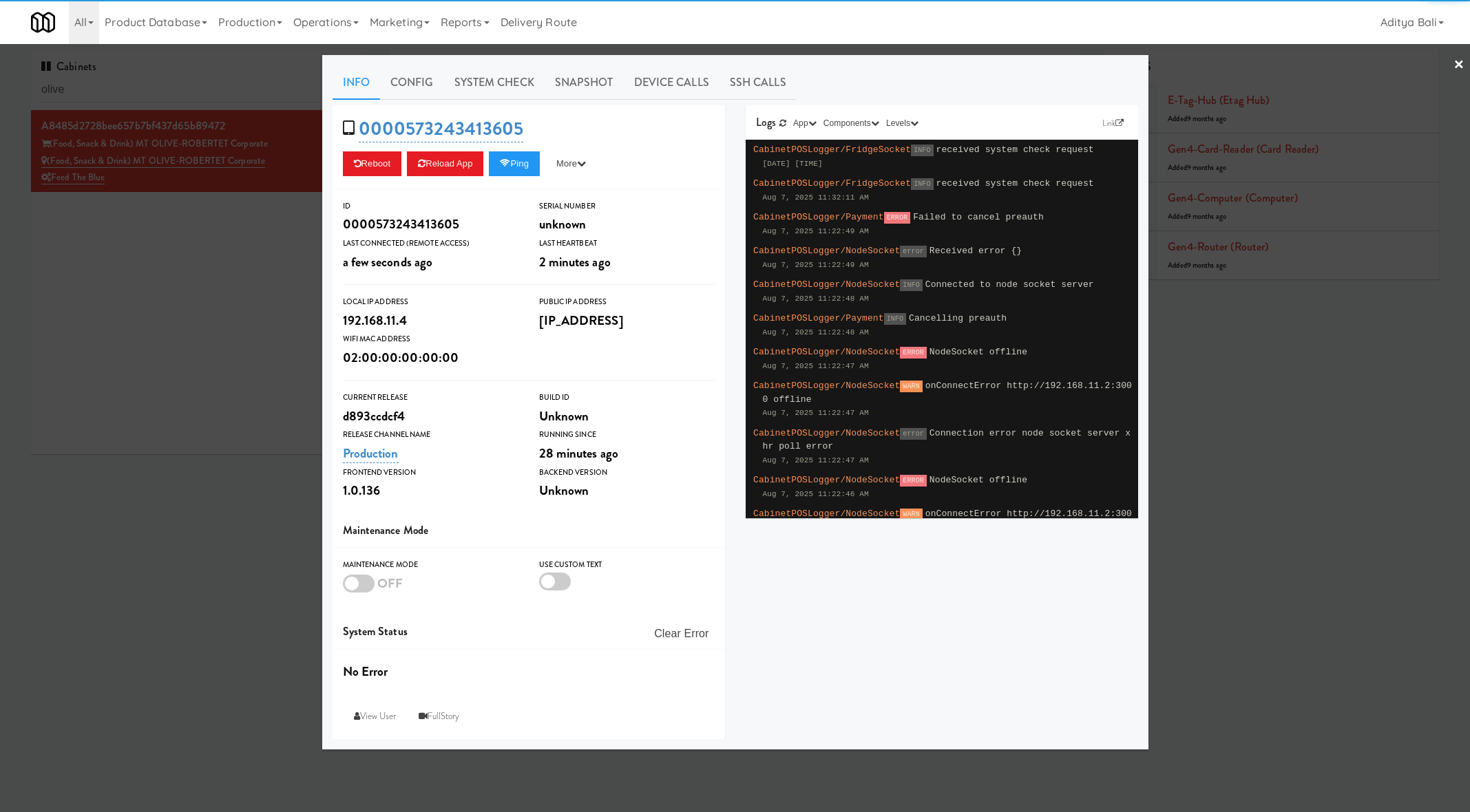 drag, startPoint x: 514, startPoint y: 81, endPoint x: 486, endPoint y: 101, distance: 34 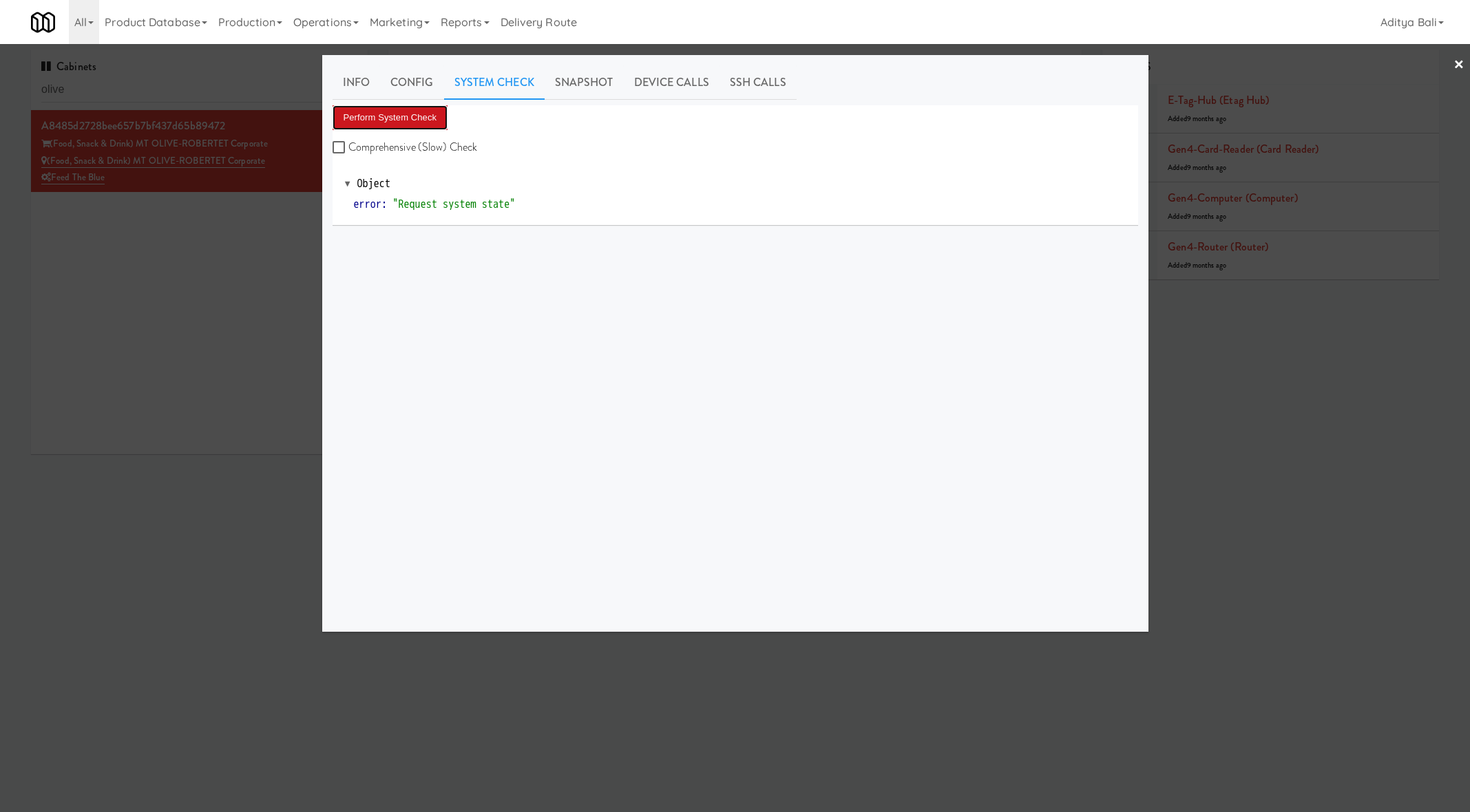 click on "Perform System Check" at bounding box center [390, 118] 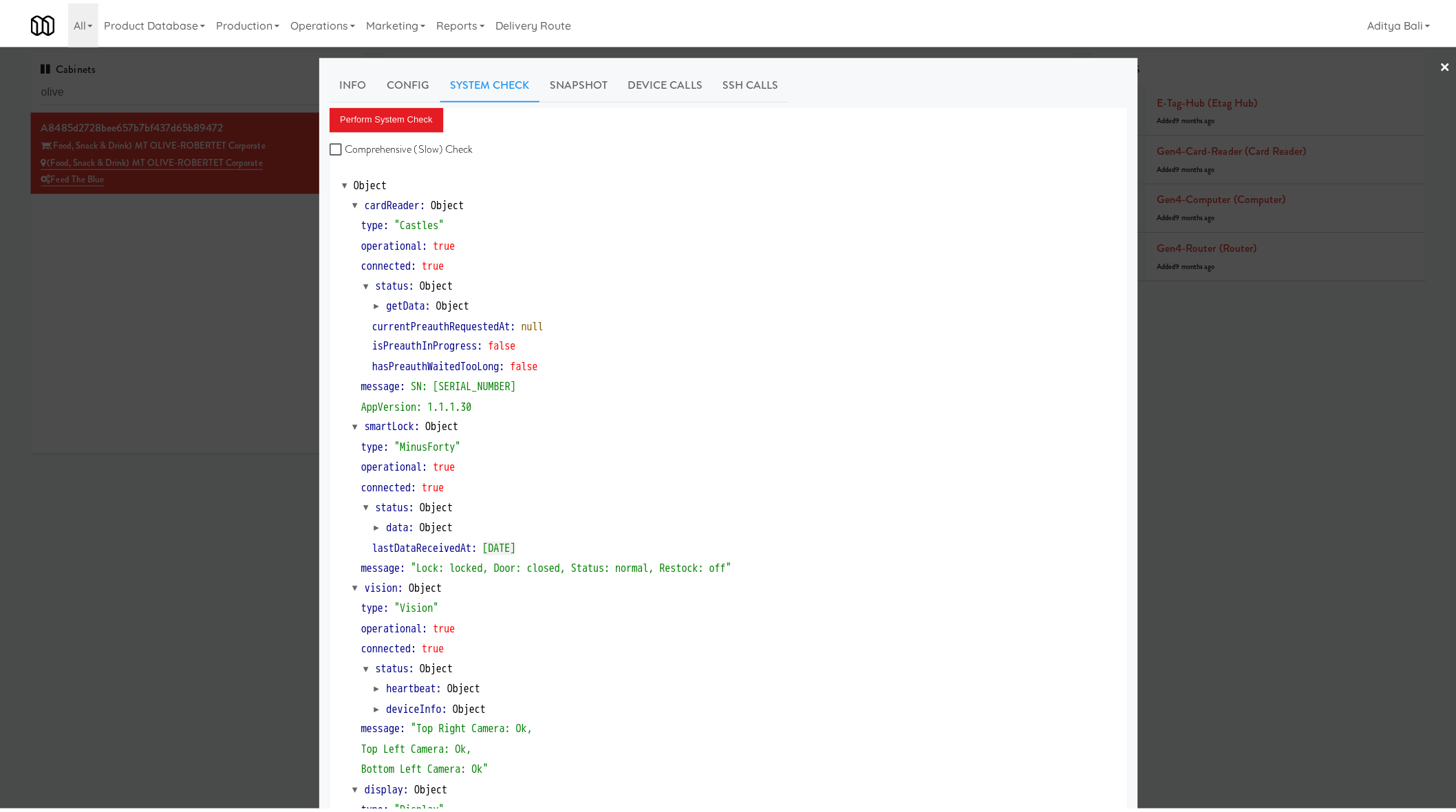 scroll, scrollTop: 256, scrollLeft: 0, axis: vertical 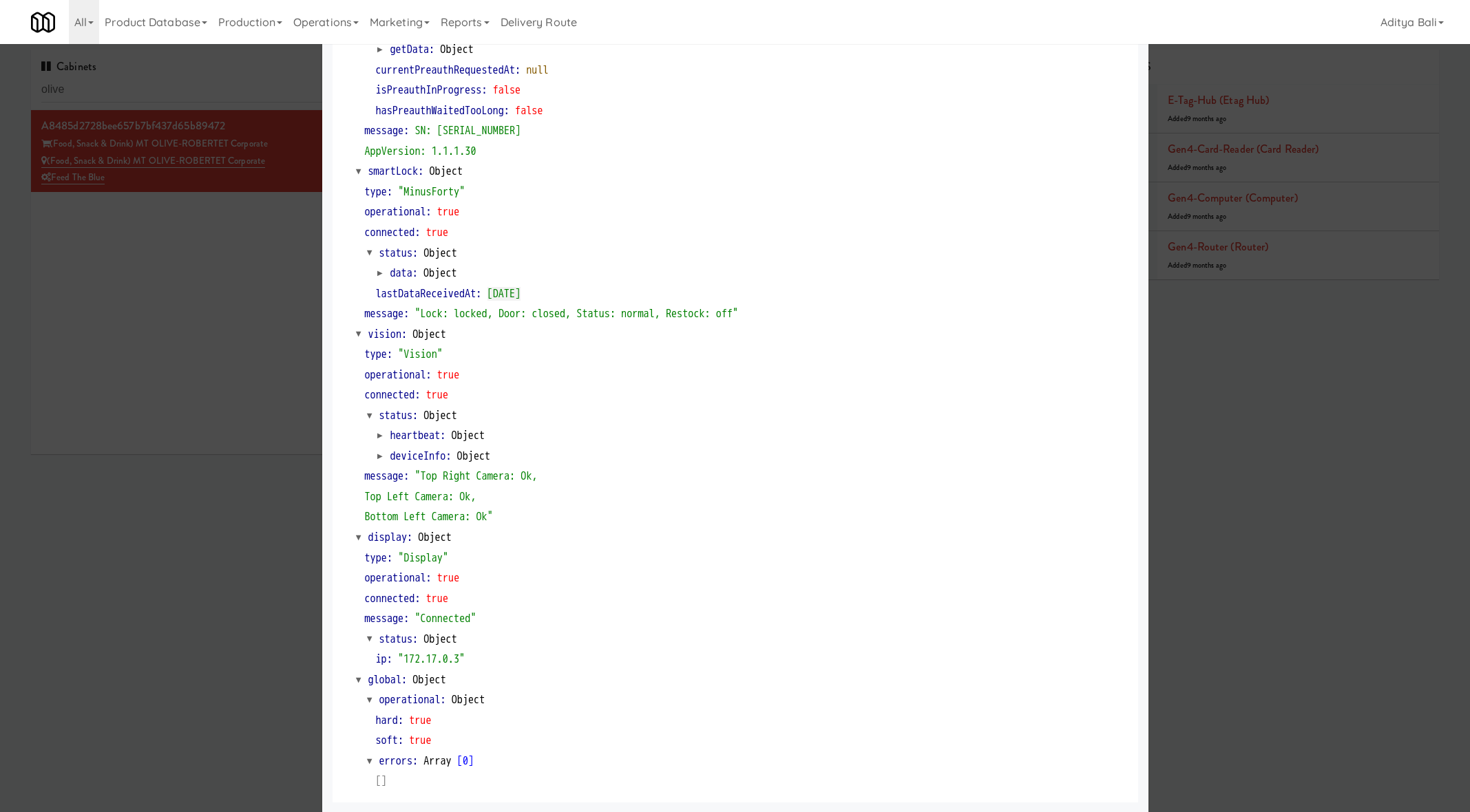 click at bounding box center (735, 406) 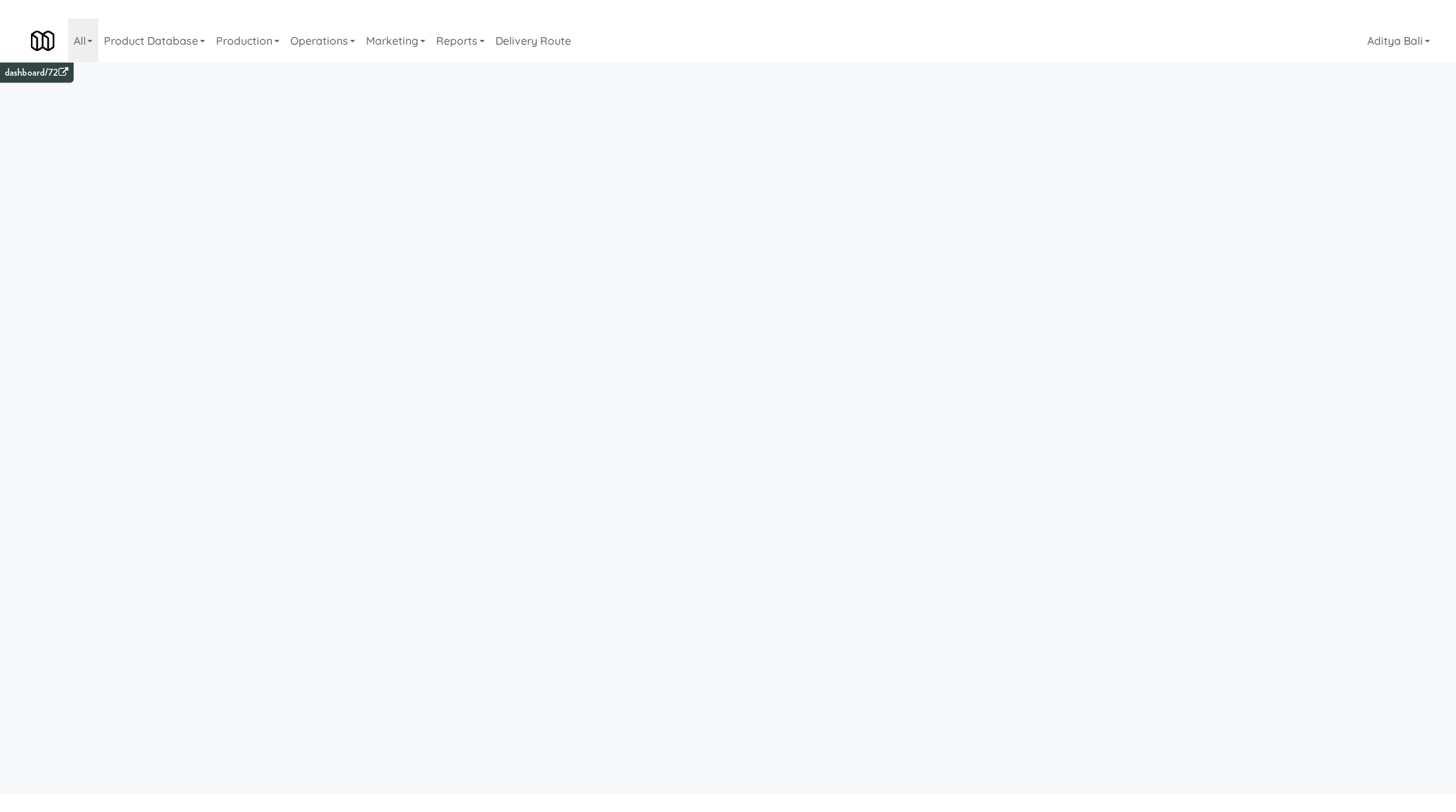 scroll, scrollTop: 0, scrollLeft: 0, axis: both 